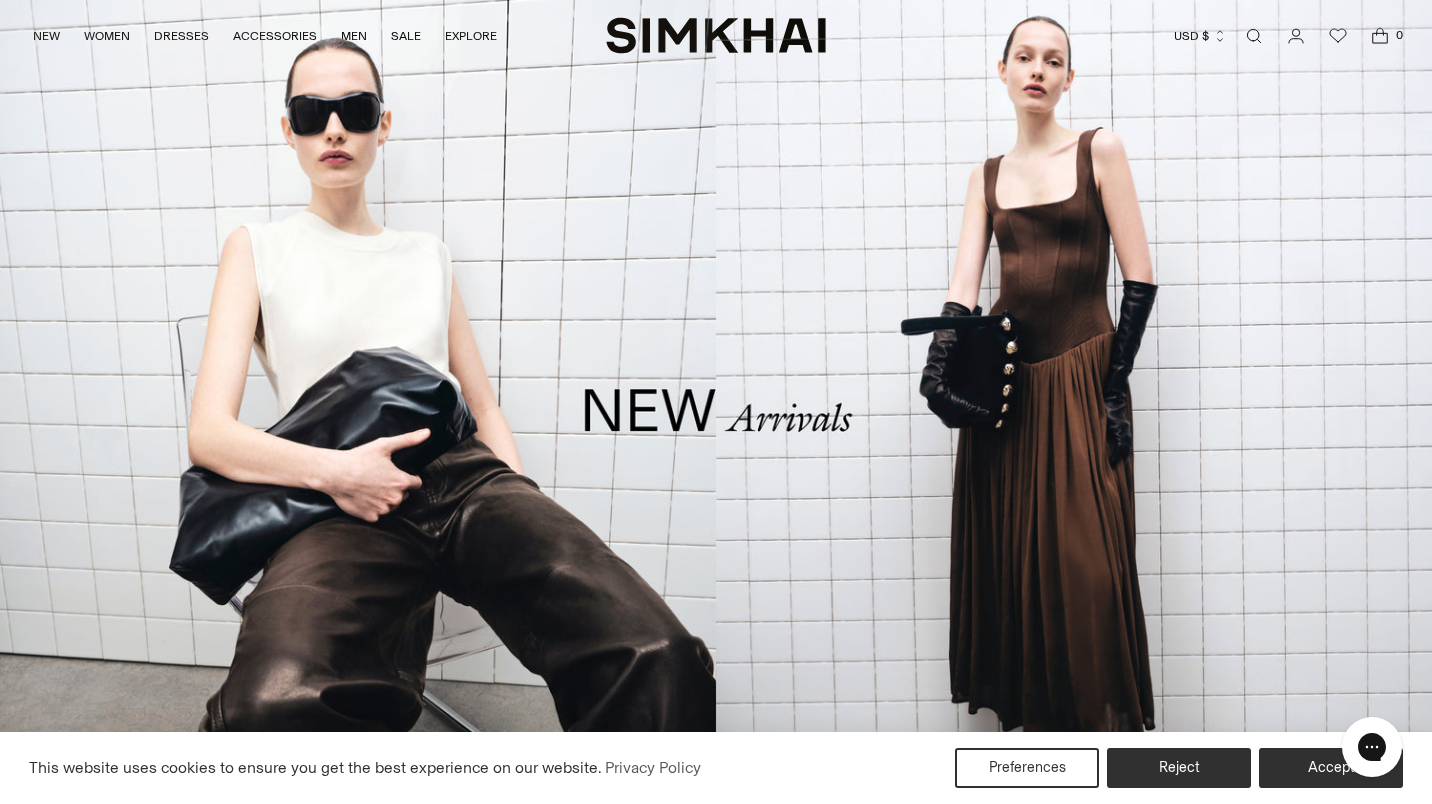 scroll, scrollTop: 0, scrollLeft: 0, axis: both 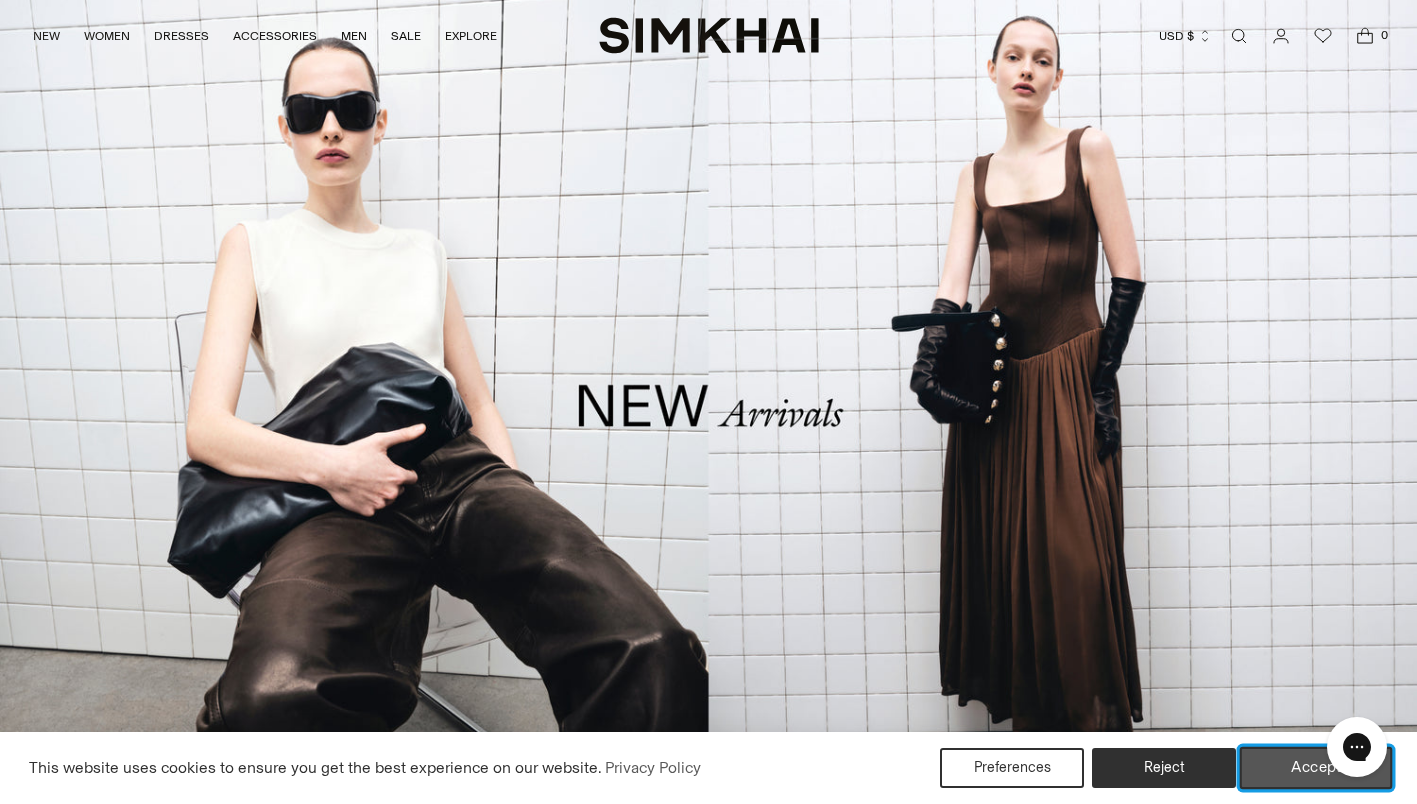 click on "Accept" at bounding box center (1316, 768) 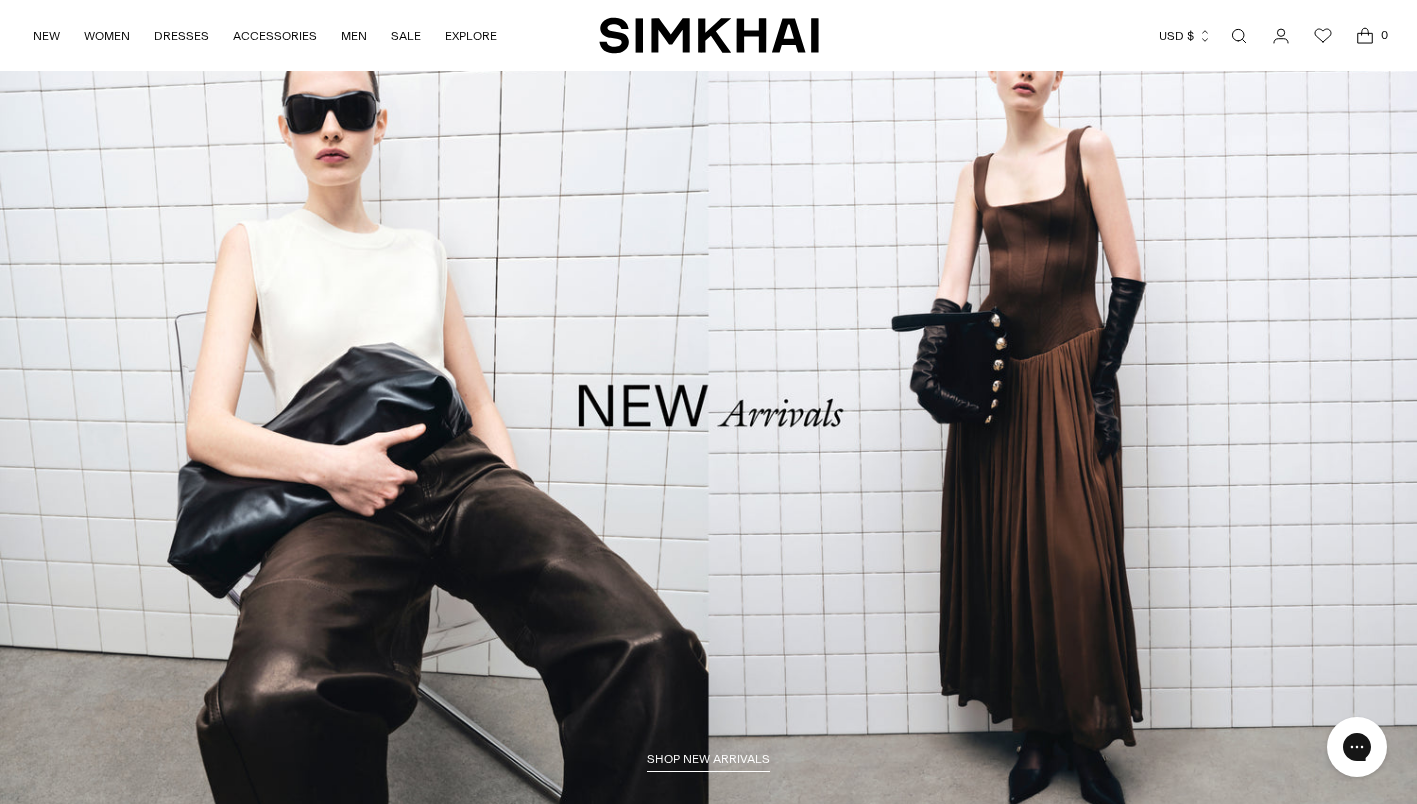 click at bounding box center (1239, 36) 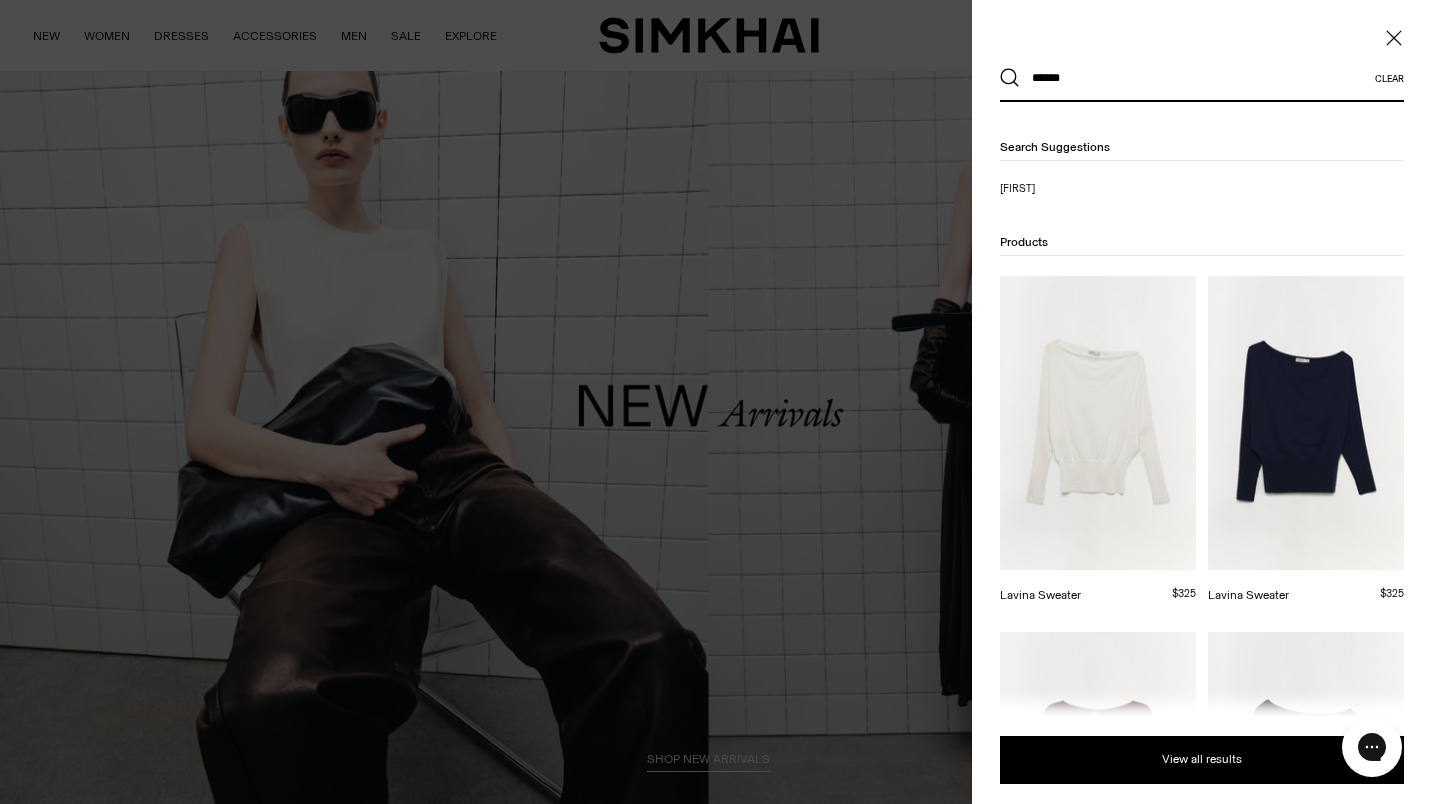 scroll, scrollTop: 300, scrollLeft: 0, axis: vertical 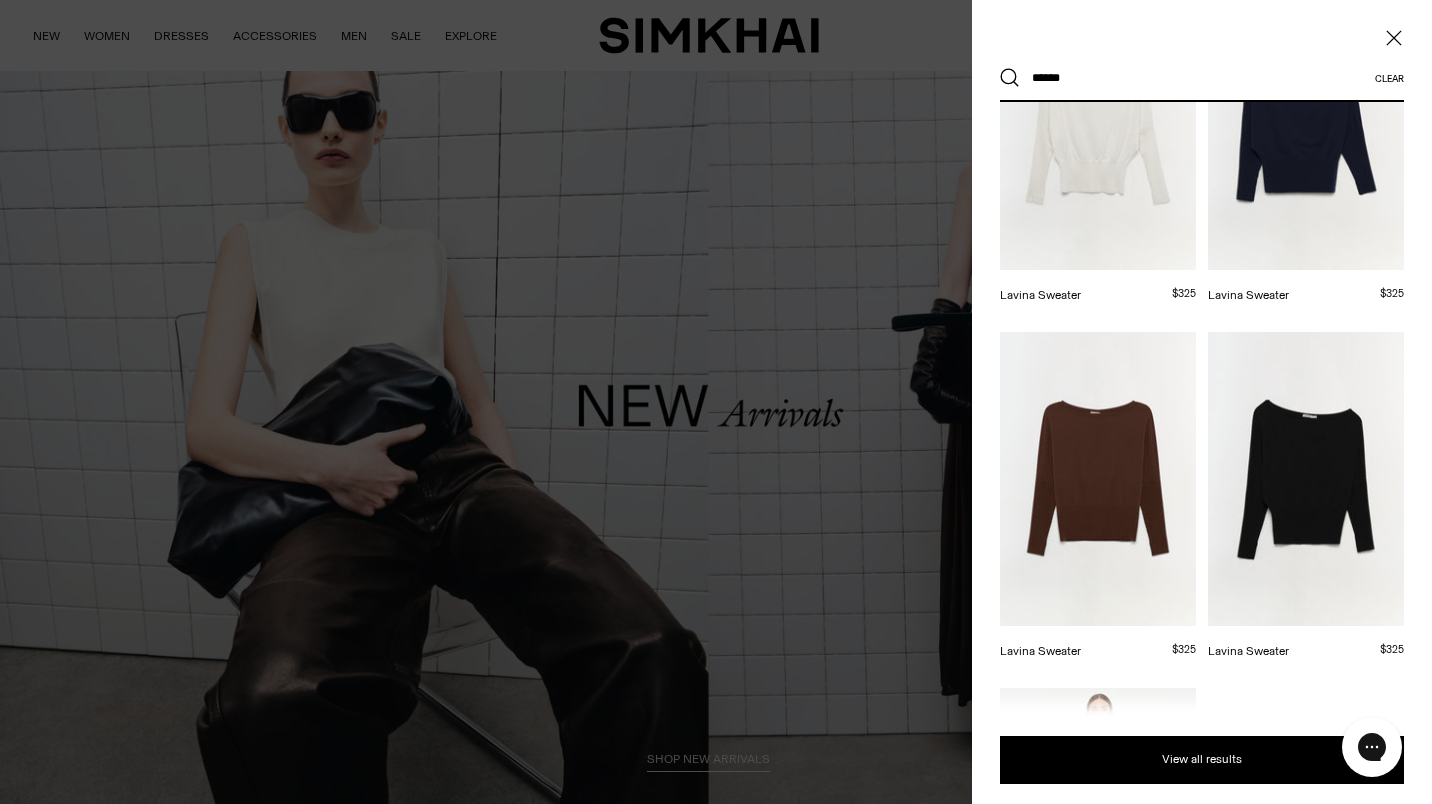 type on "******" 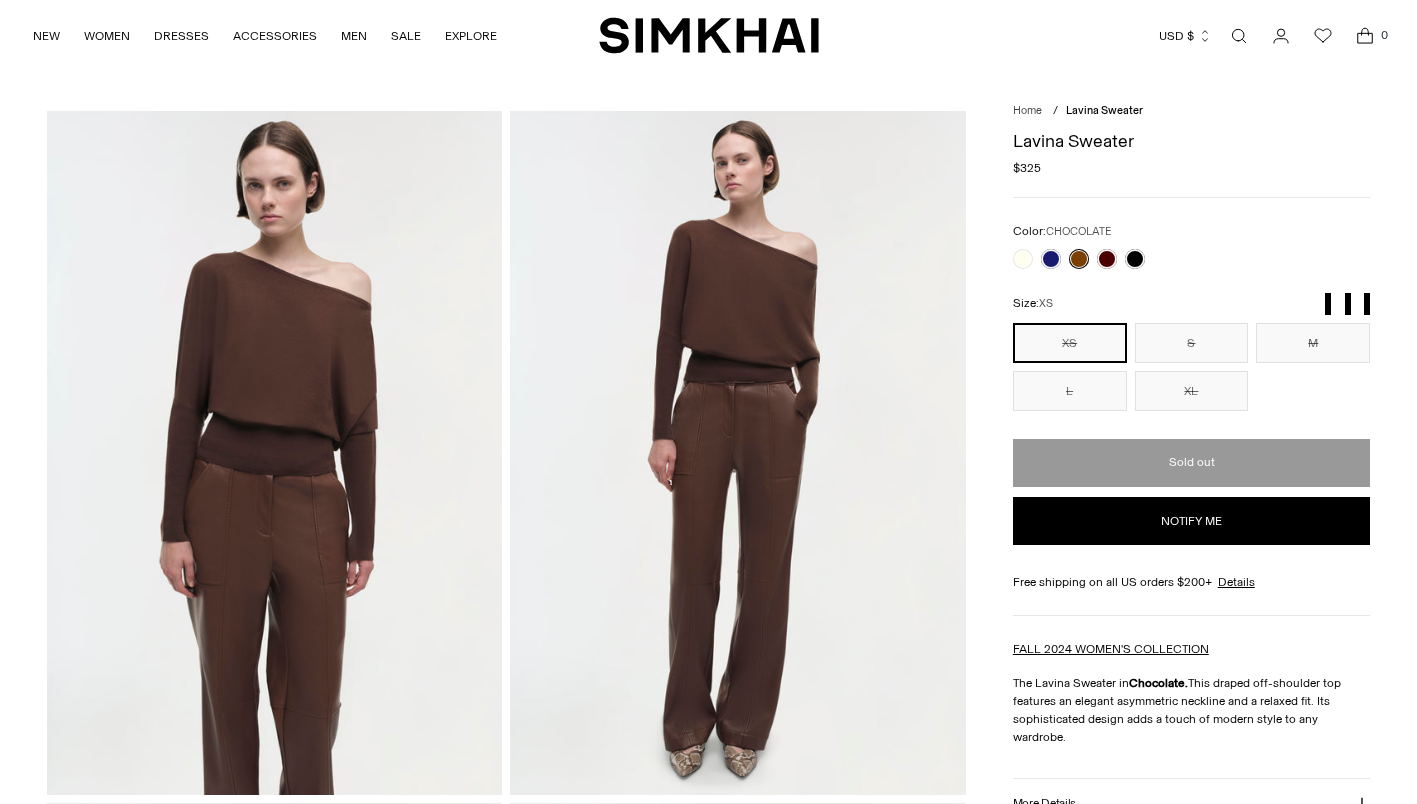 scroll, scrollTop: 0, scrollLeft: 0, axis: both 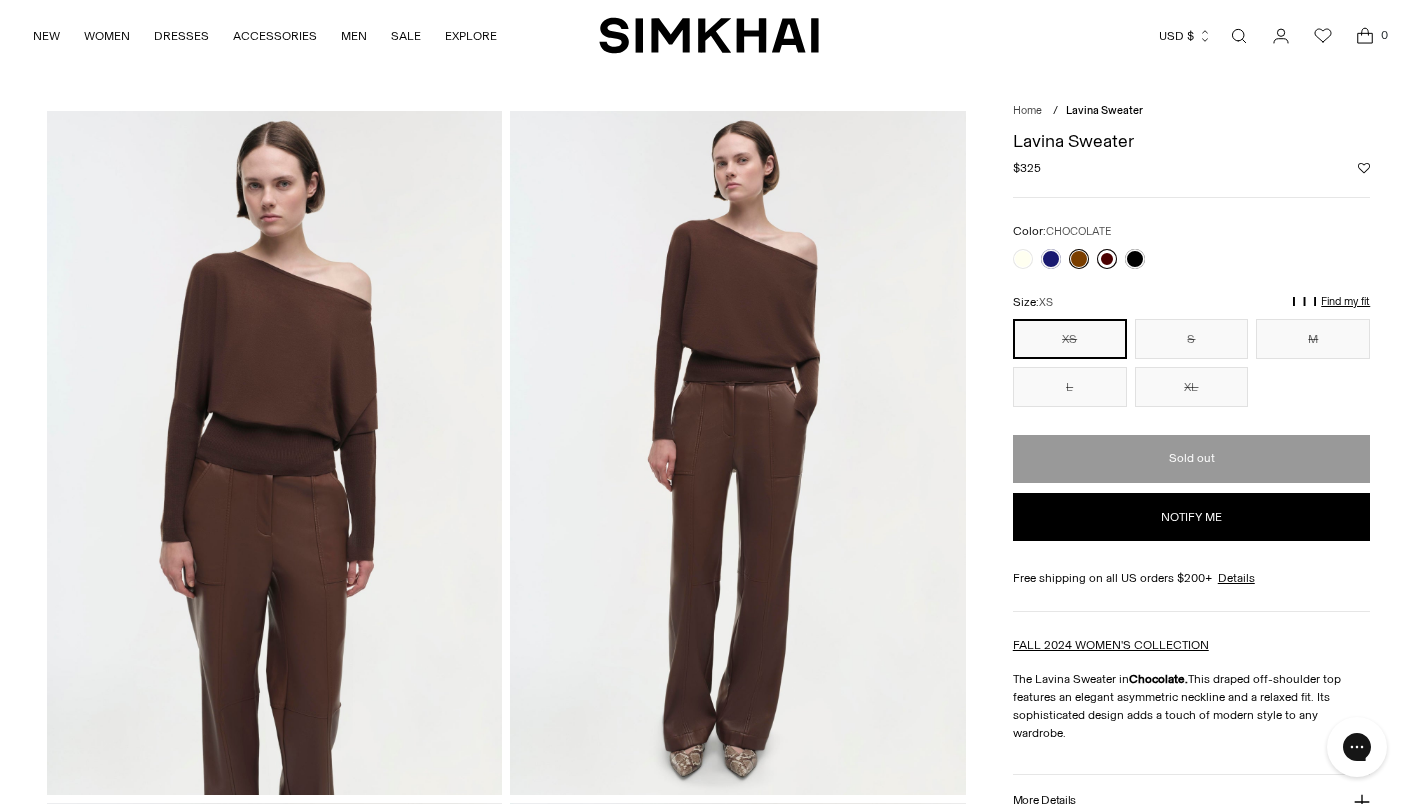 click at bounding box center (1107, 259) 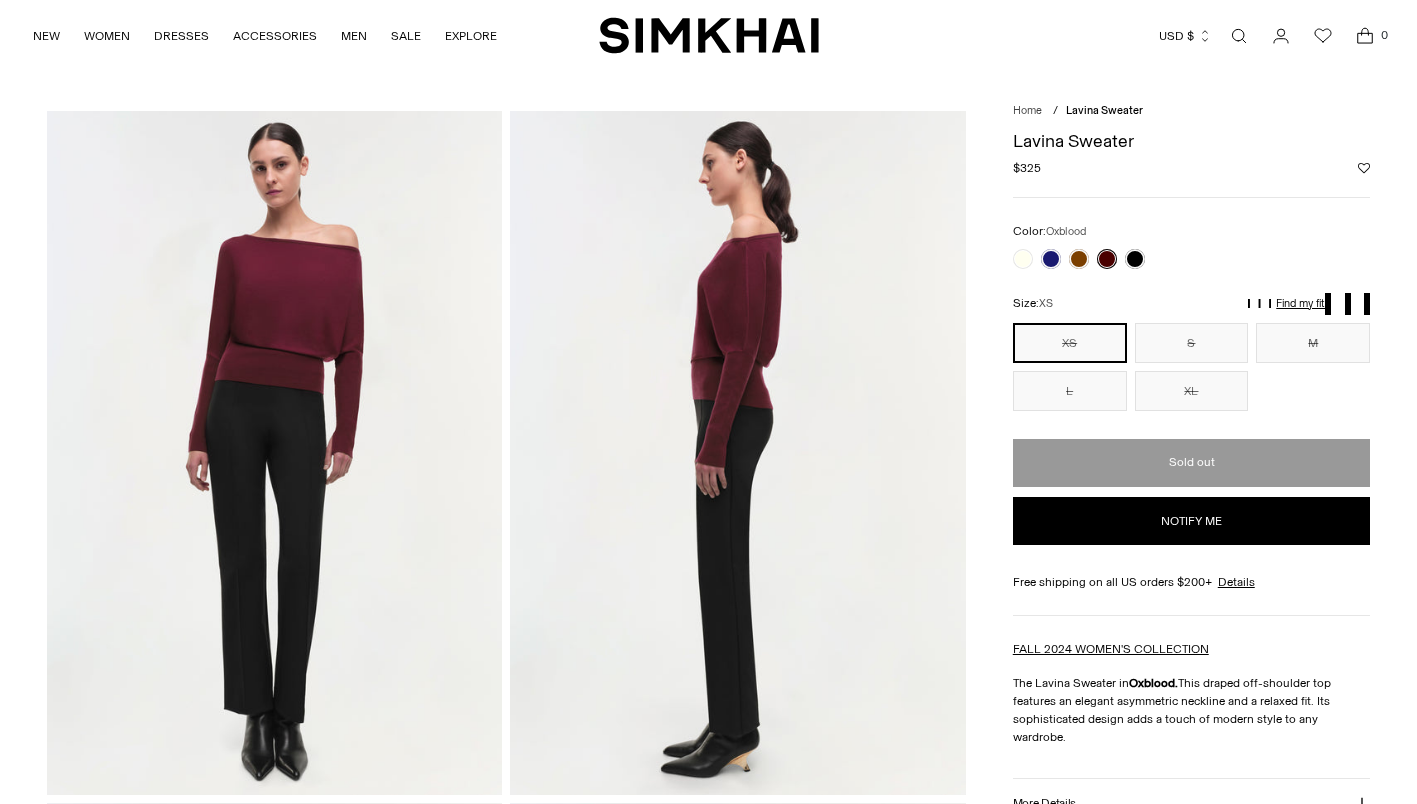 scroll, scrollTop: 0, scrollLeft: 0, axis: both 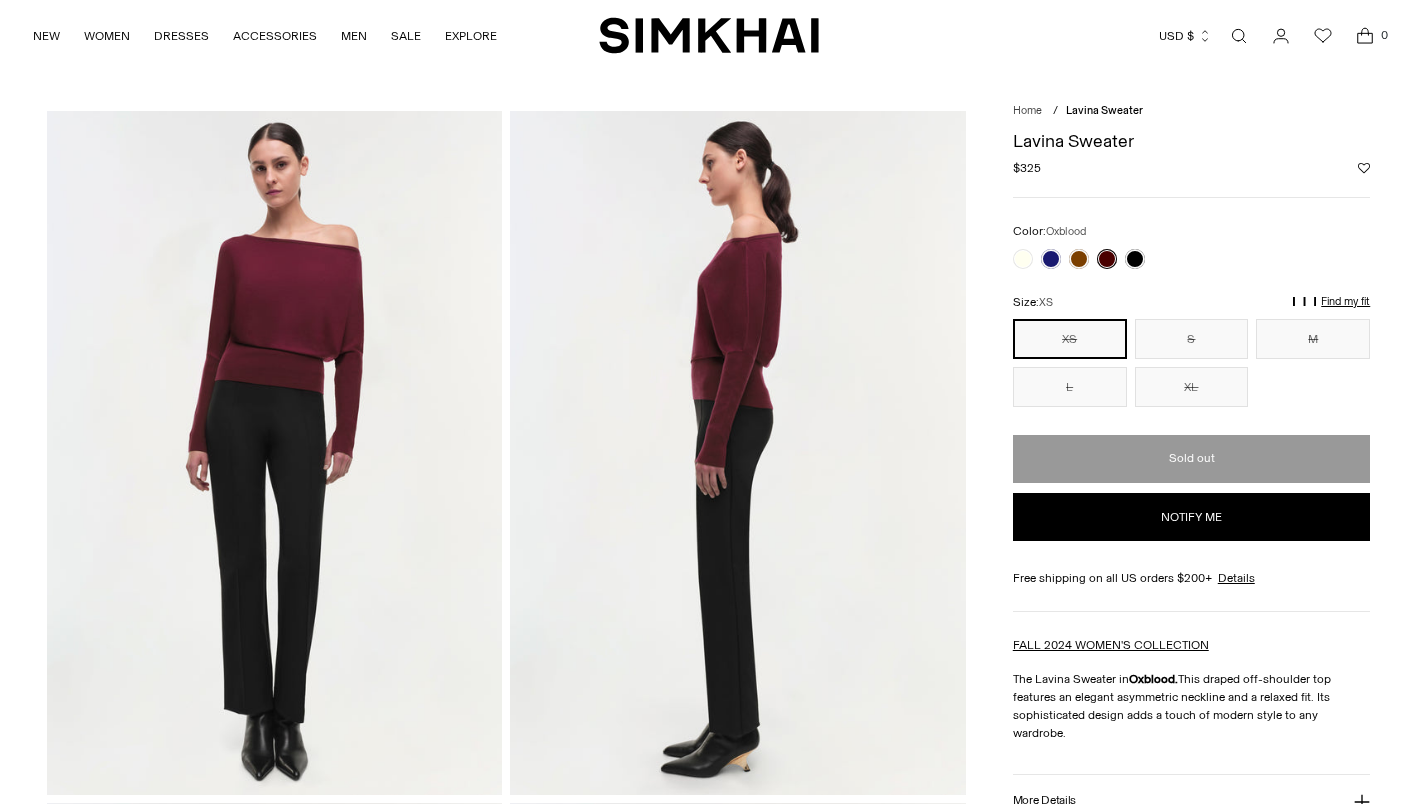 click at bounding box center [1135, 259] 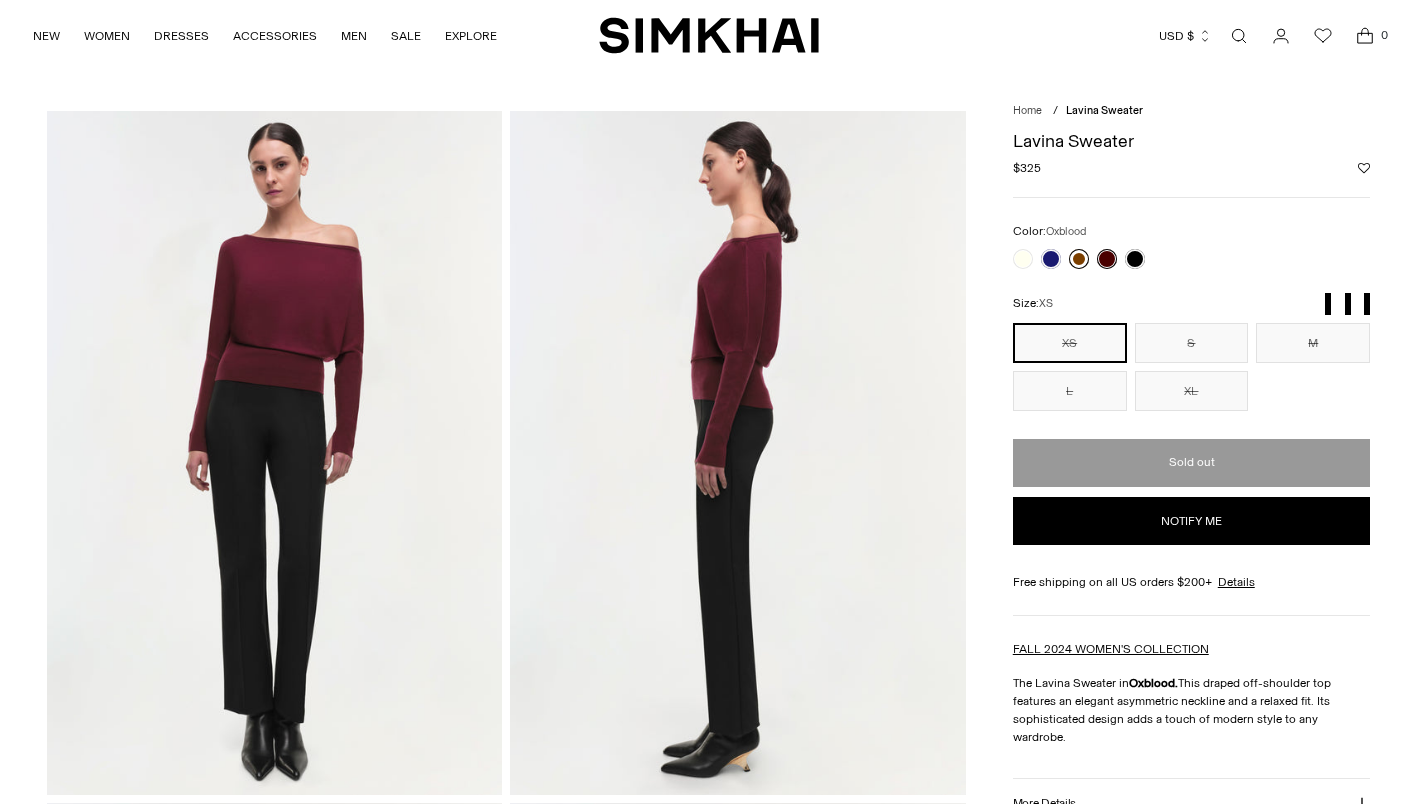 scroll, scrollTop: 0, scrollLeft: 0, axis: both 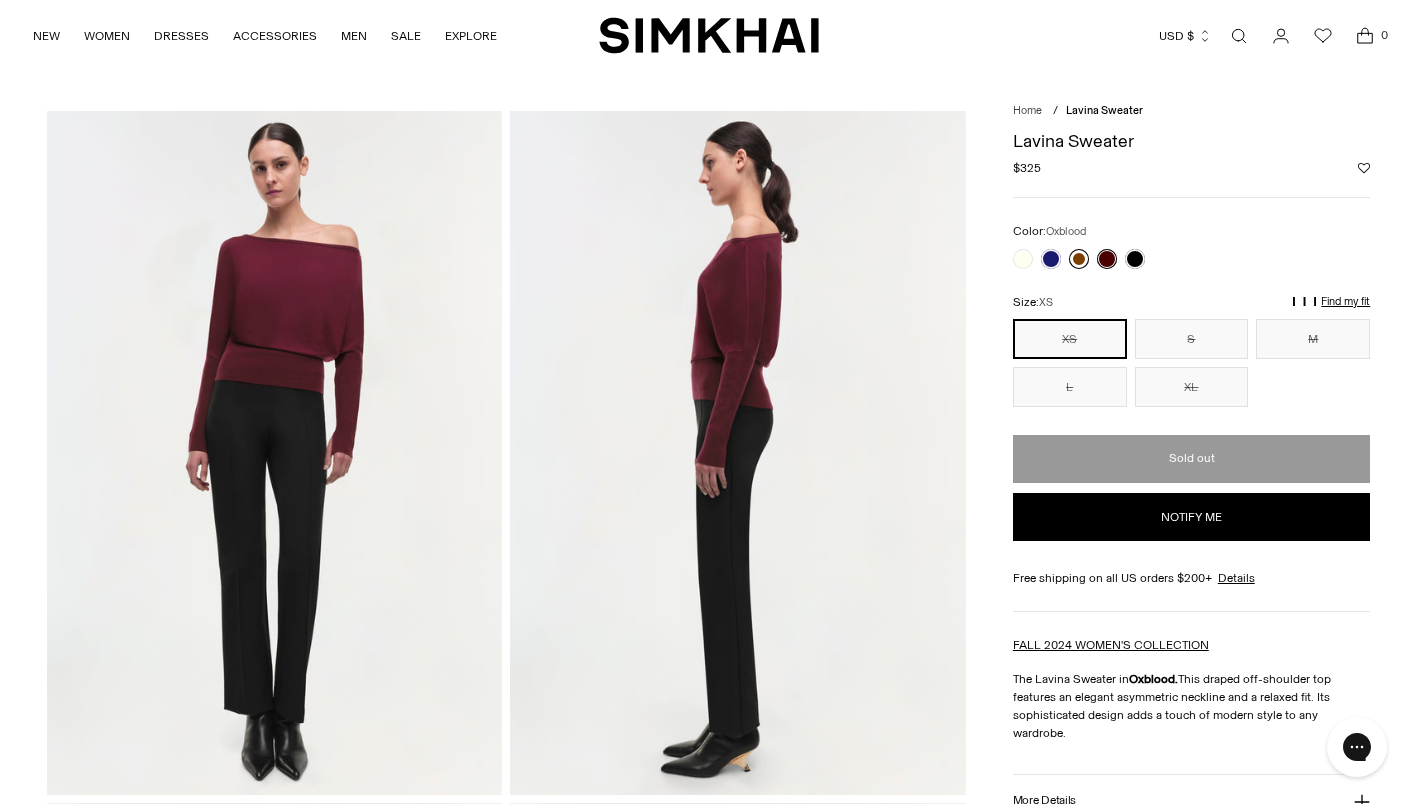 click at bounding box center [1079, 259] 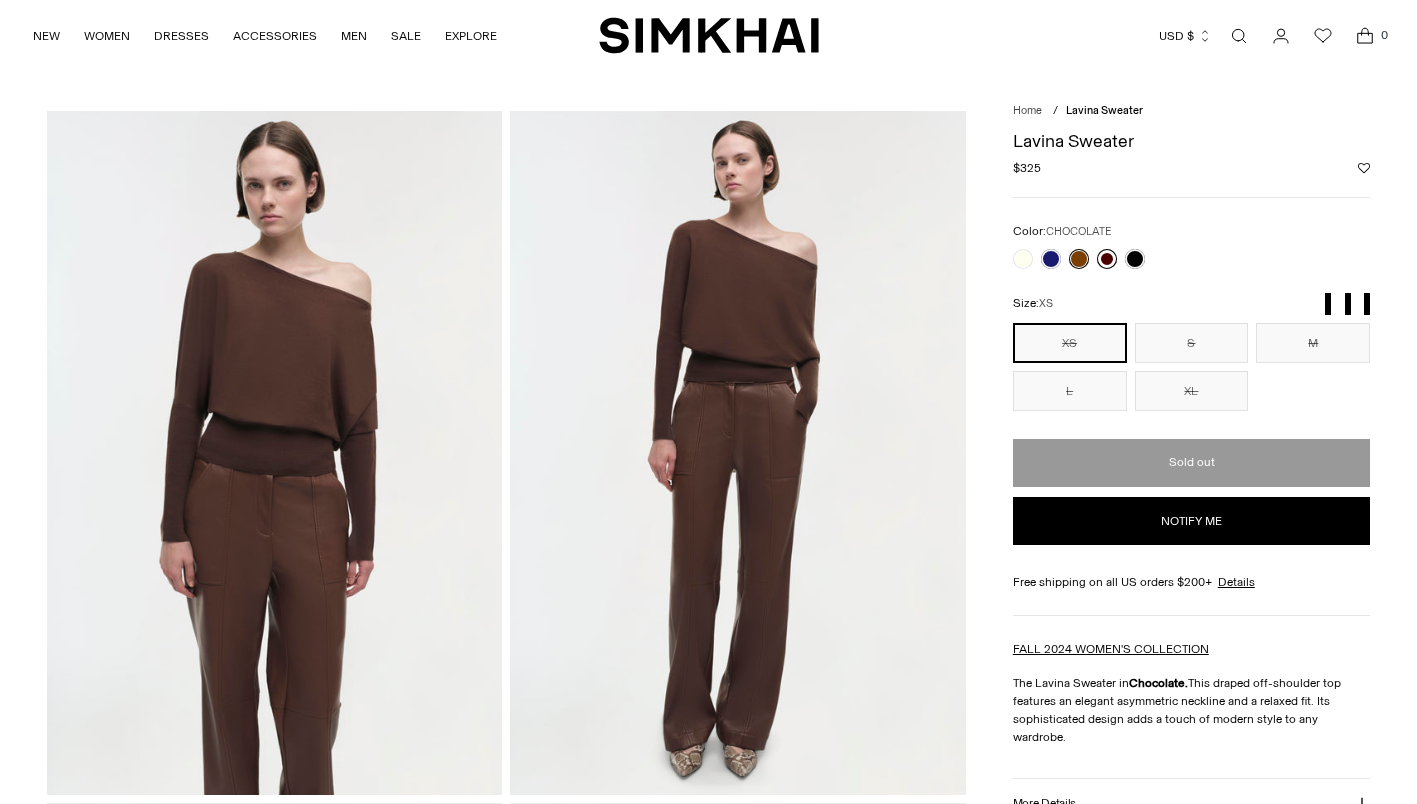 scroll, scrollTop: 0, scrollLeft: 0, axis: both 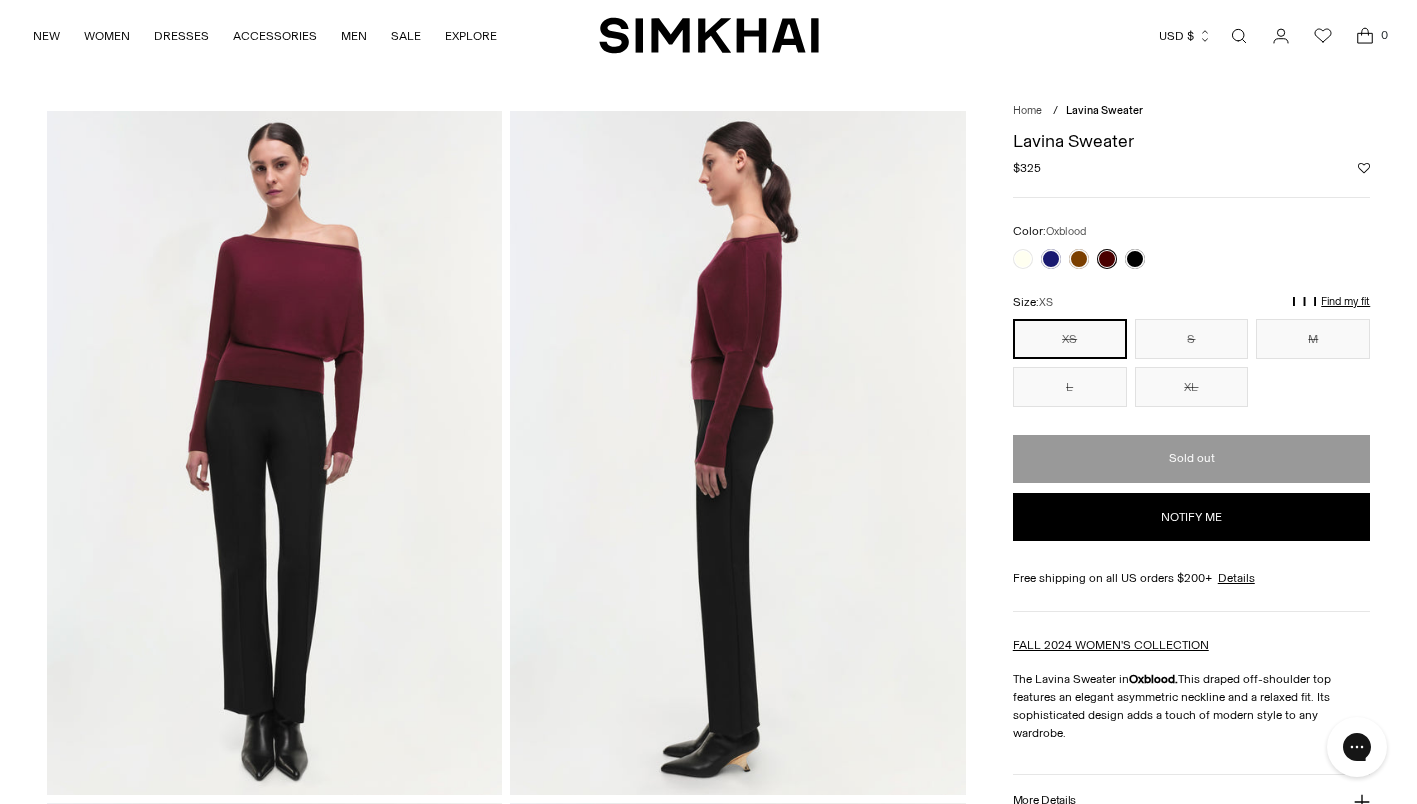 click at bounding box center [1239, 36] 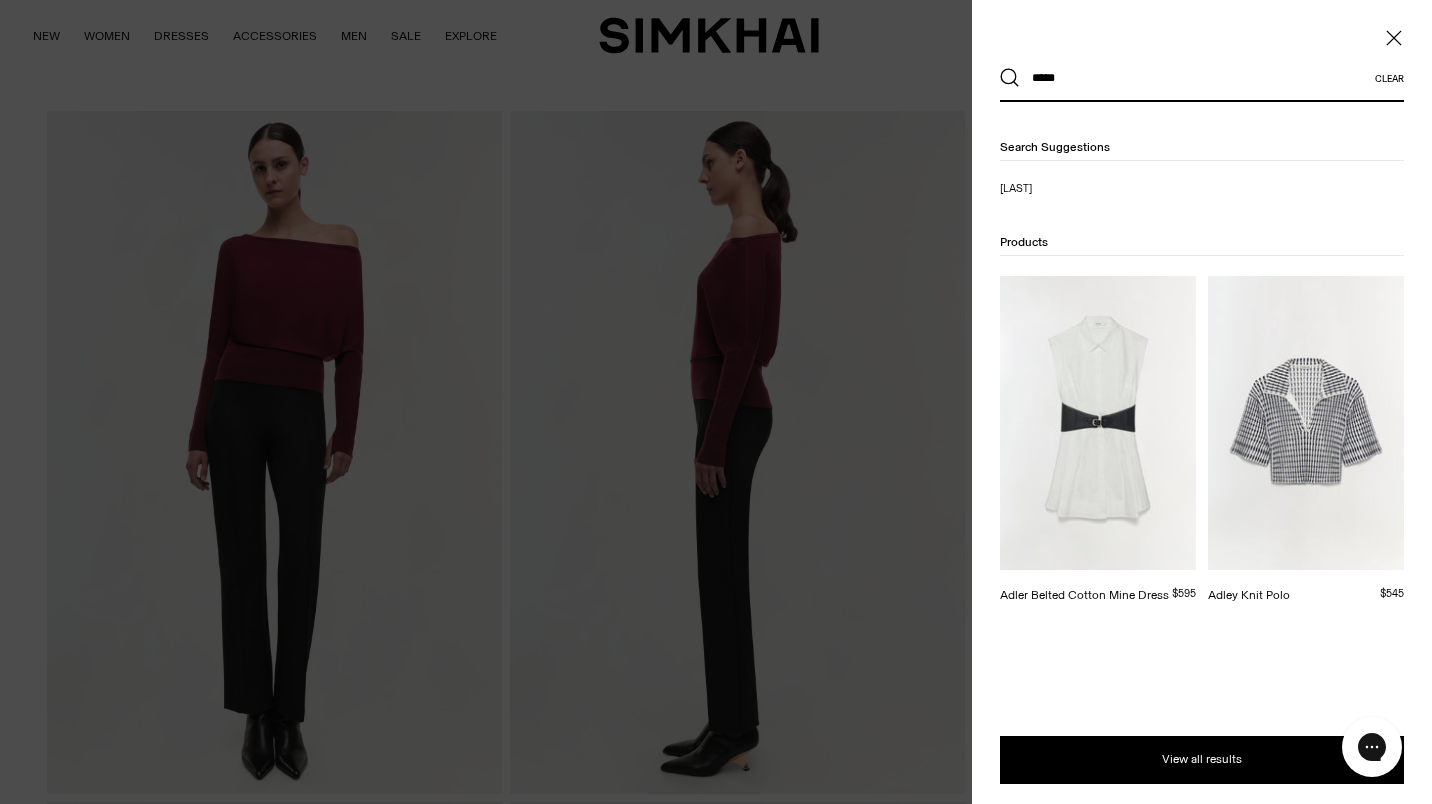 type on "*****" 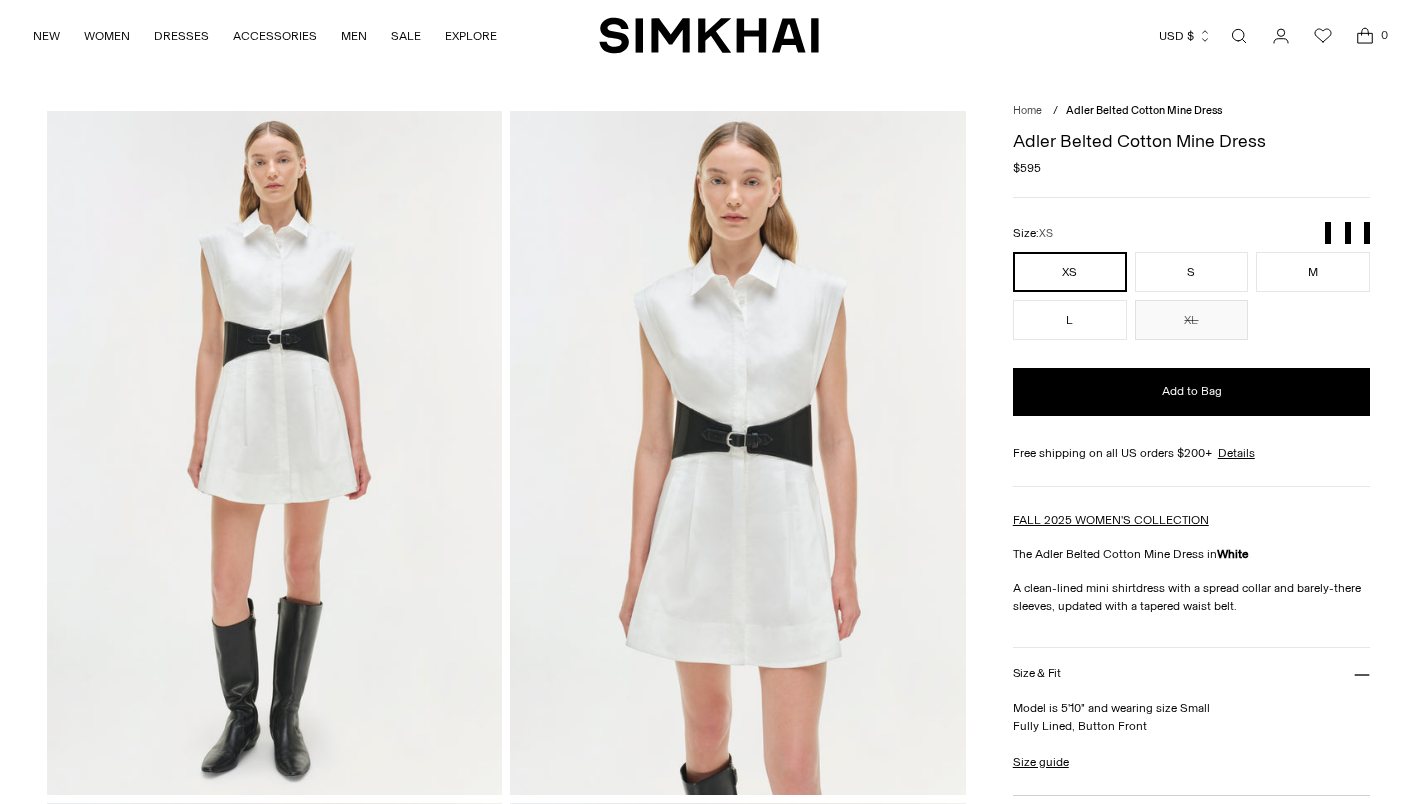 scroll, scrollTop: 0, scrollLeft: 0, axis: both 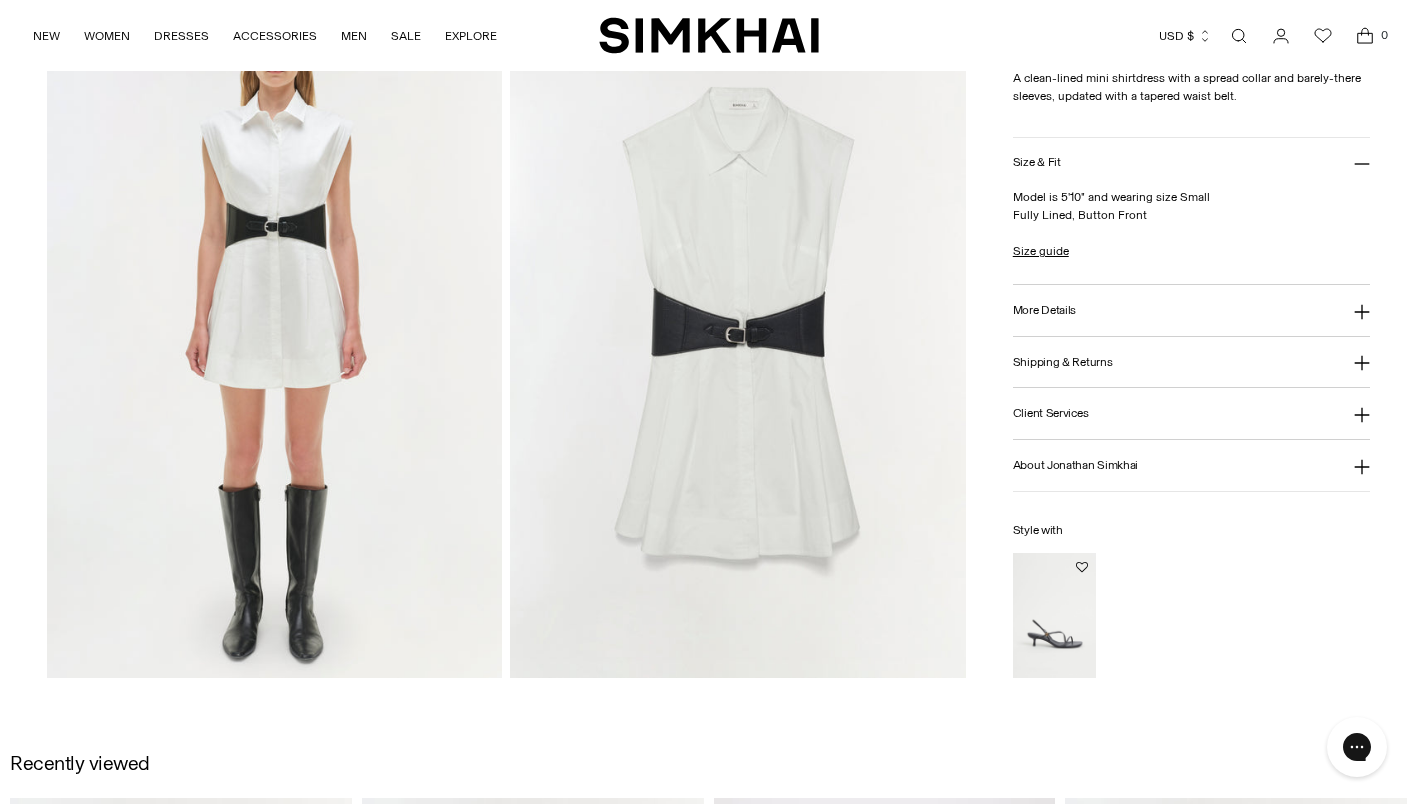 click at bounding box center (738, 335) 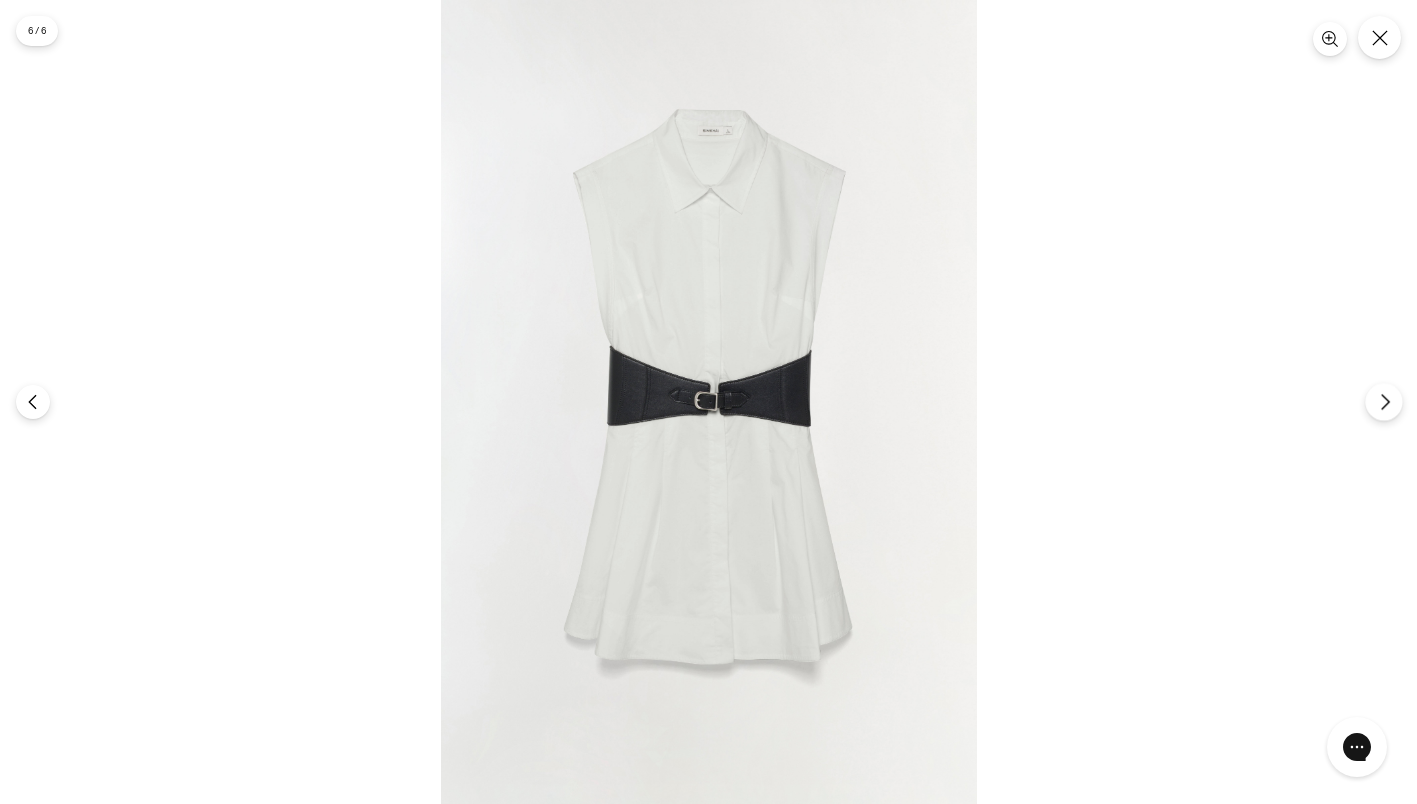 click at bounding box center [1383, 401] 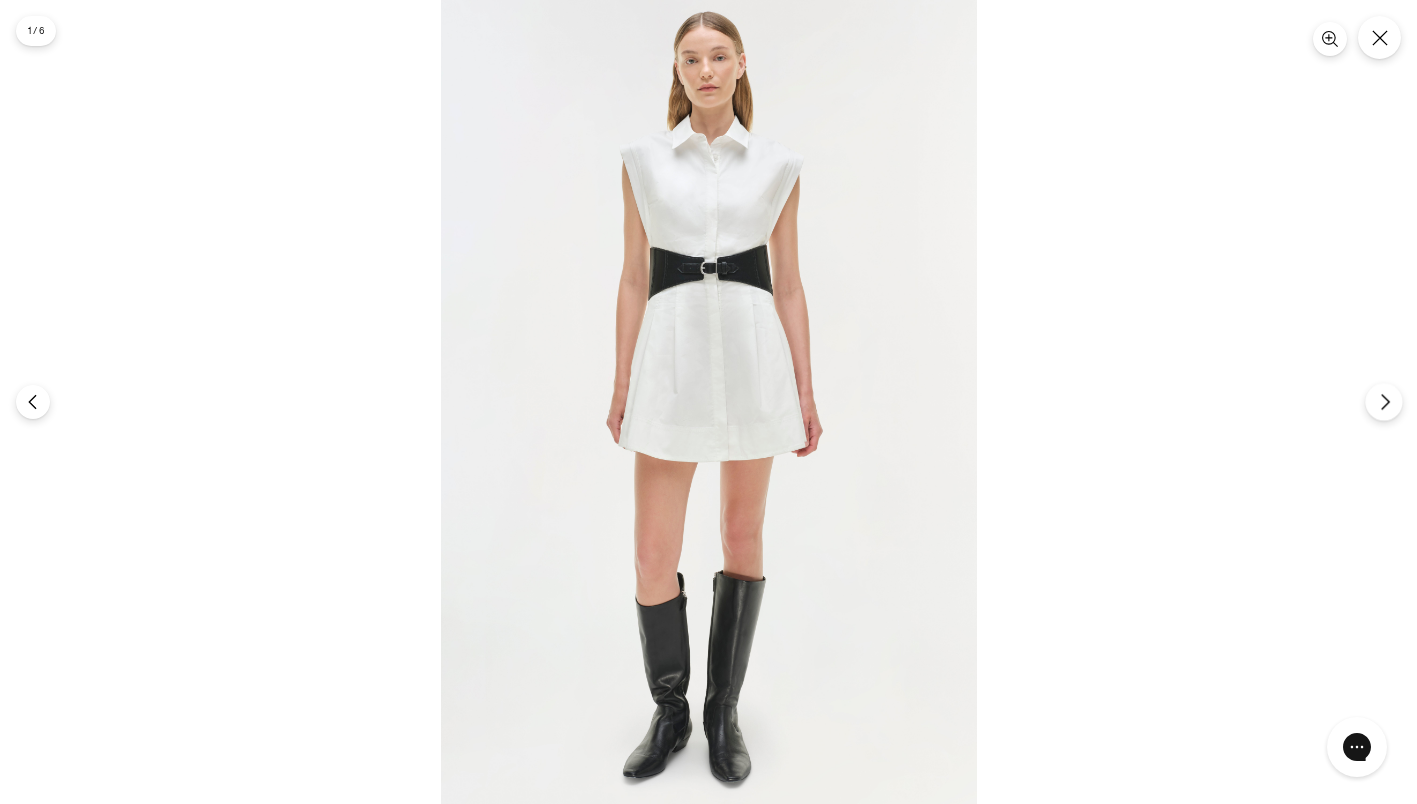 click at bounding box center [1383, 401] 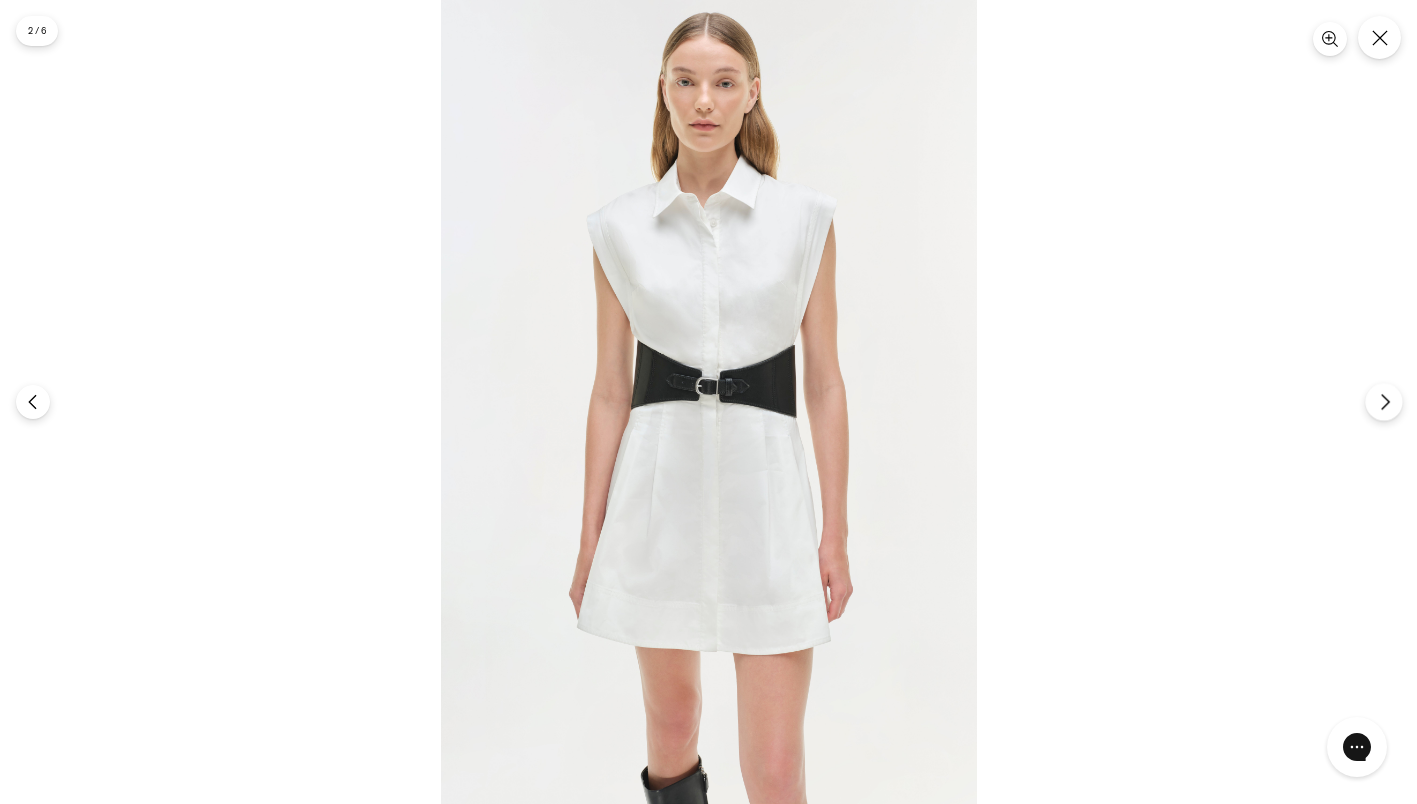 click 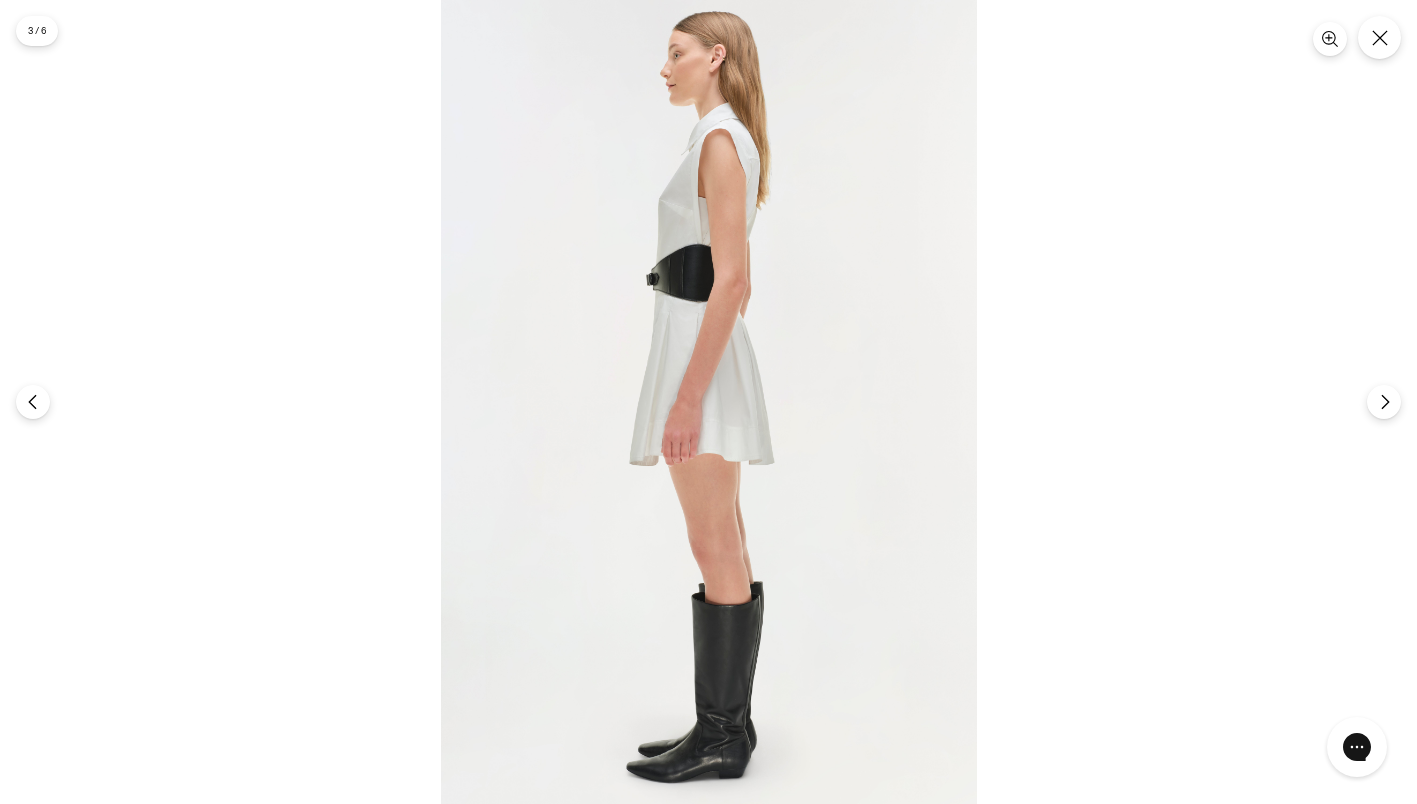 click at bounding box center [708, 402] 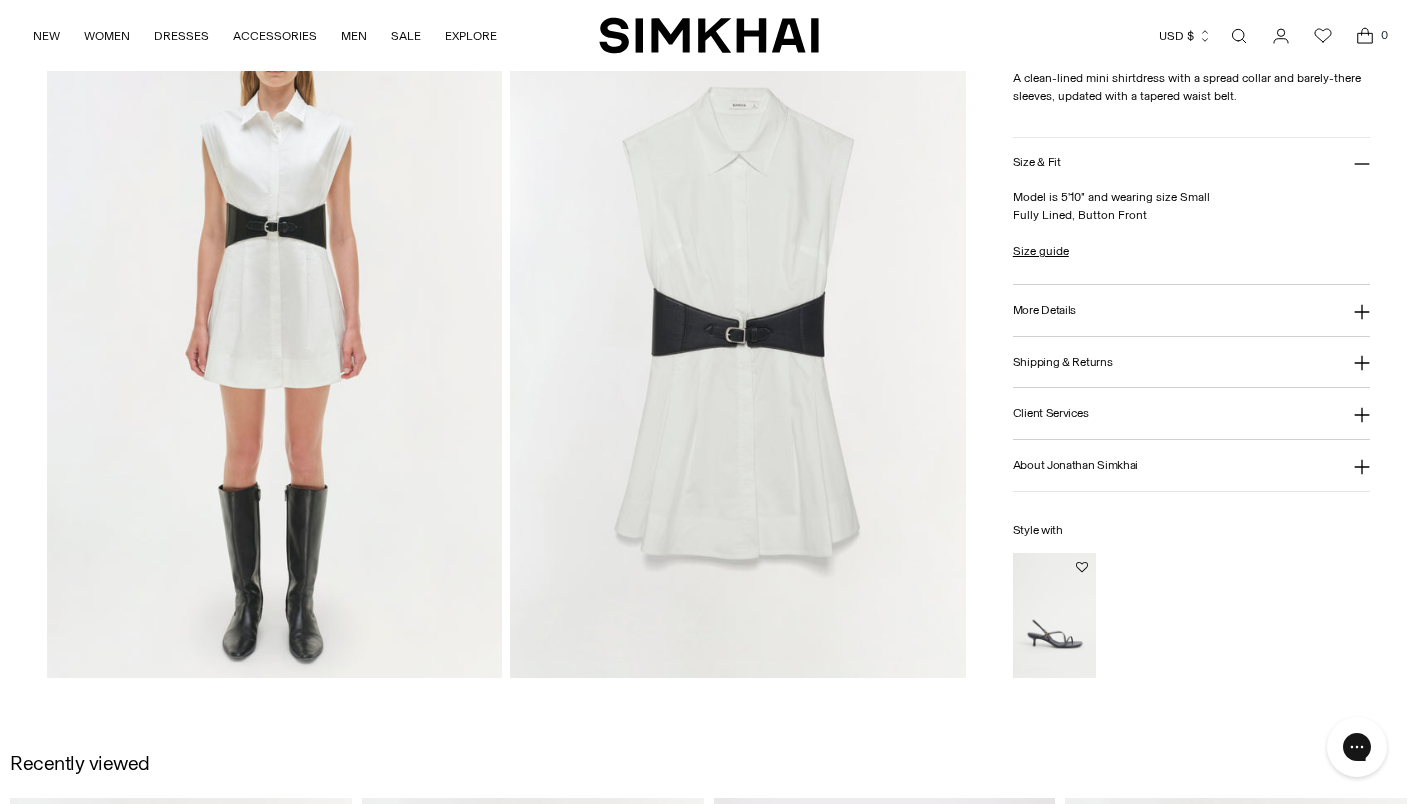 click on "3 / 6" at bounding box center (708, 402) 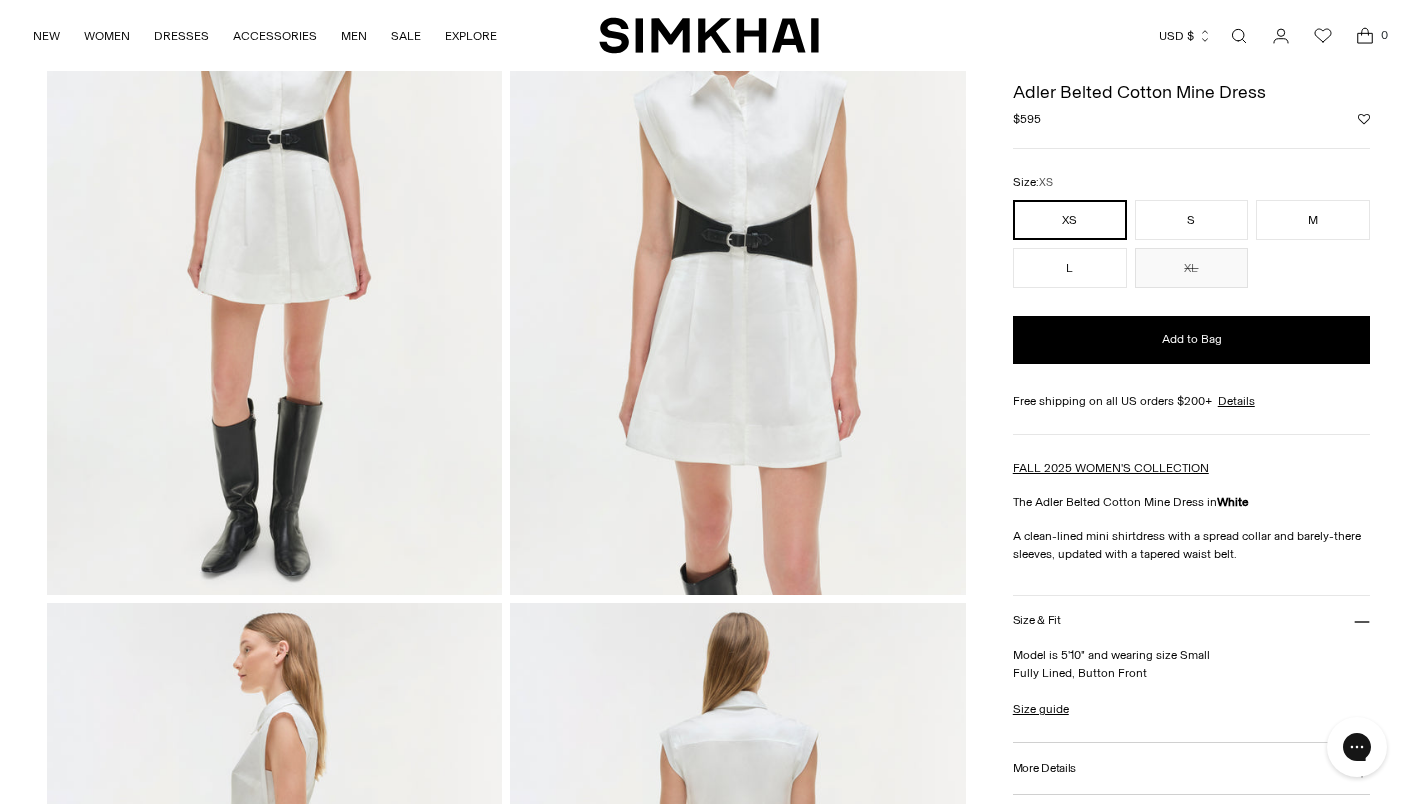 scroll, scrollTop: 0, scrollLeft: 0, axis: both 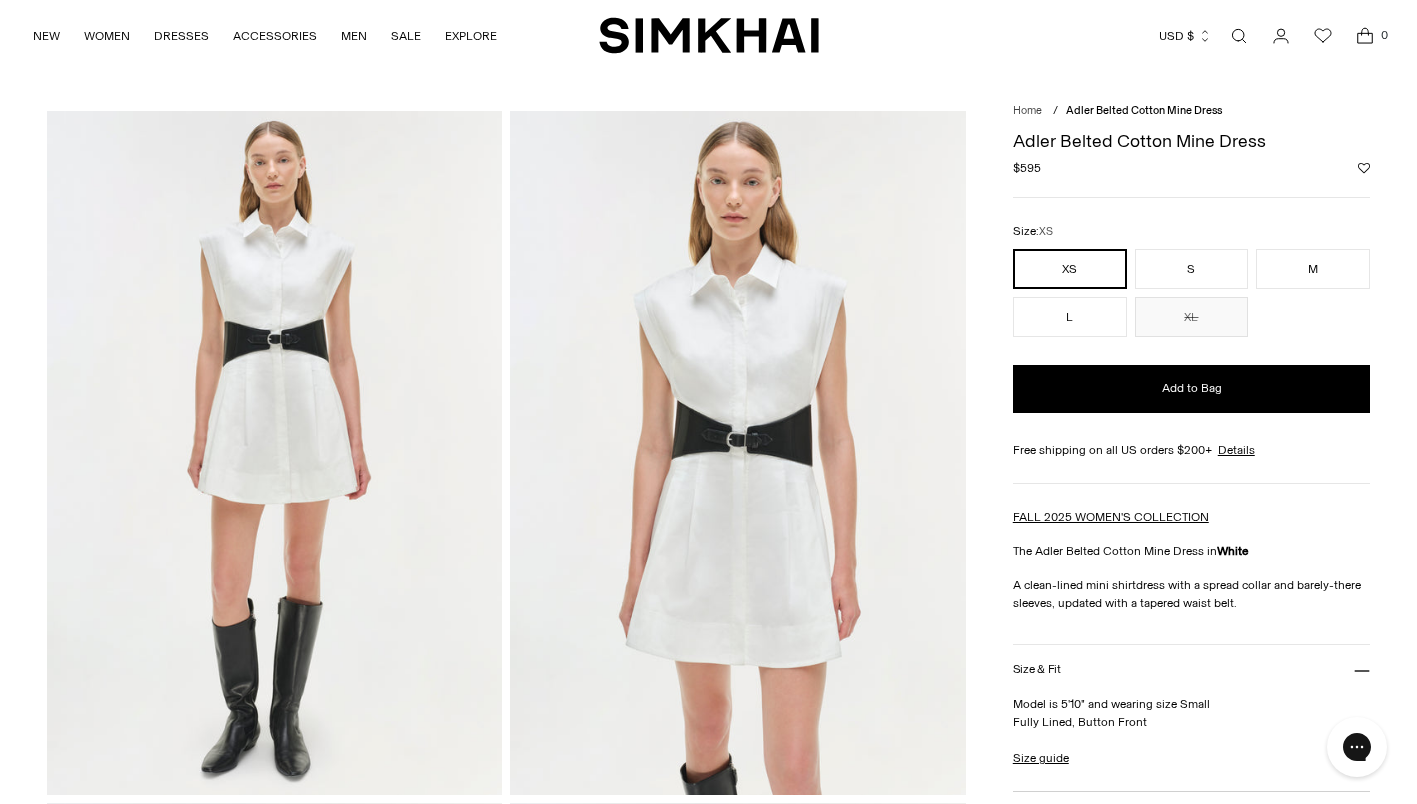 click at bounding box center (738, 452) 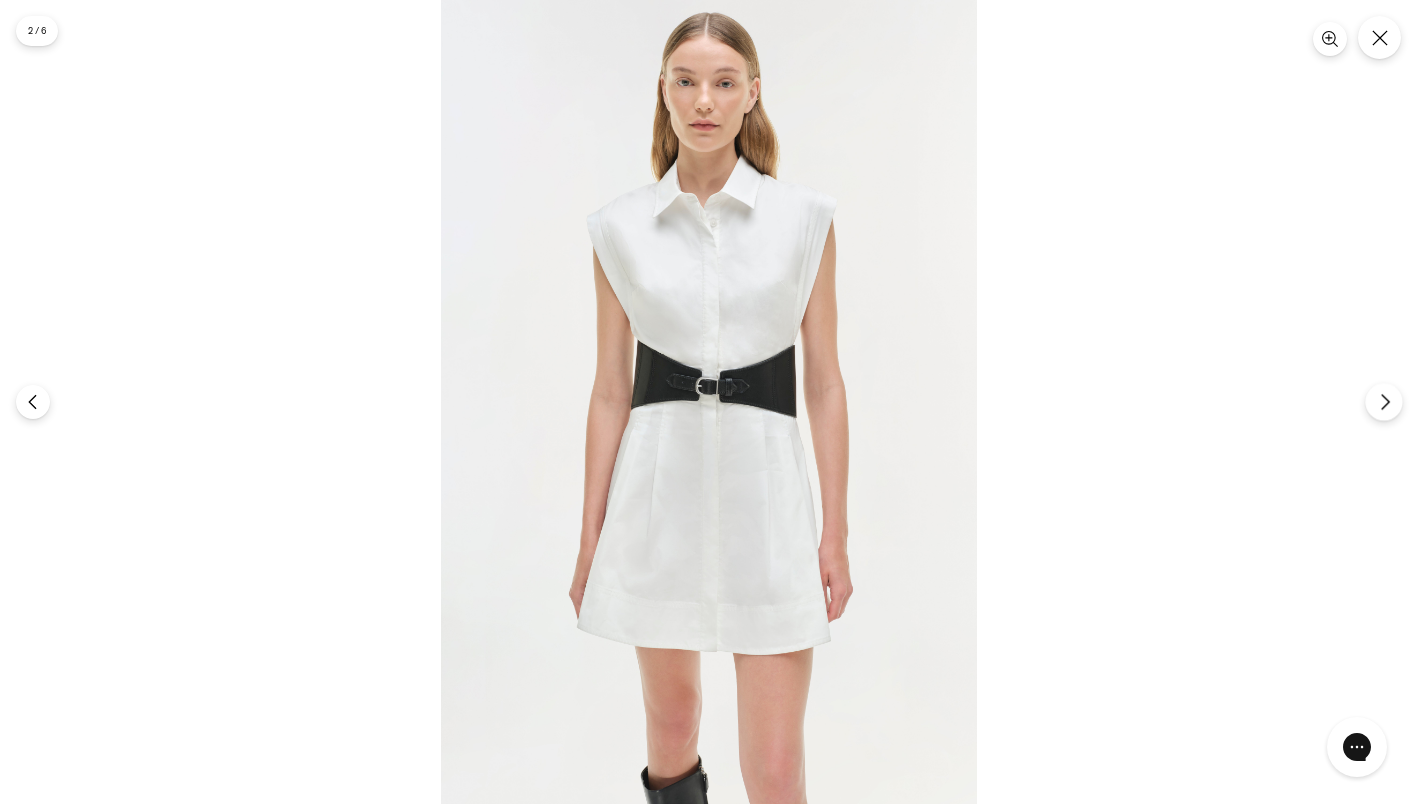 click 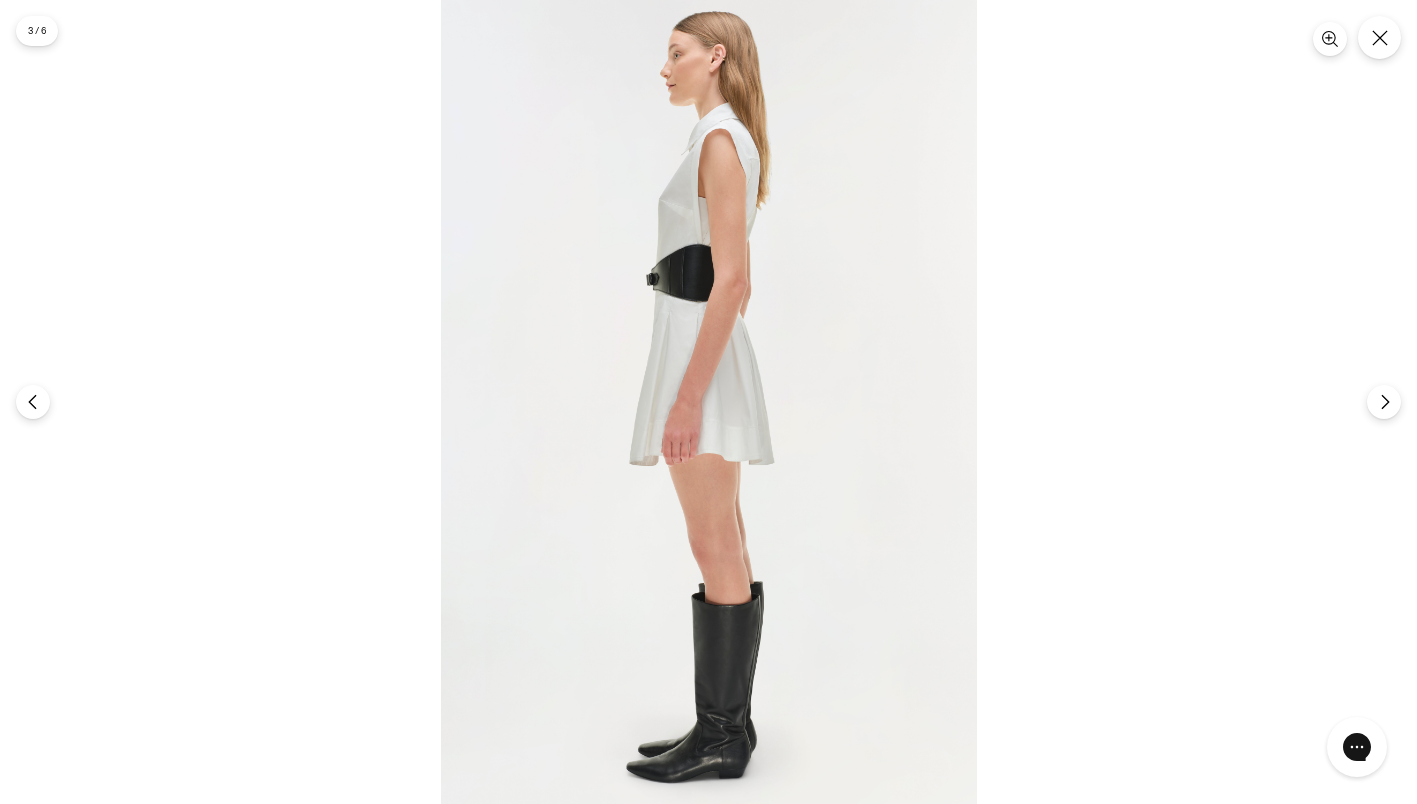 click at bounding box center (708, 402) 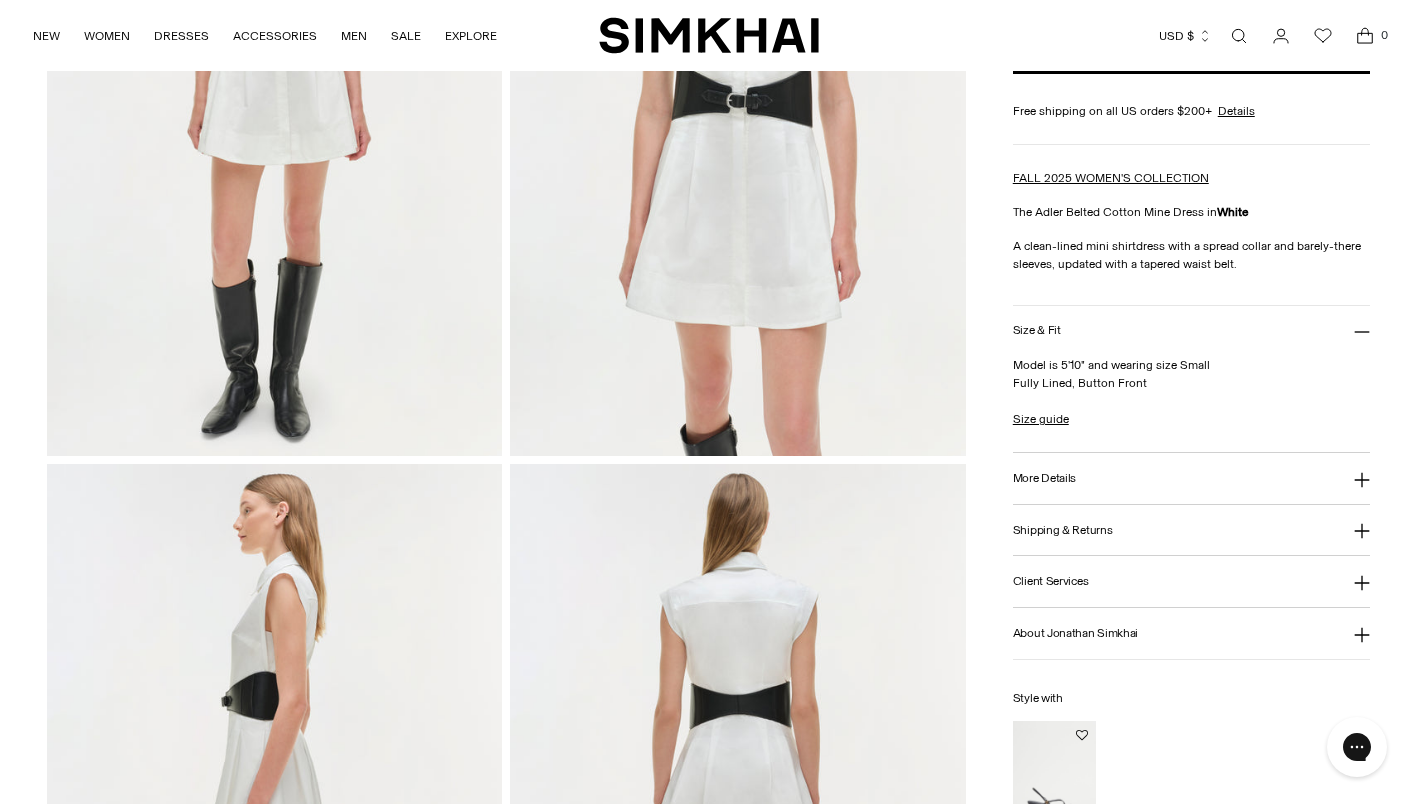scroll, scrollTop: 700, scrollLeft: 0, axis: vertical 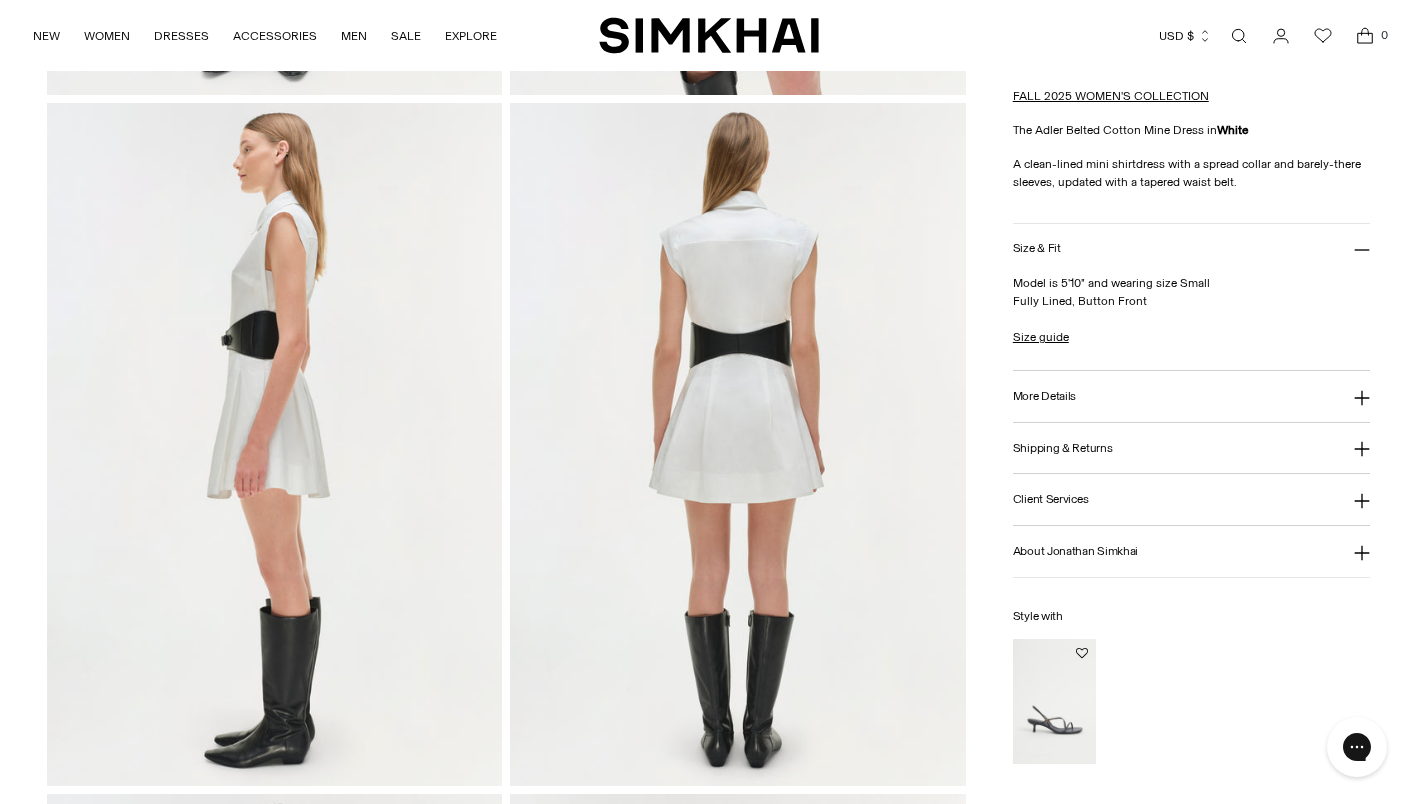 click at bounding box center [738, 444] 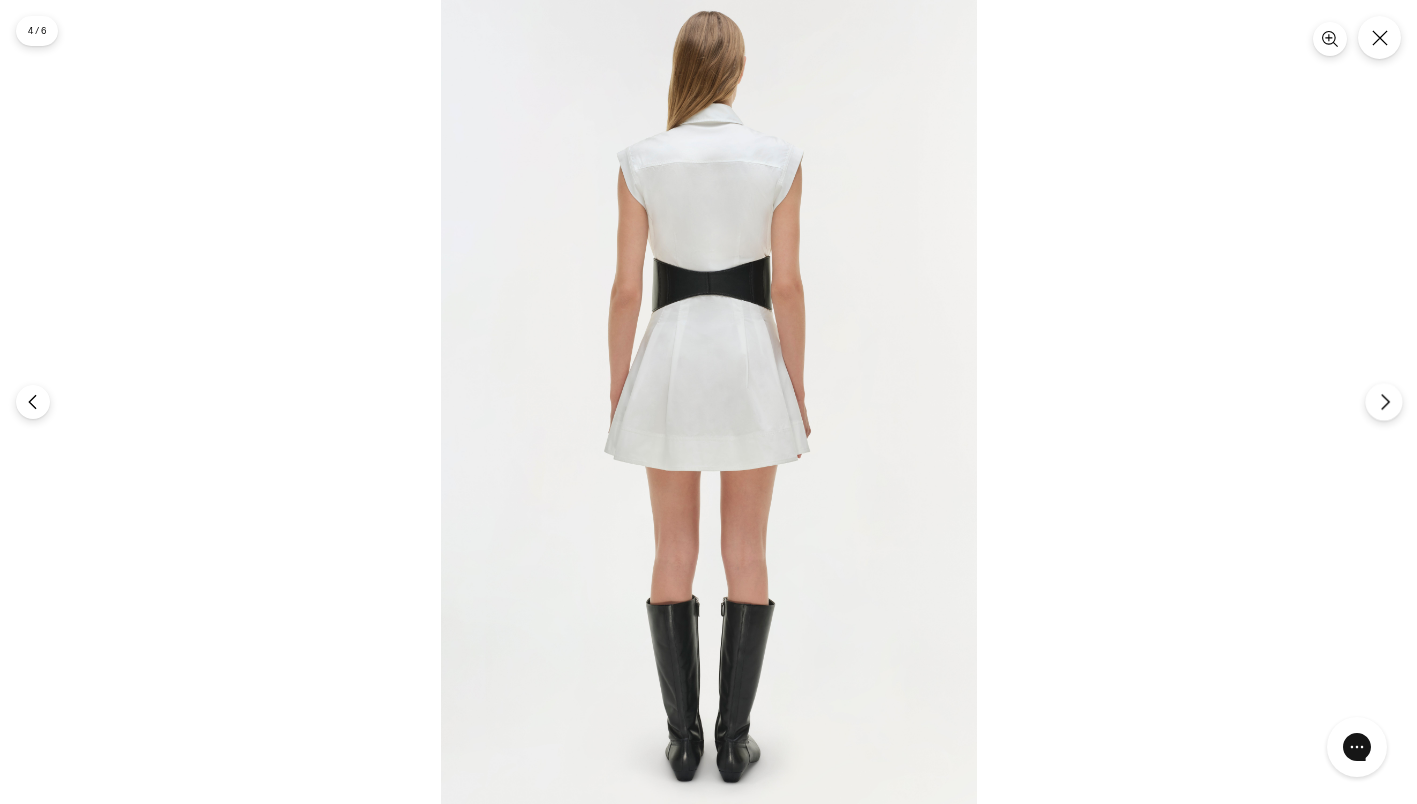 click at bounding box center [1383, 401] 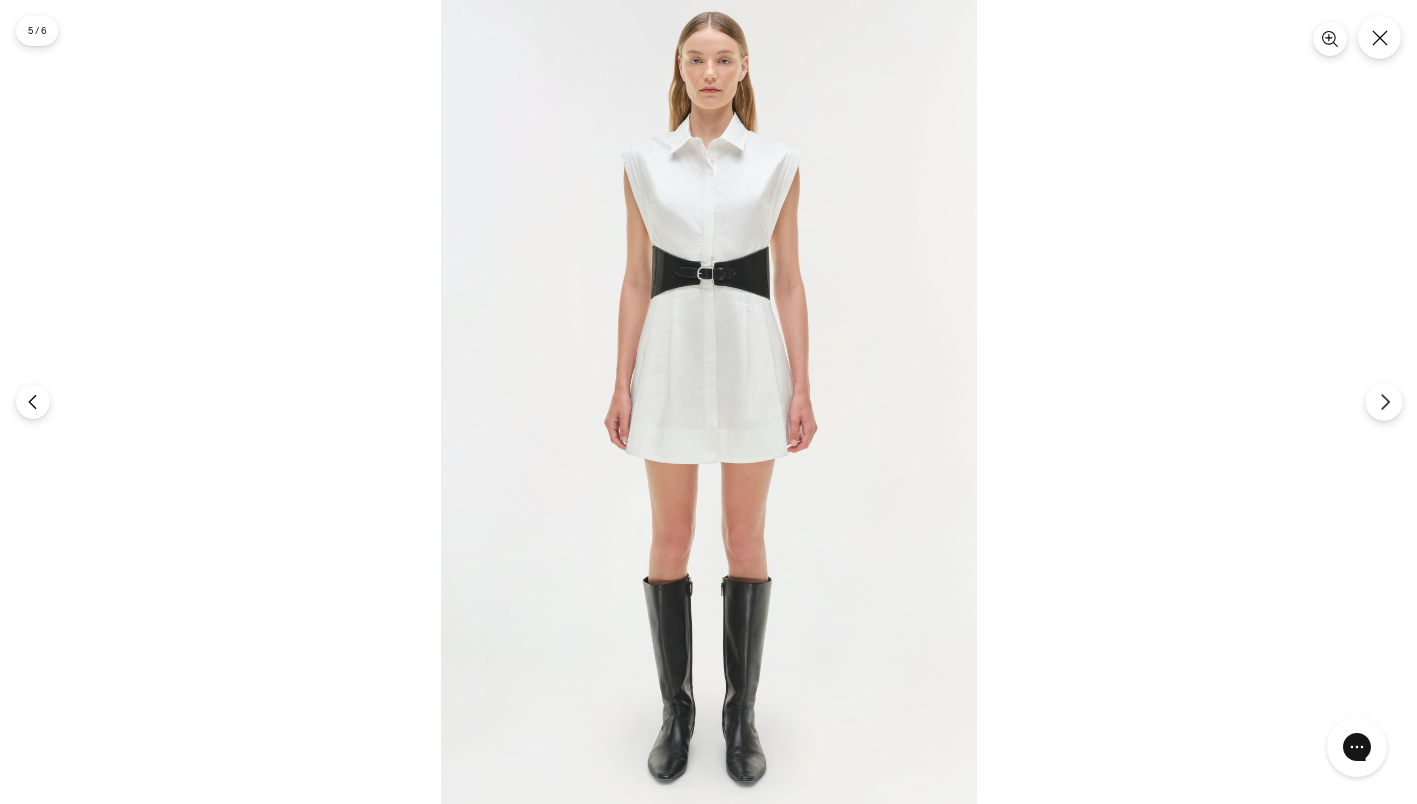 click at bounding box center (1383, 401) 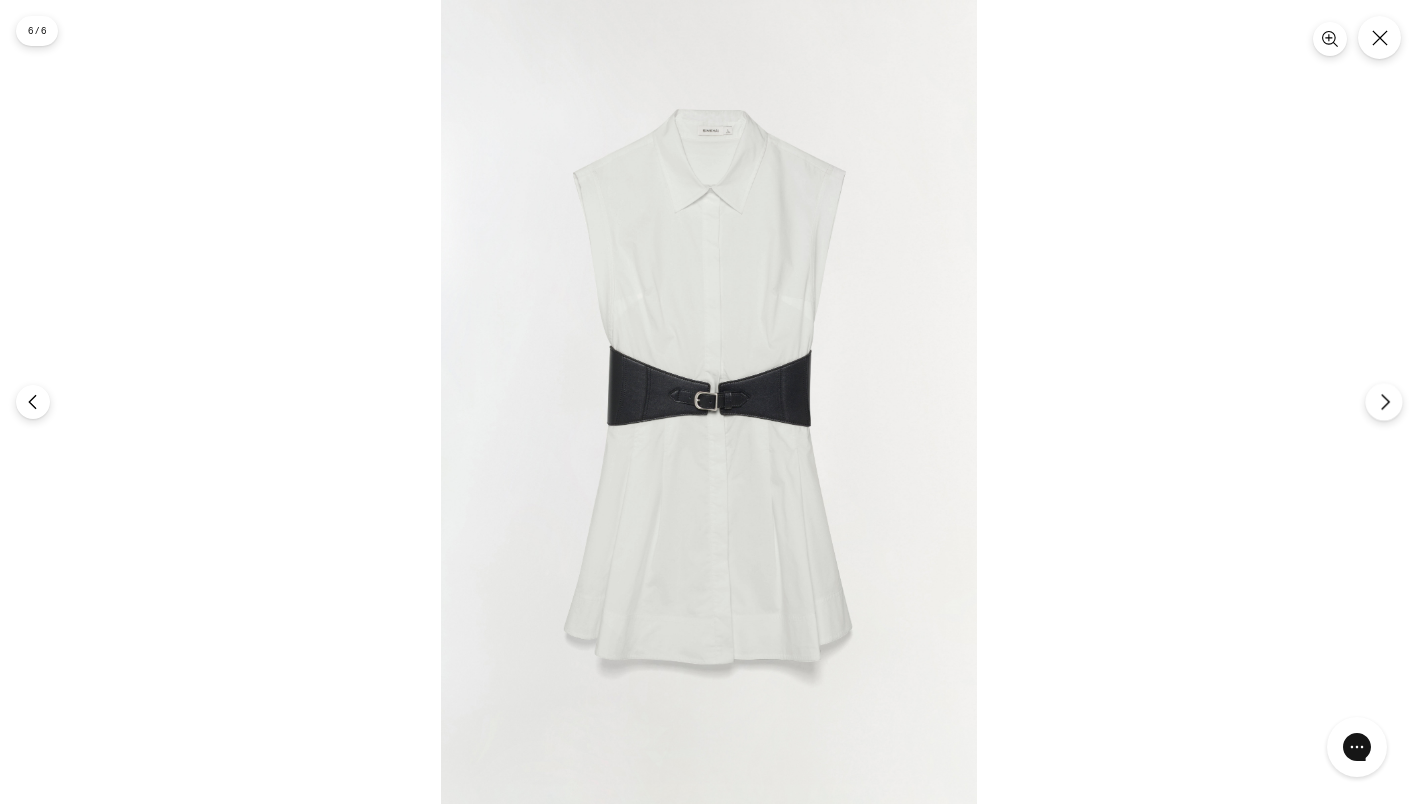 click at bounding box center [1383, 401] 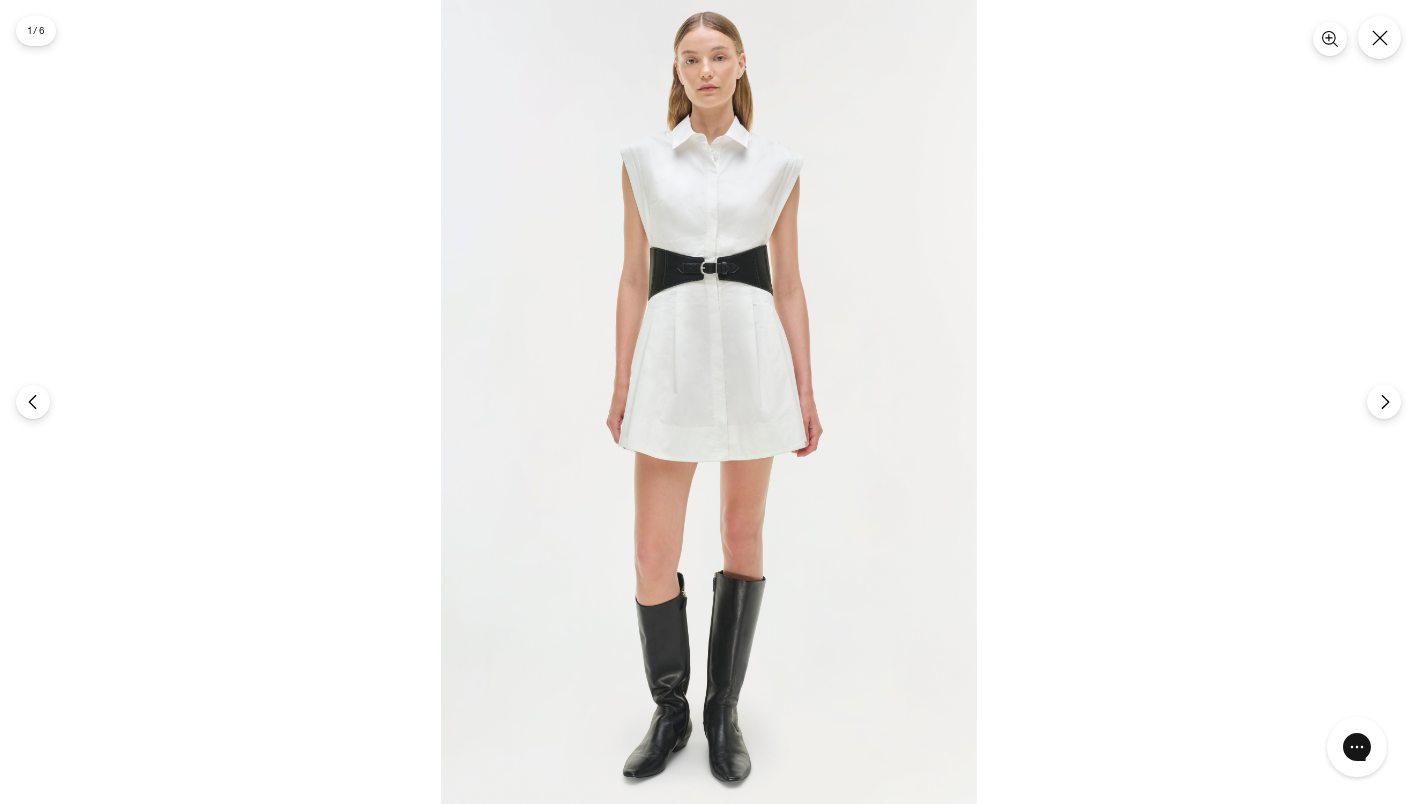 click at bounding box center (708, 402) 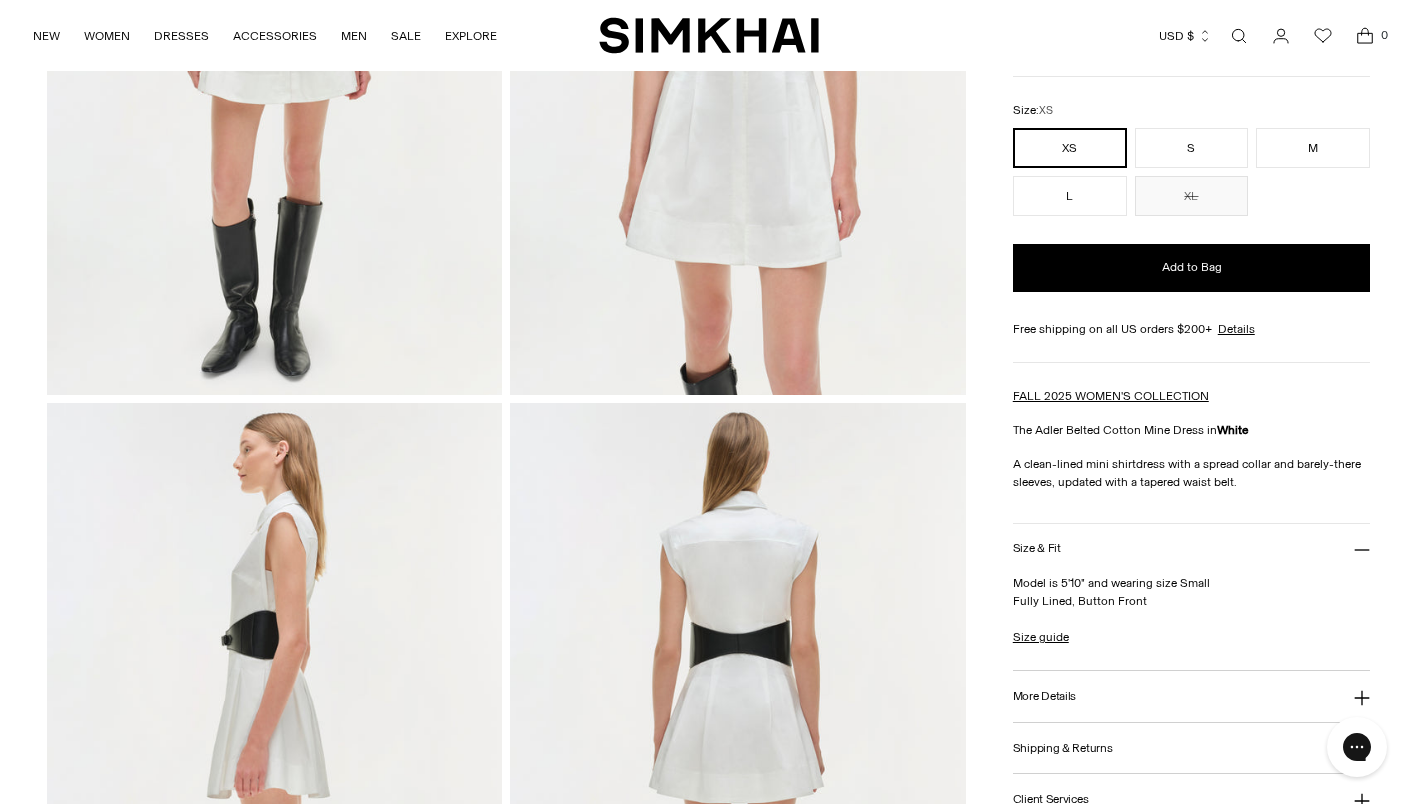 scroll, scrollTop: 400, scrollLeft: 0, axis: vertical 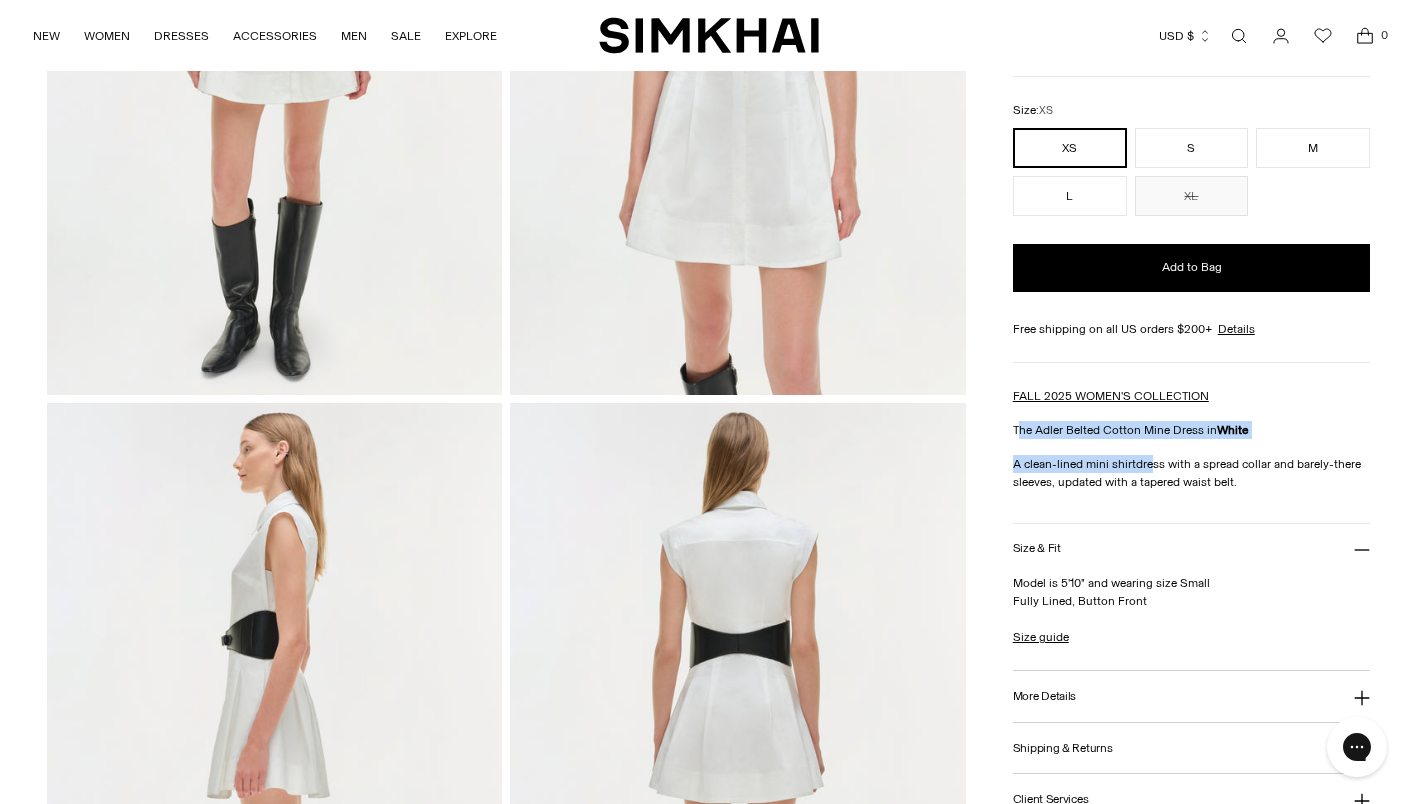 drag, startPoint x: 1016, startPoint y: 436, endPoint x: 1153, endPoint y: 454, distance: 138.17743 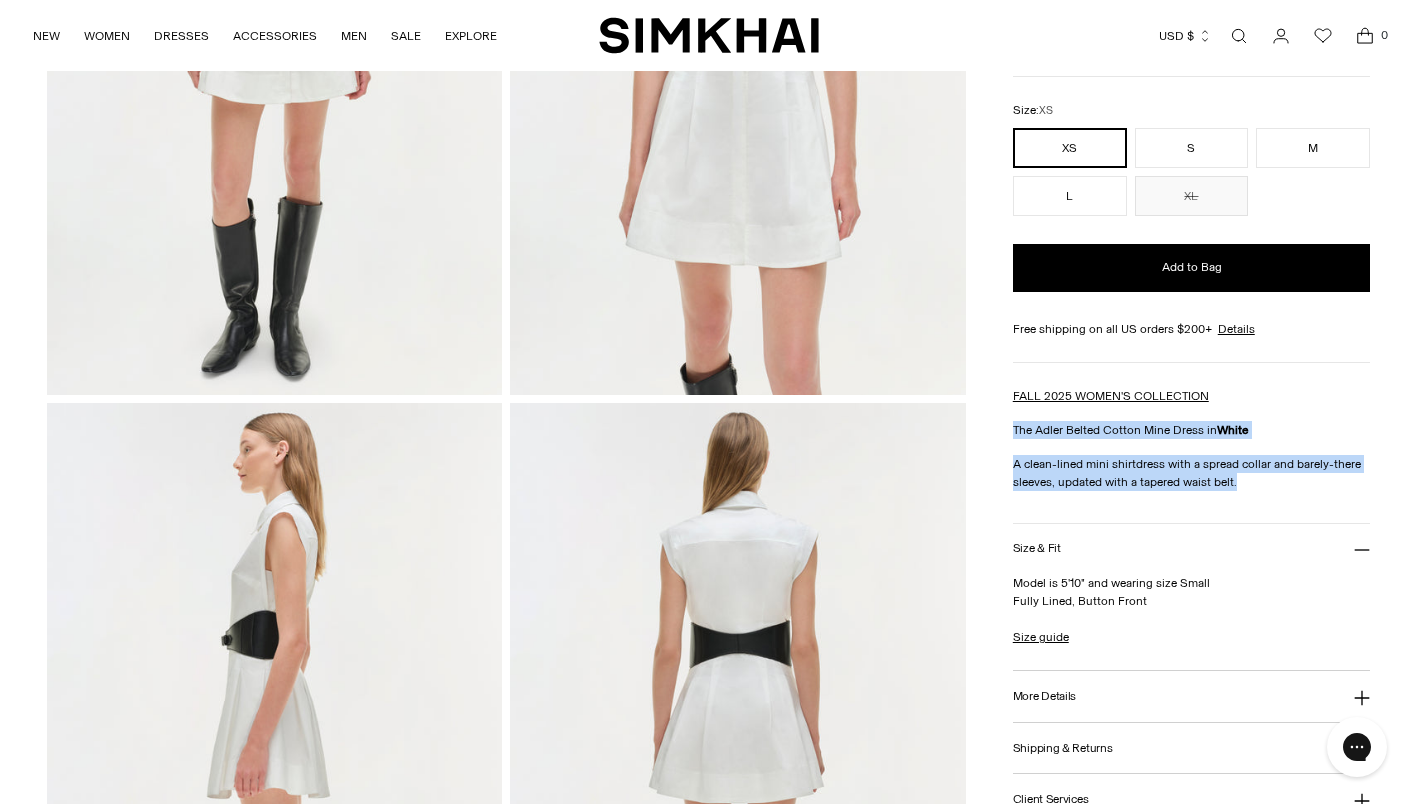 drag, startPoint x: 1013, startPoint y: 428, endPoint x: 1251, endPoint y: 477, distance: 242.99178 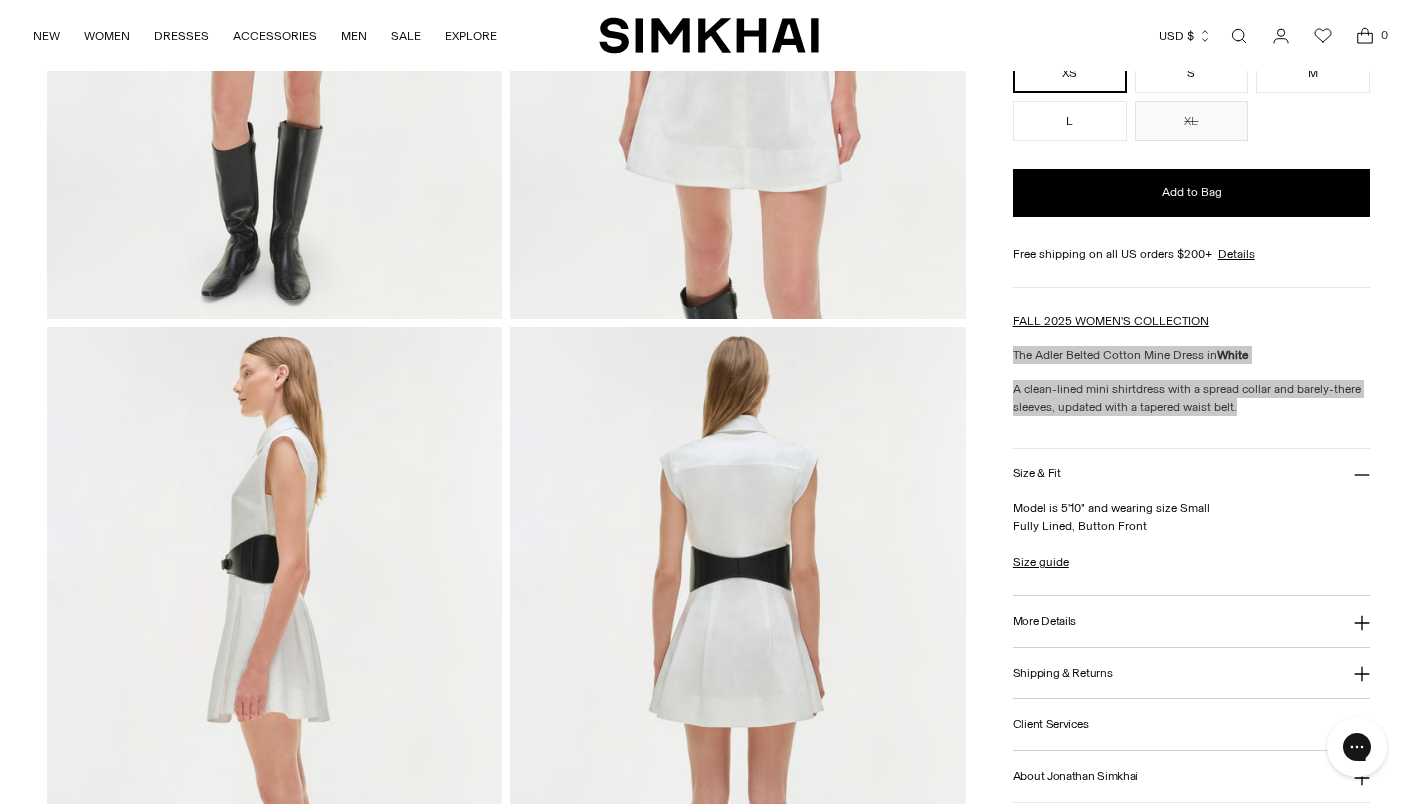 scroll, scrollTop: 500, scrollLeft: 0, axis: vertical 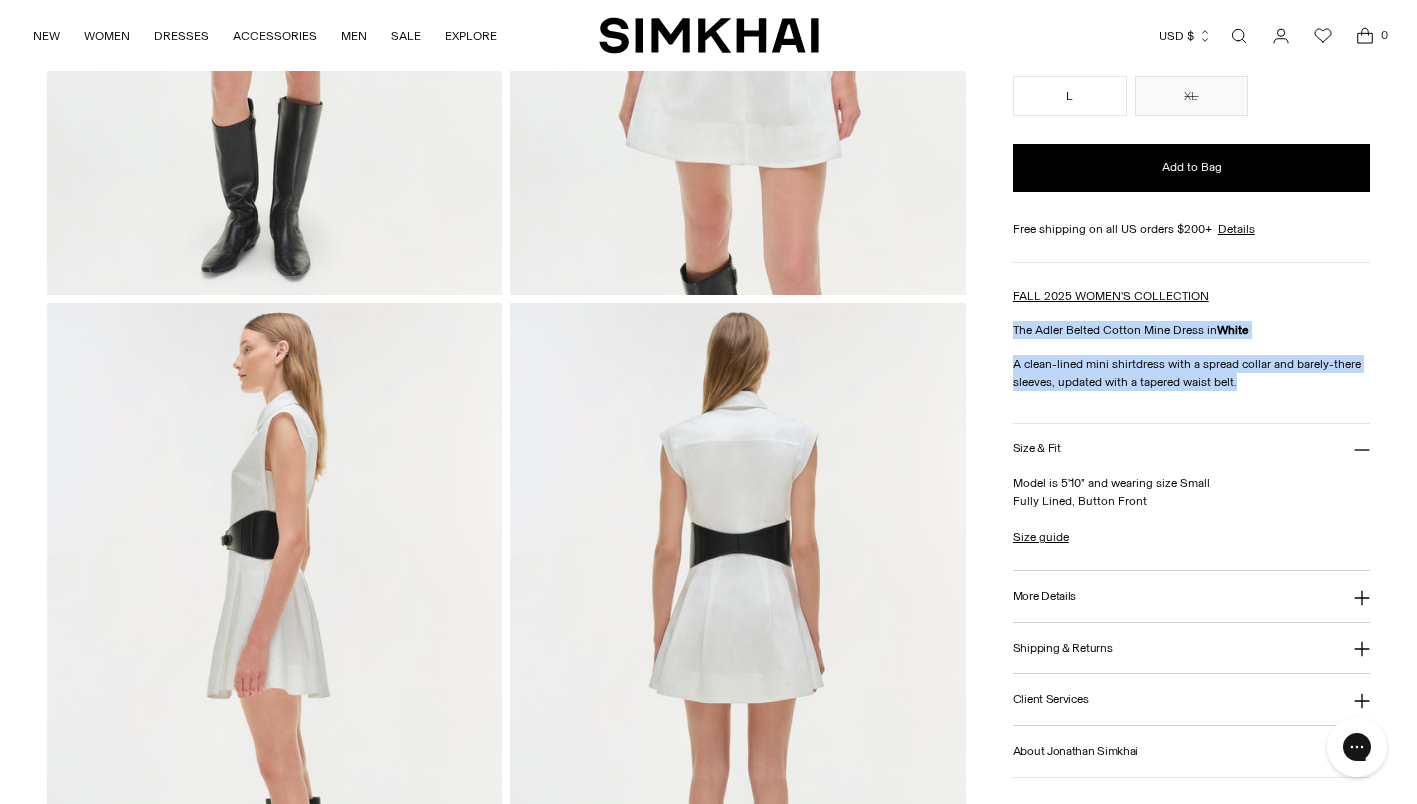 click on "More Details" at bounding box center [1044, 596] 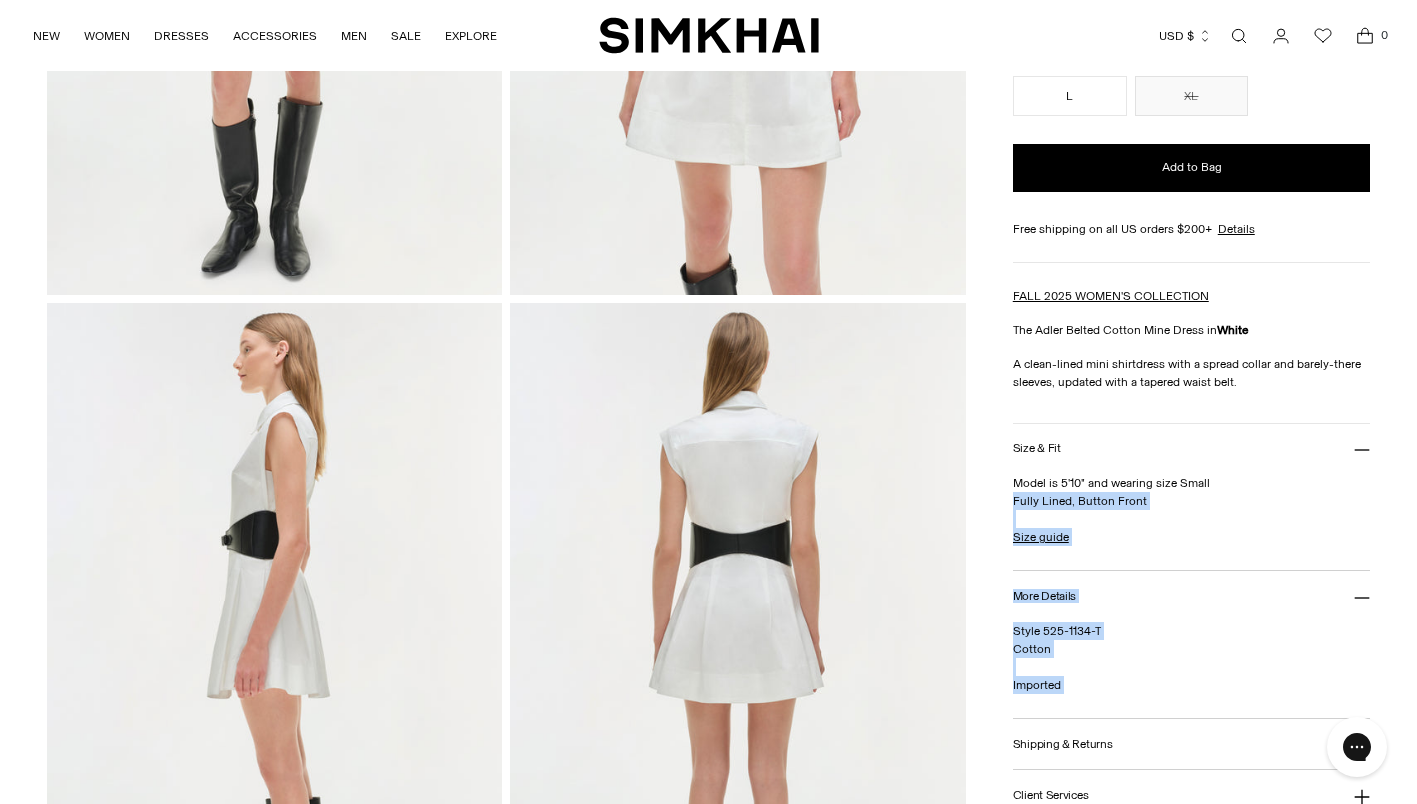 drag, startPoint x: 1010, startPoint y: 478, endPoint x: 1169, endPoint y: 495, distance: 159.90622 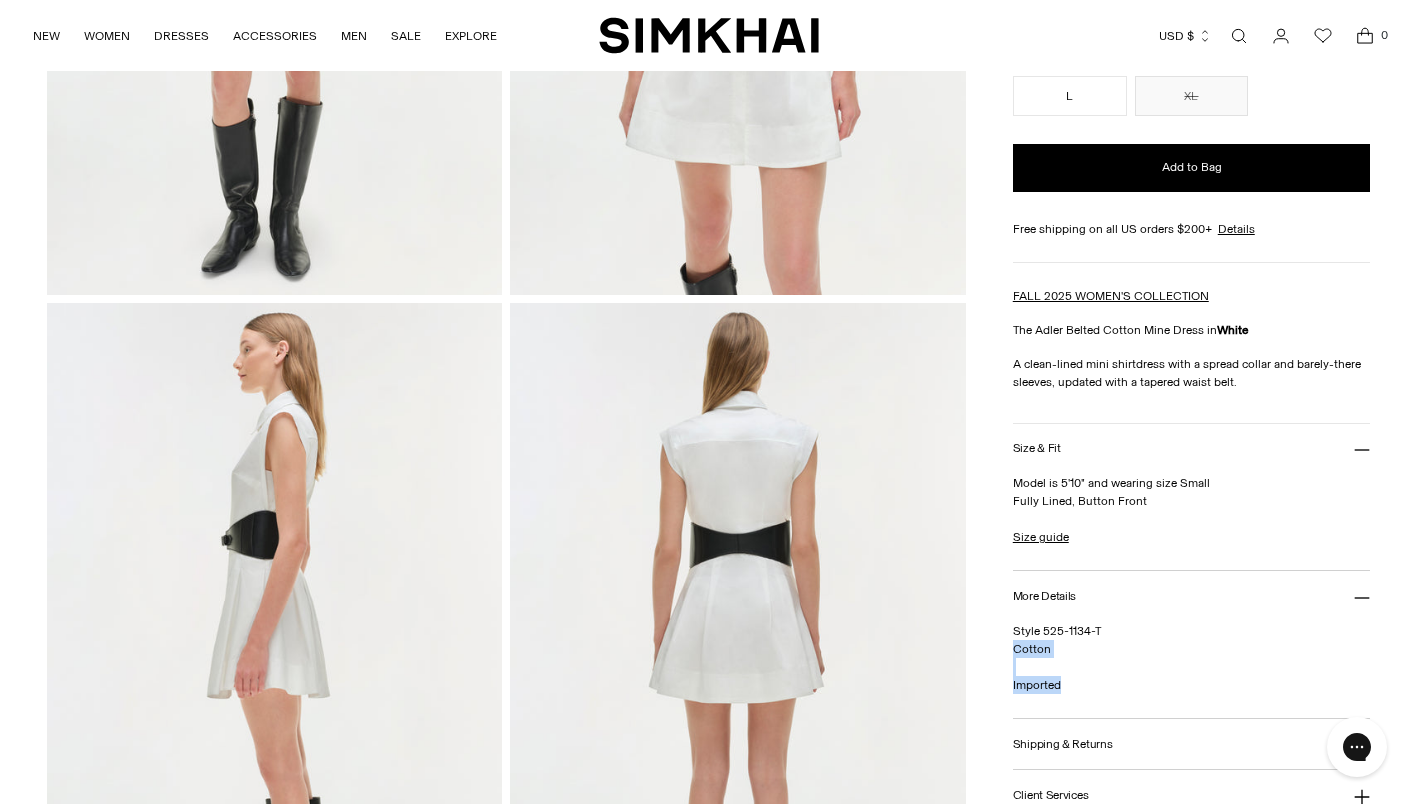 drag, startPoint x: 1014, startPoint y: 652, endPoint x: 1081, endPoint y: 691, distance: 77.52419 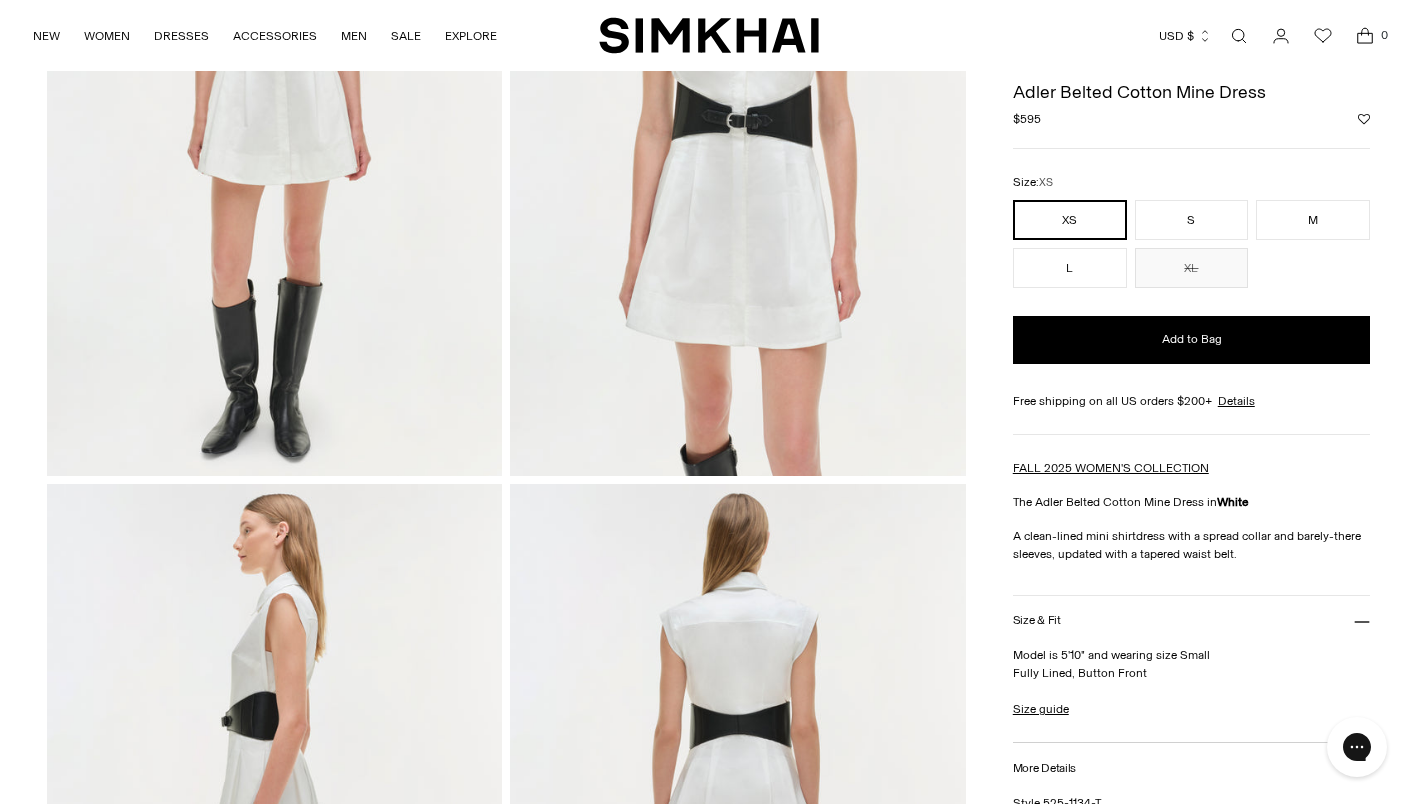 scroll, scrollTop: 300, scrollLeft: 0, axis: vertical 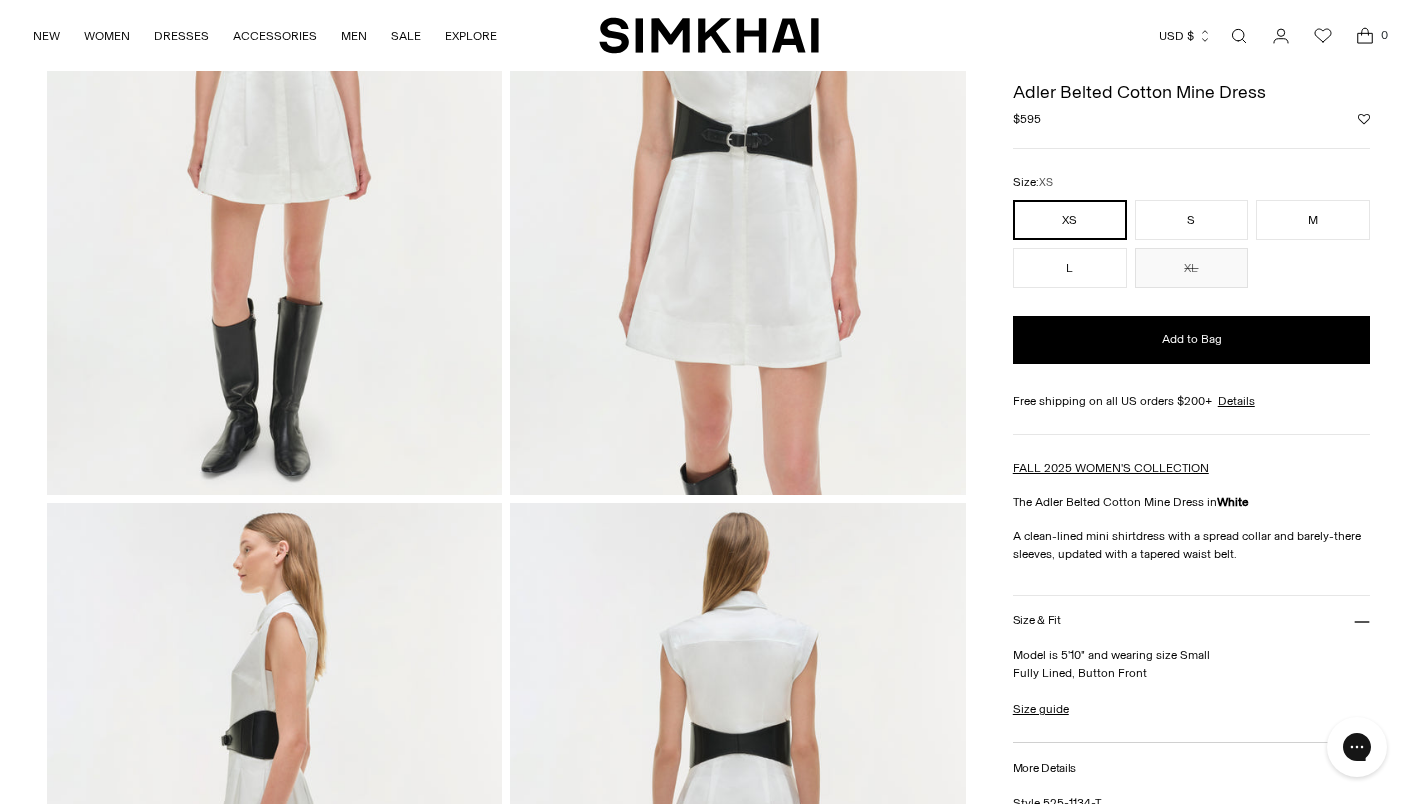 click at bounding box center (1239, 36) 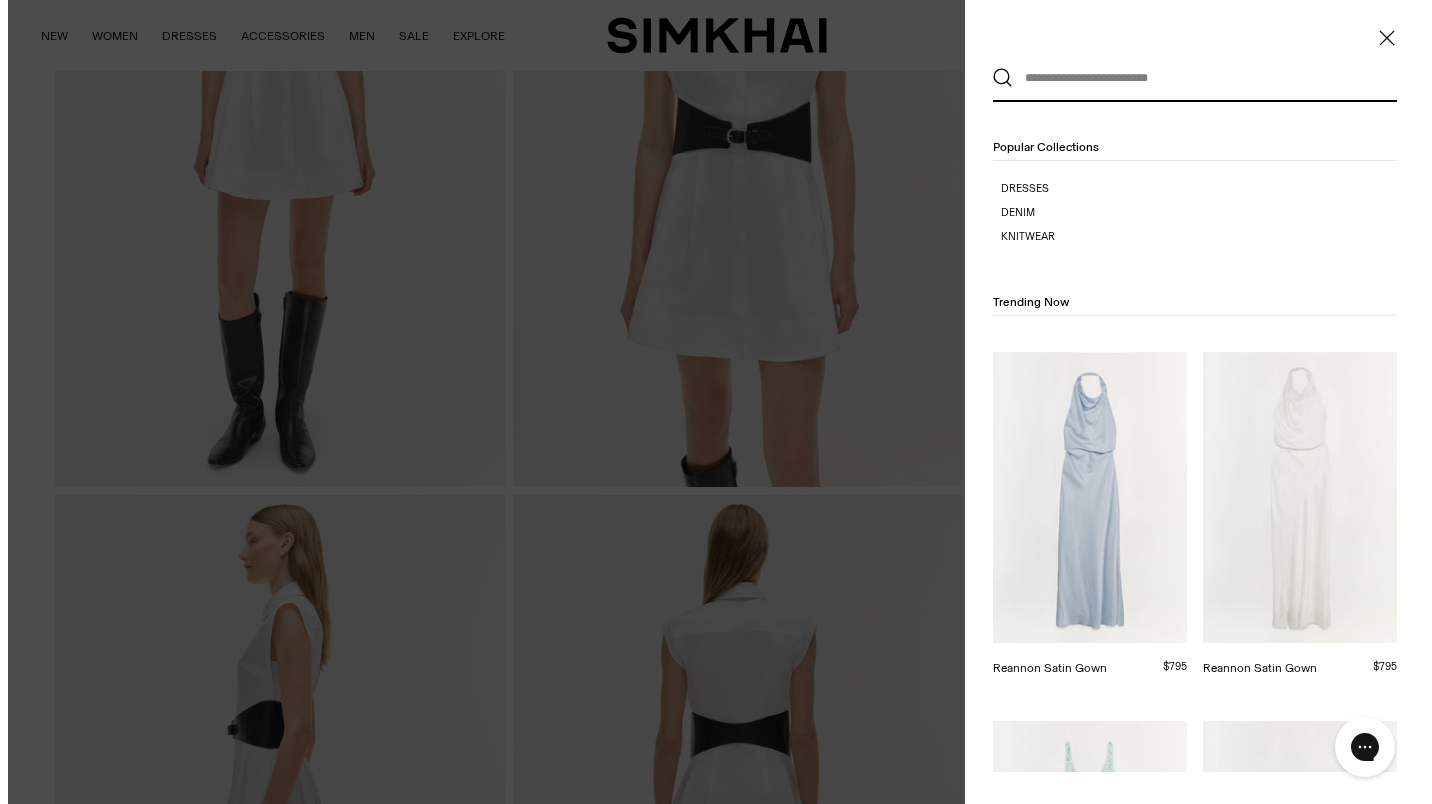 scroll, scrollTop: 0, scrollLeft: 0, axis: both 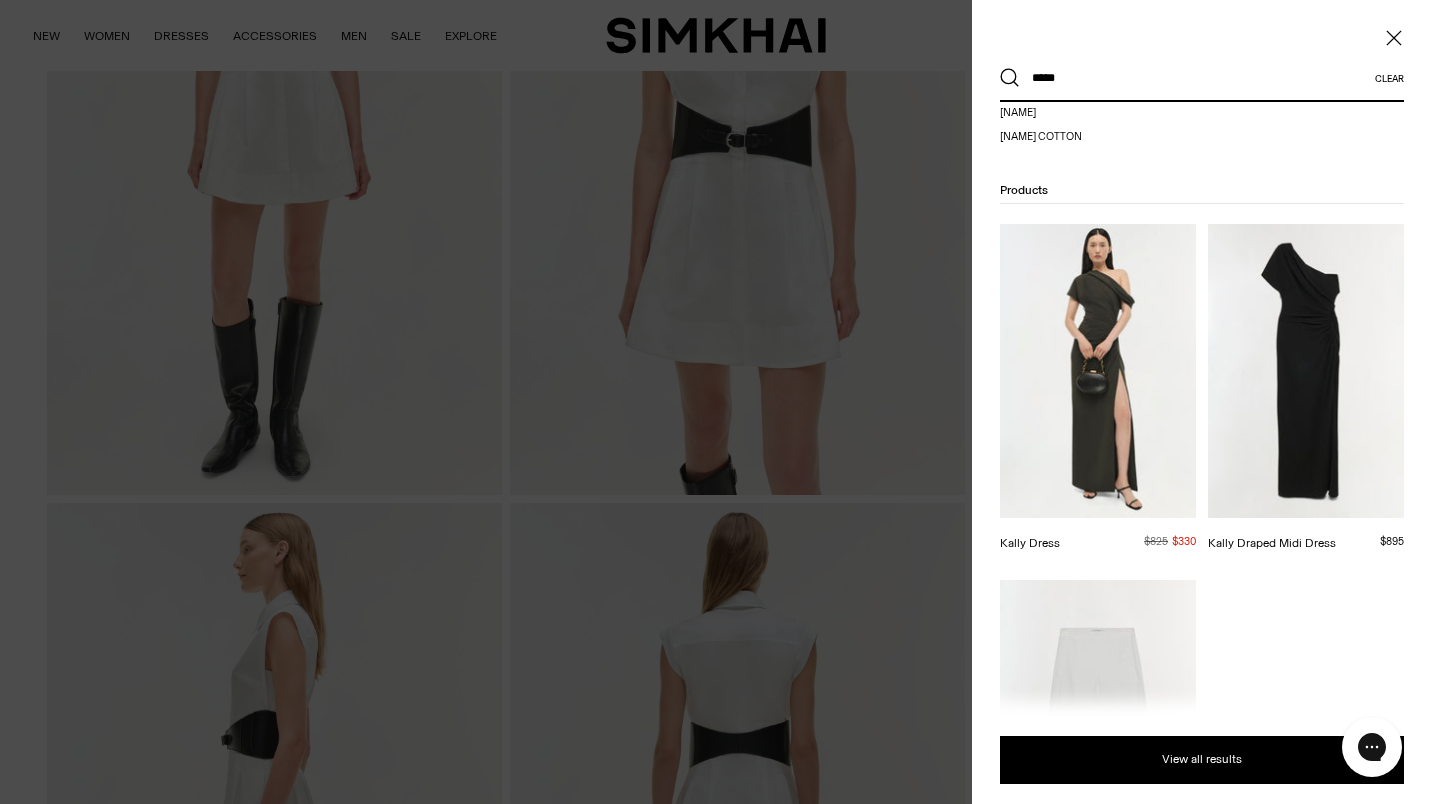 type on "*****" 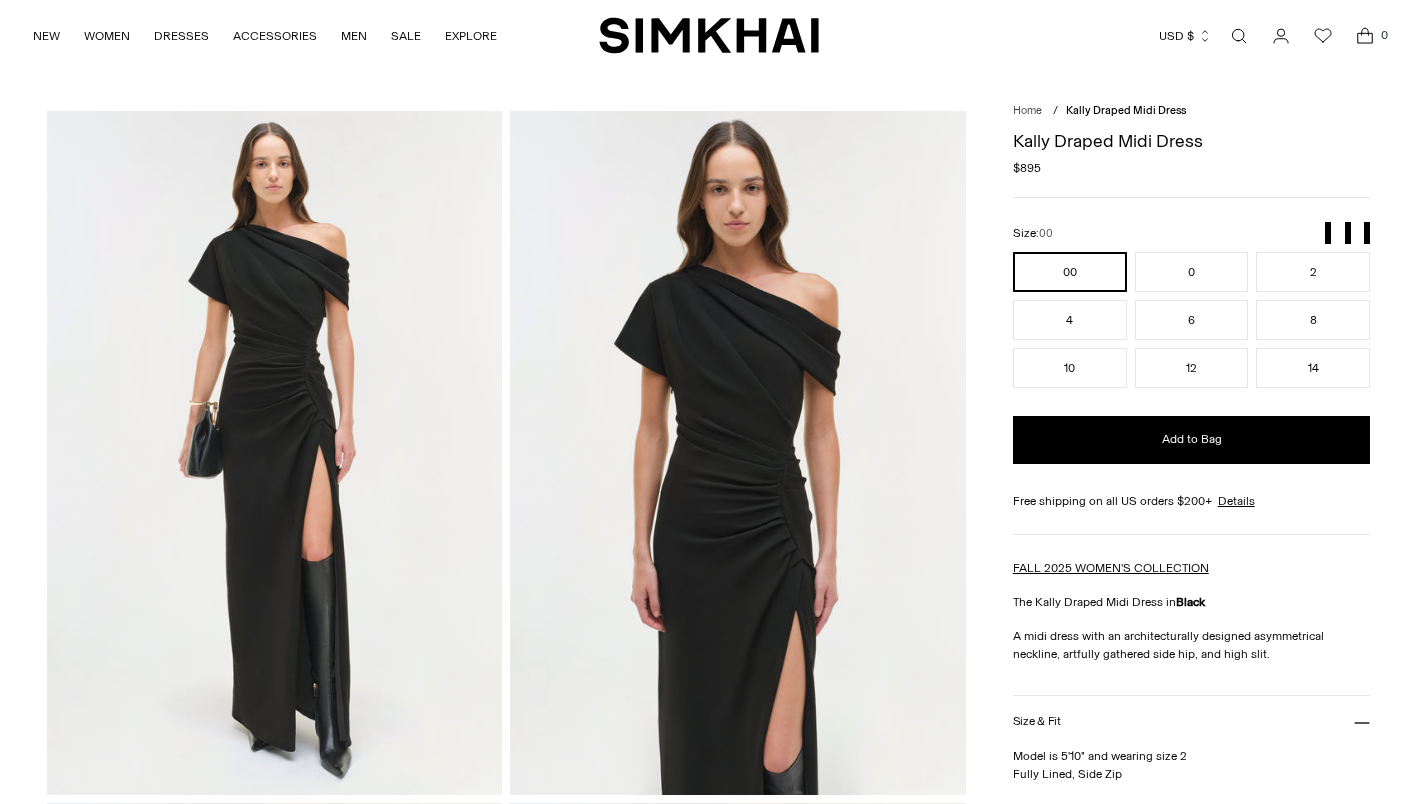 scroll, scrollTop: 0, scrollLeft: 0, axis: both 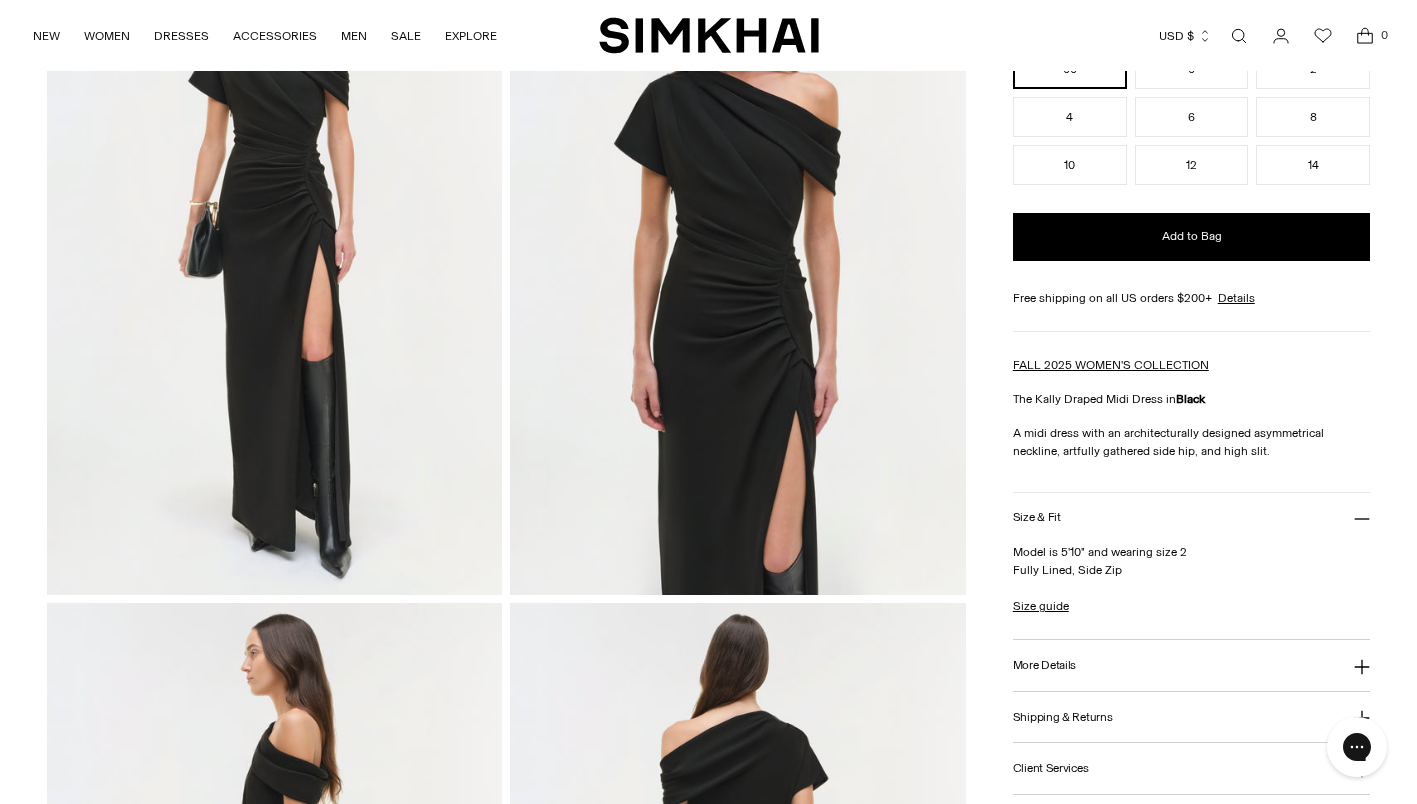 click on "More Details" at bounding box center (1192, 665) 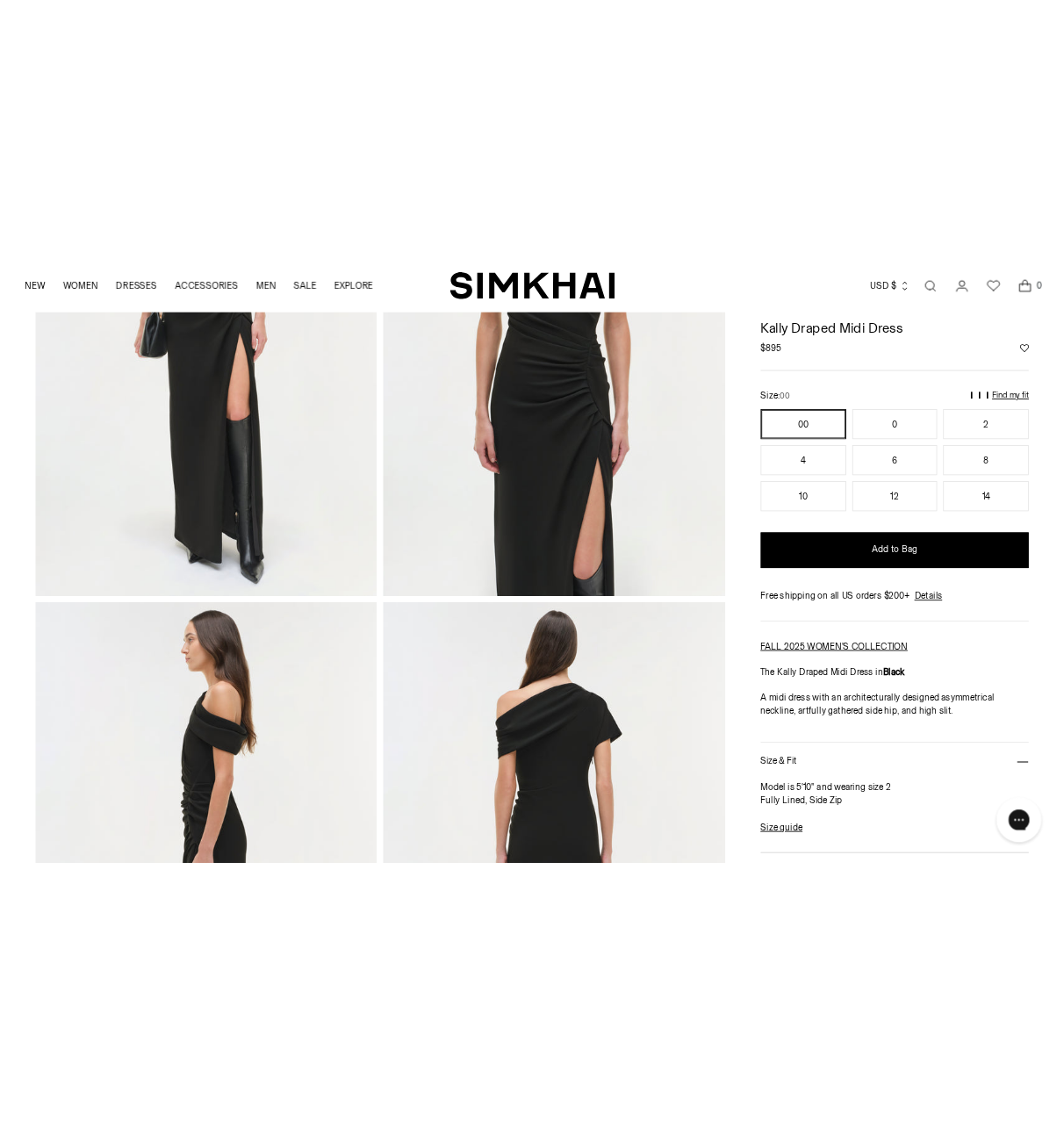 scroll, scrollTop: 0, scrollLeft: 0, axis: both 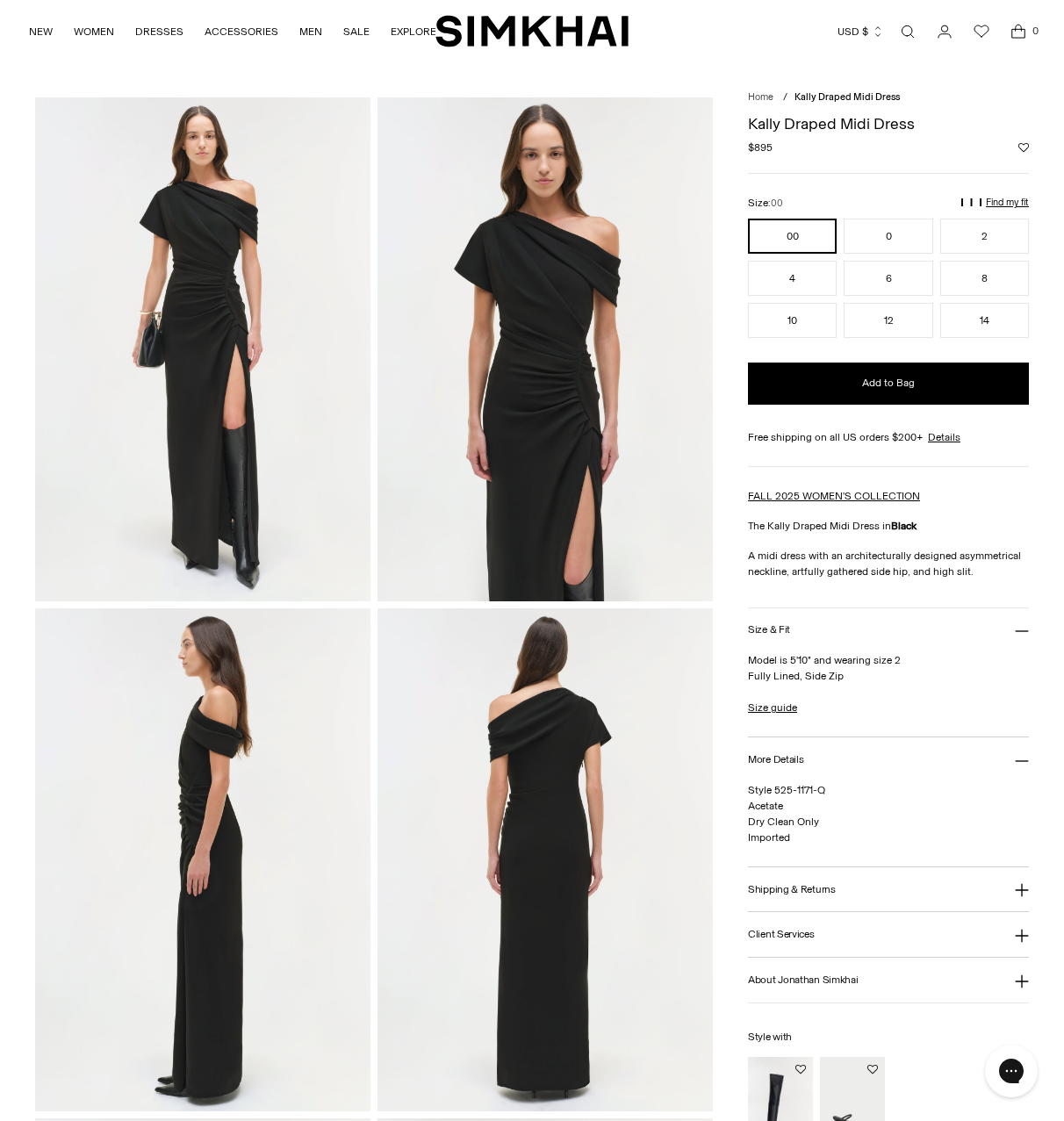 click at bounding box center (203, 349) 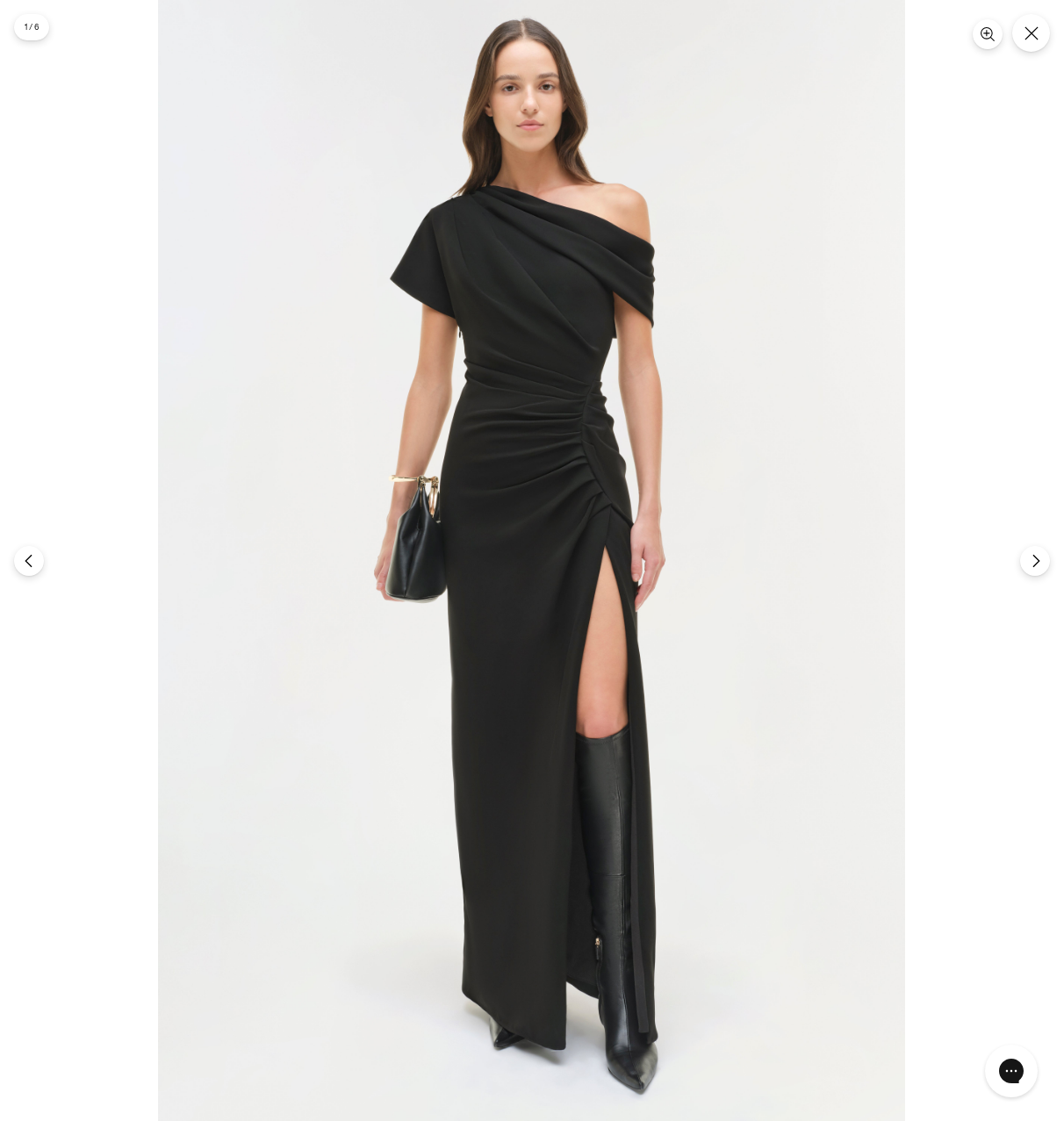 click at bounding box center (532, 560) 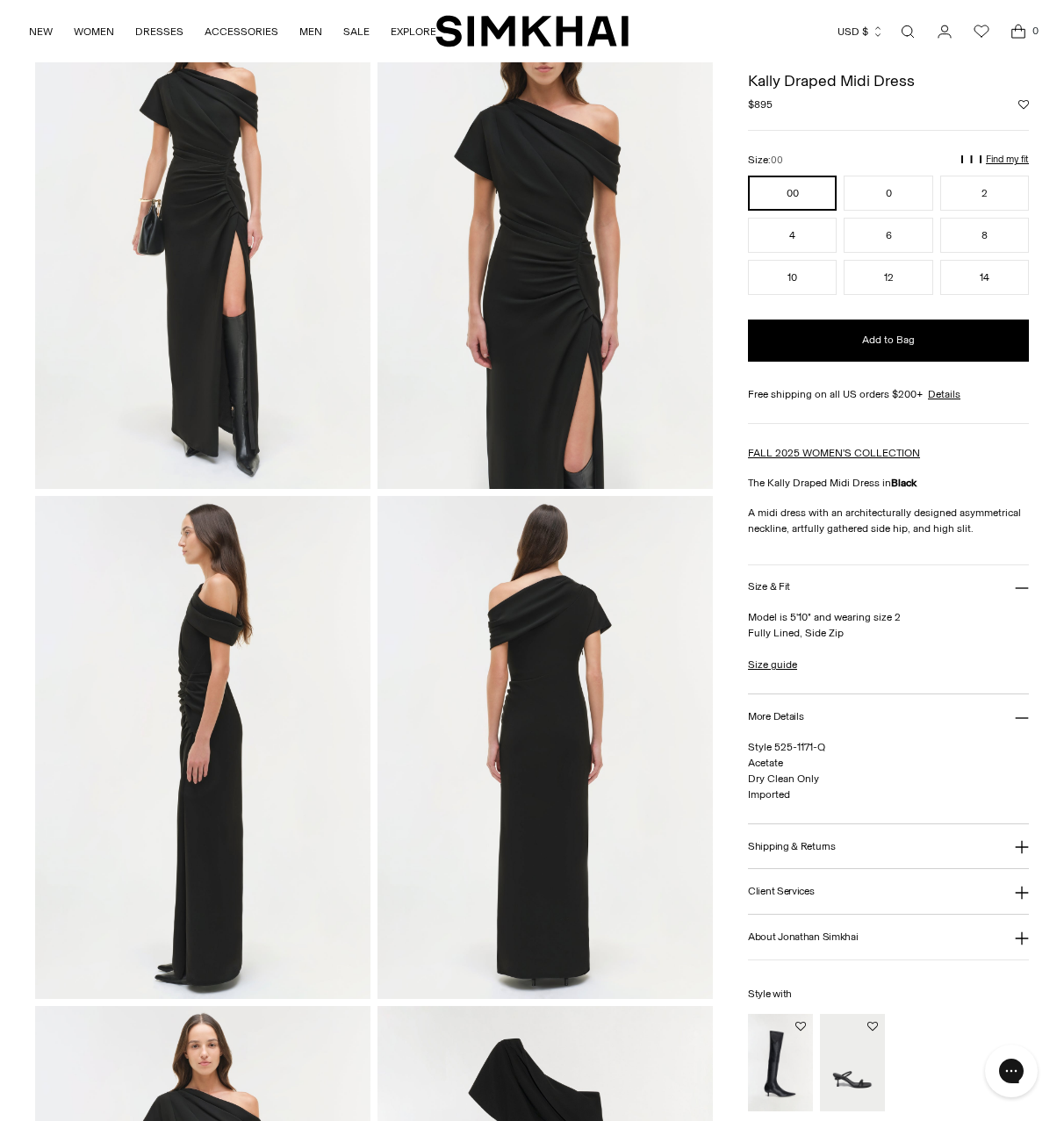 scroll, scrollTop: 176, scrollLeft: 0, axis: vertical 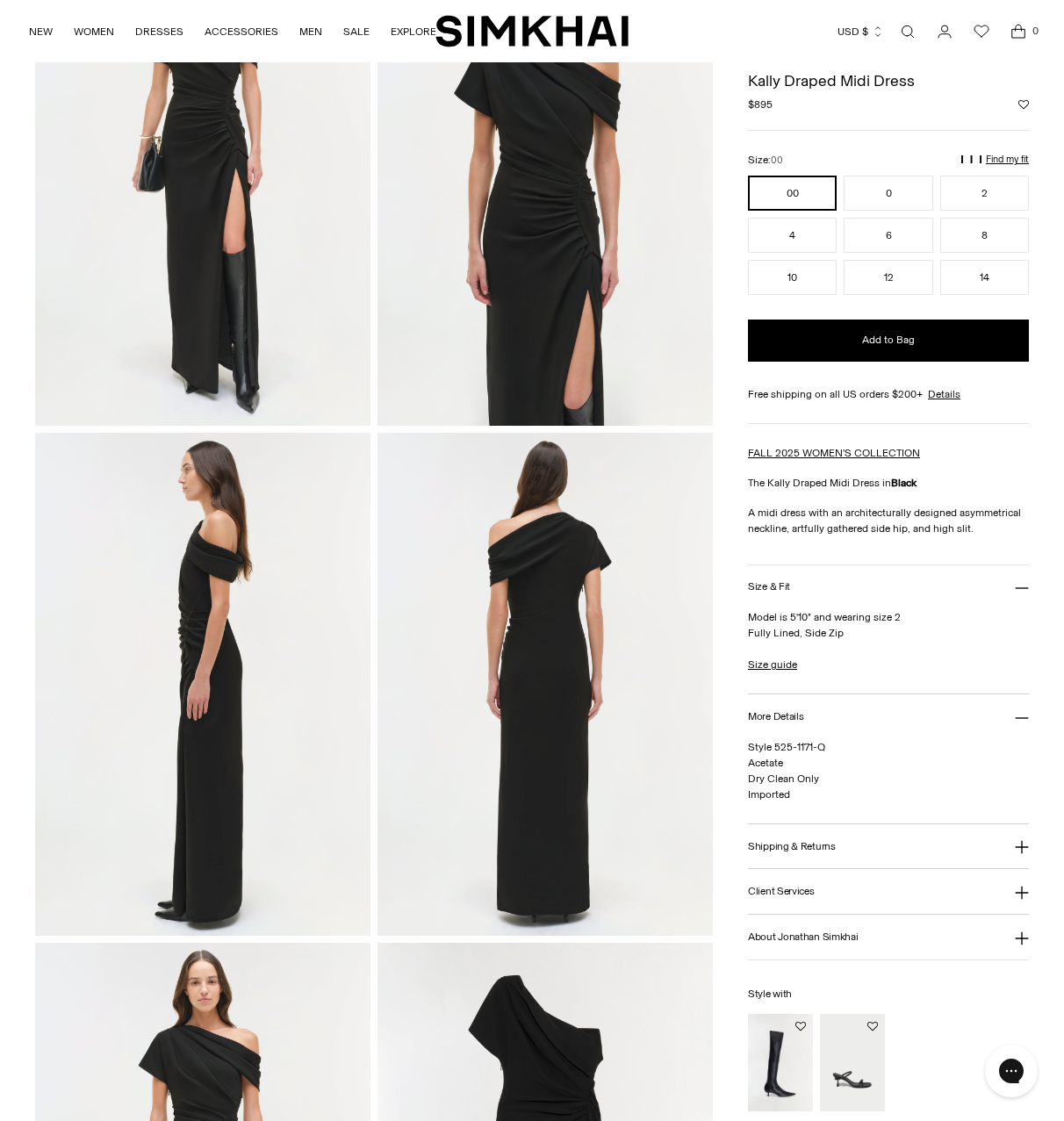 click at bounding box center (545, 684) 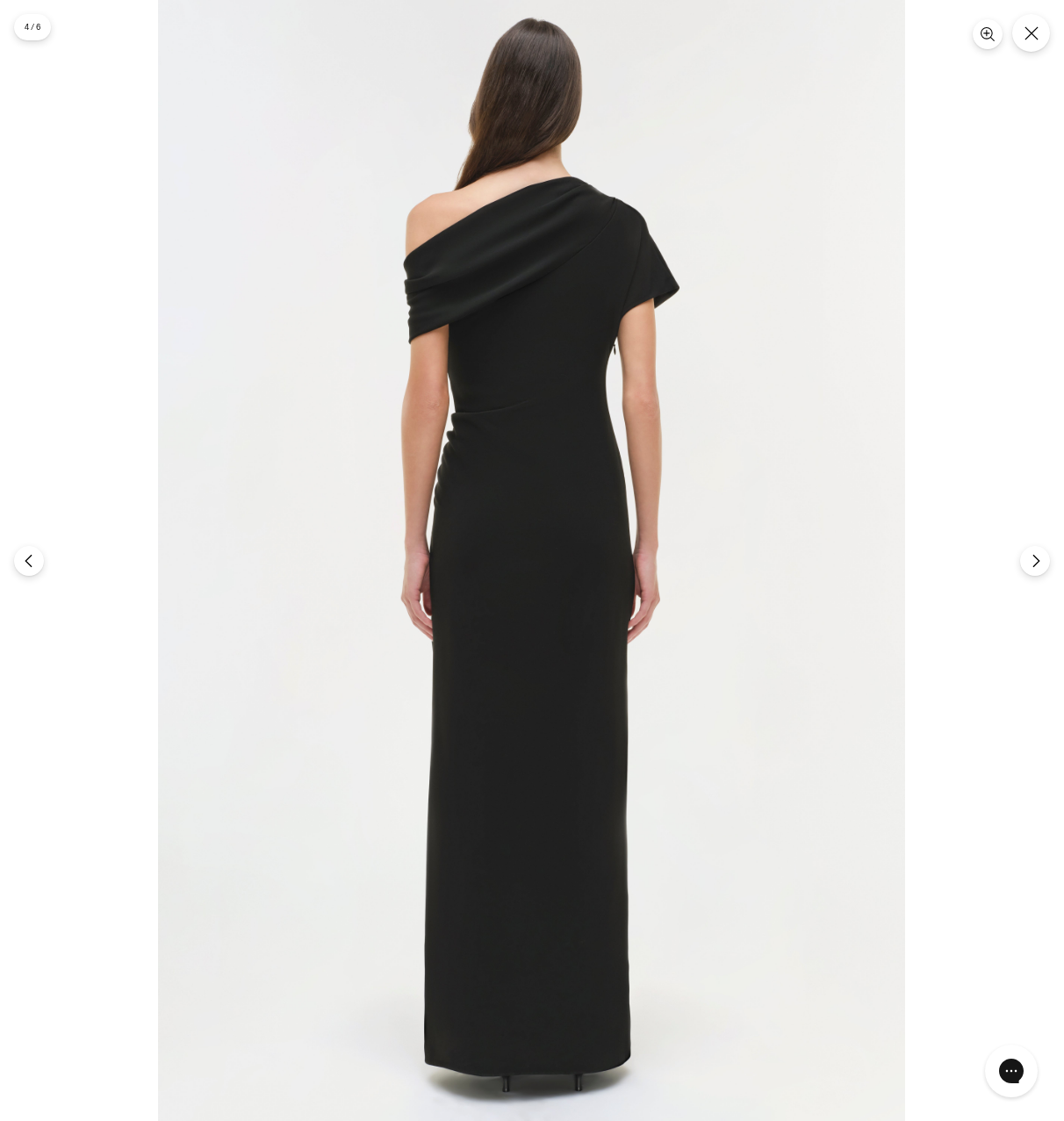 click at bounding box center (532, 560) 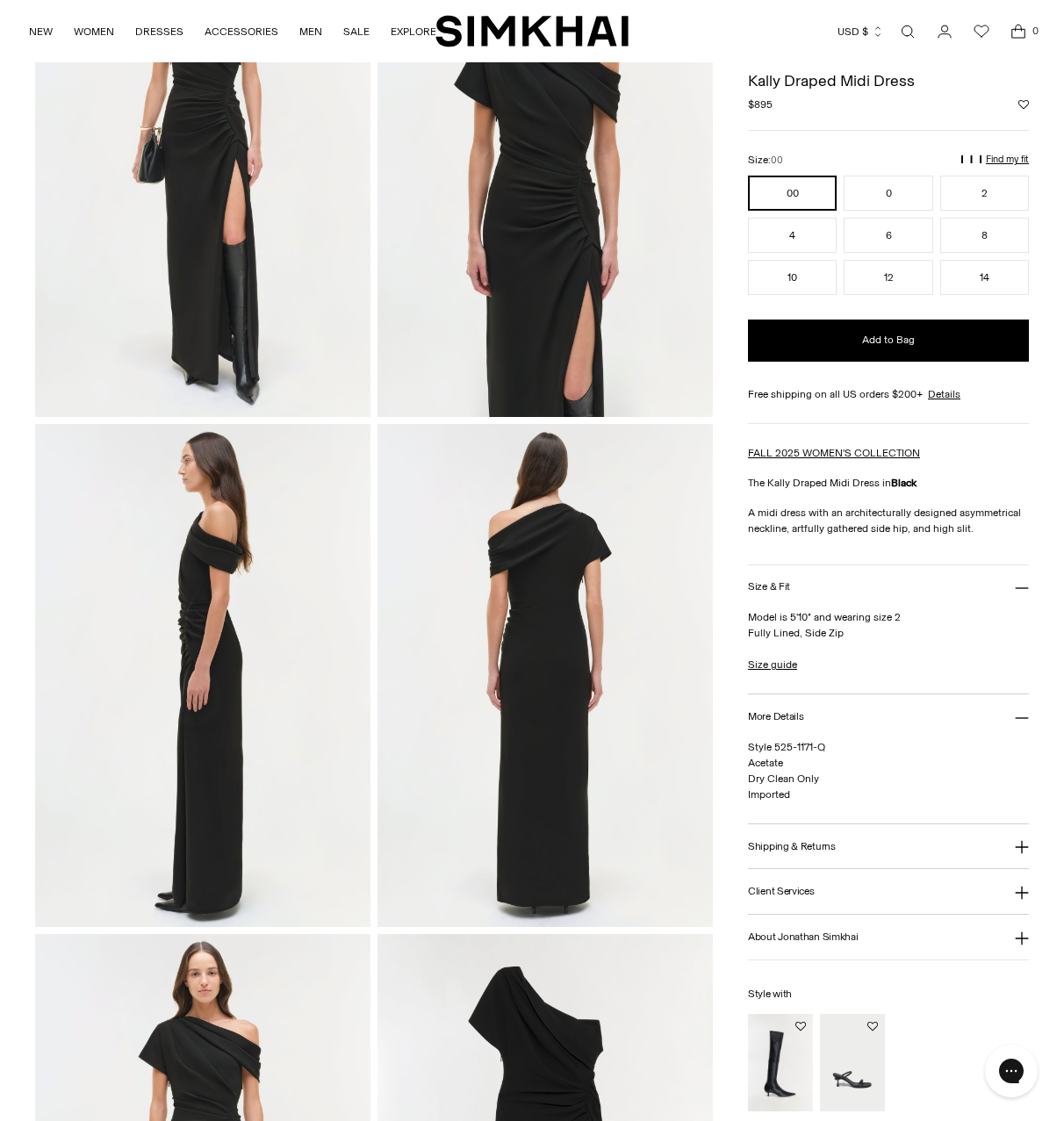 scroll, scrollTop: 263, scrollLeft: 0, axis: vertical 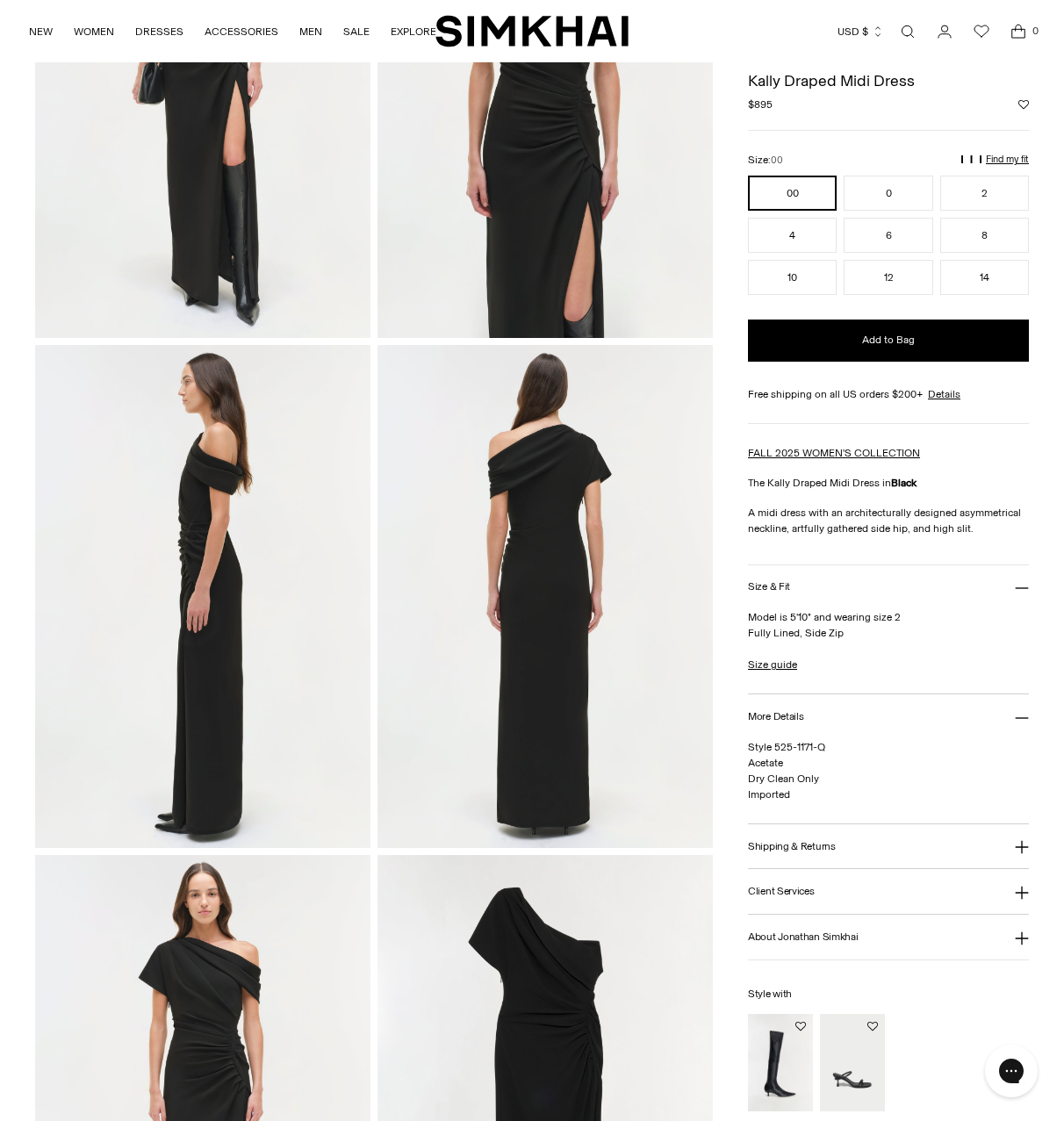 click at bounding box center [203, 85] 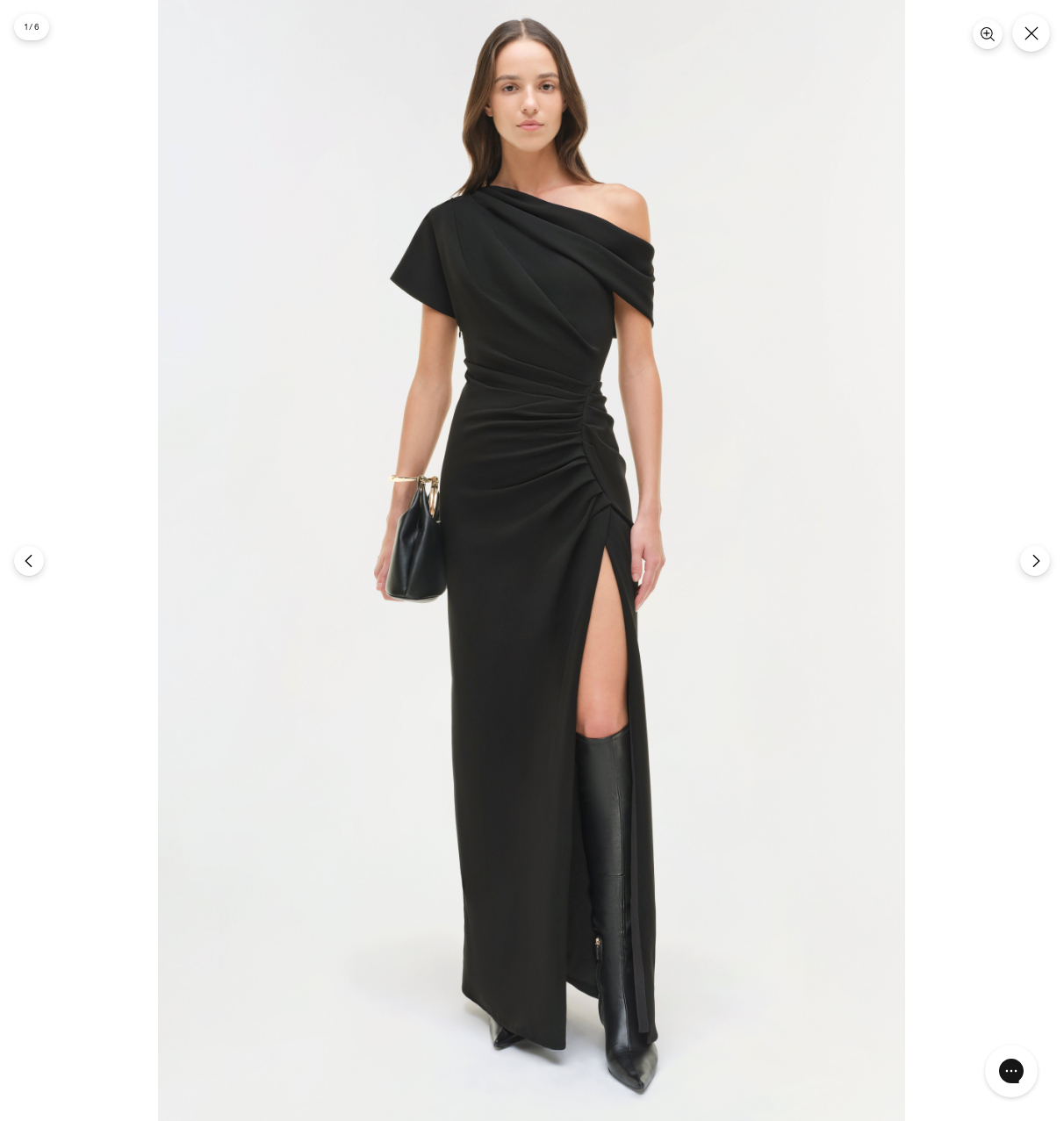 click at bounding box center (531, 560) 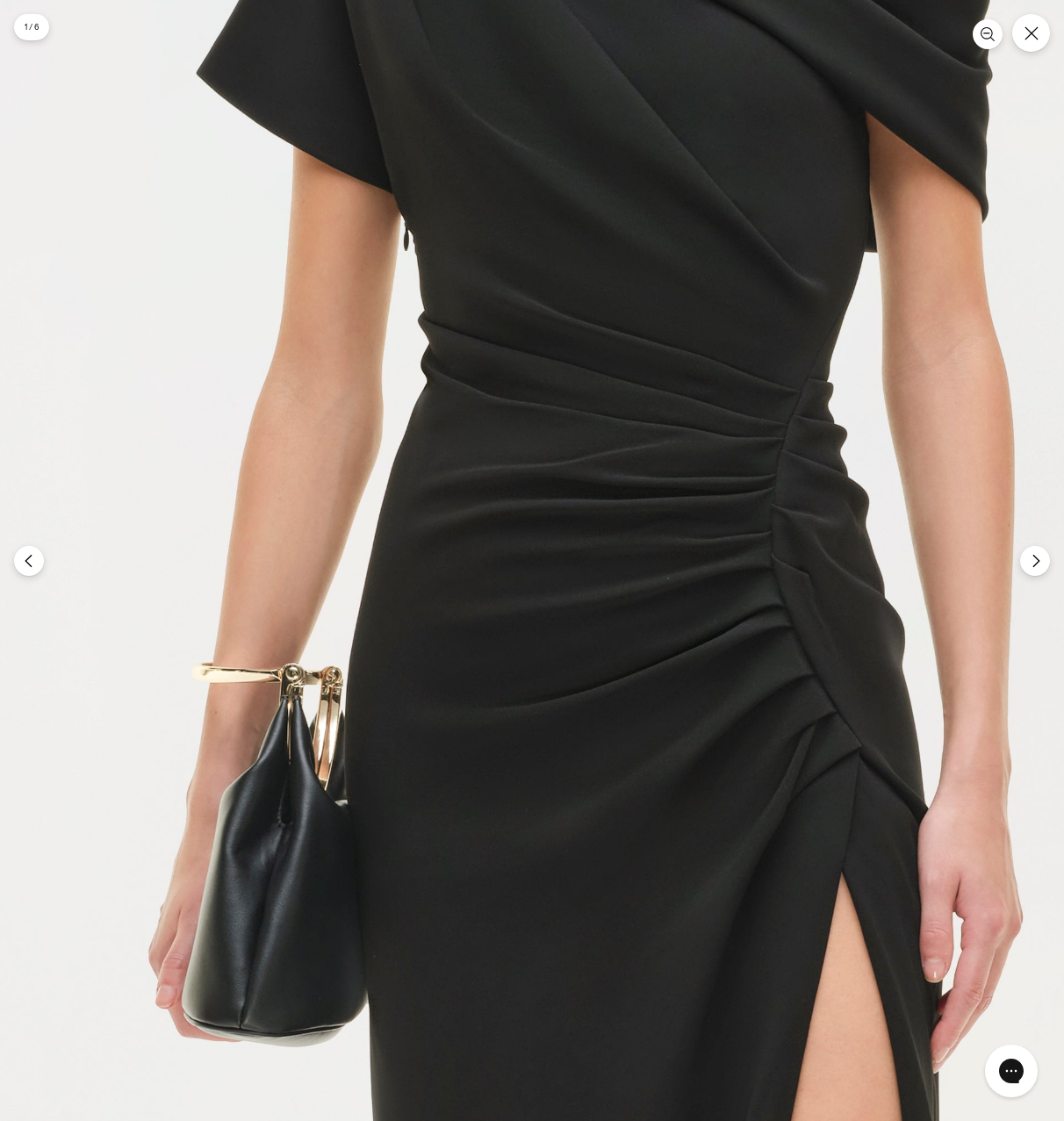click at bounding box center [622, 918] 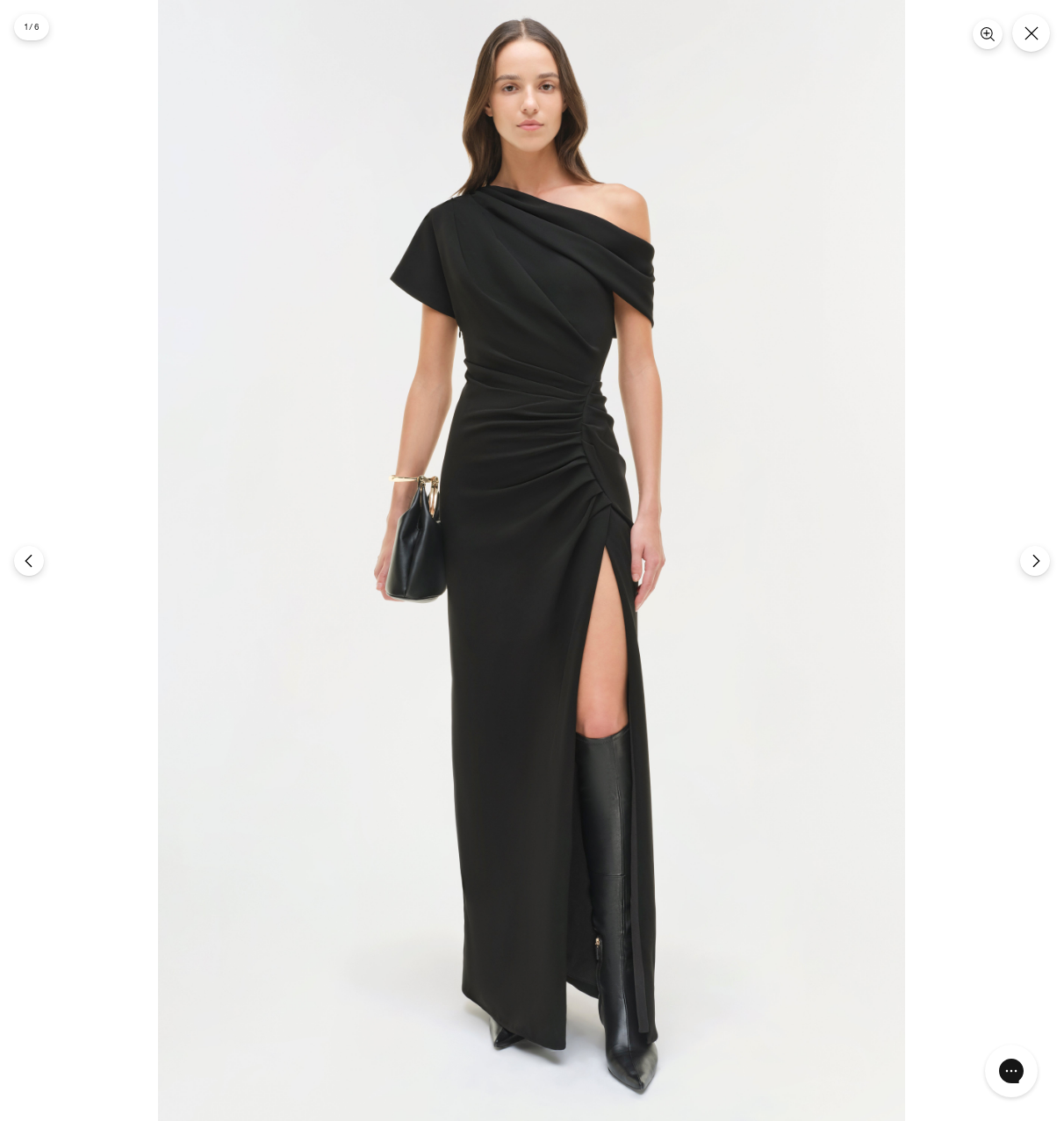 click at bounding box center (531, 560) 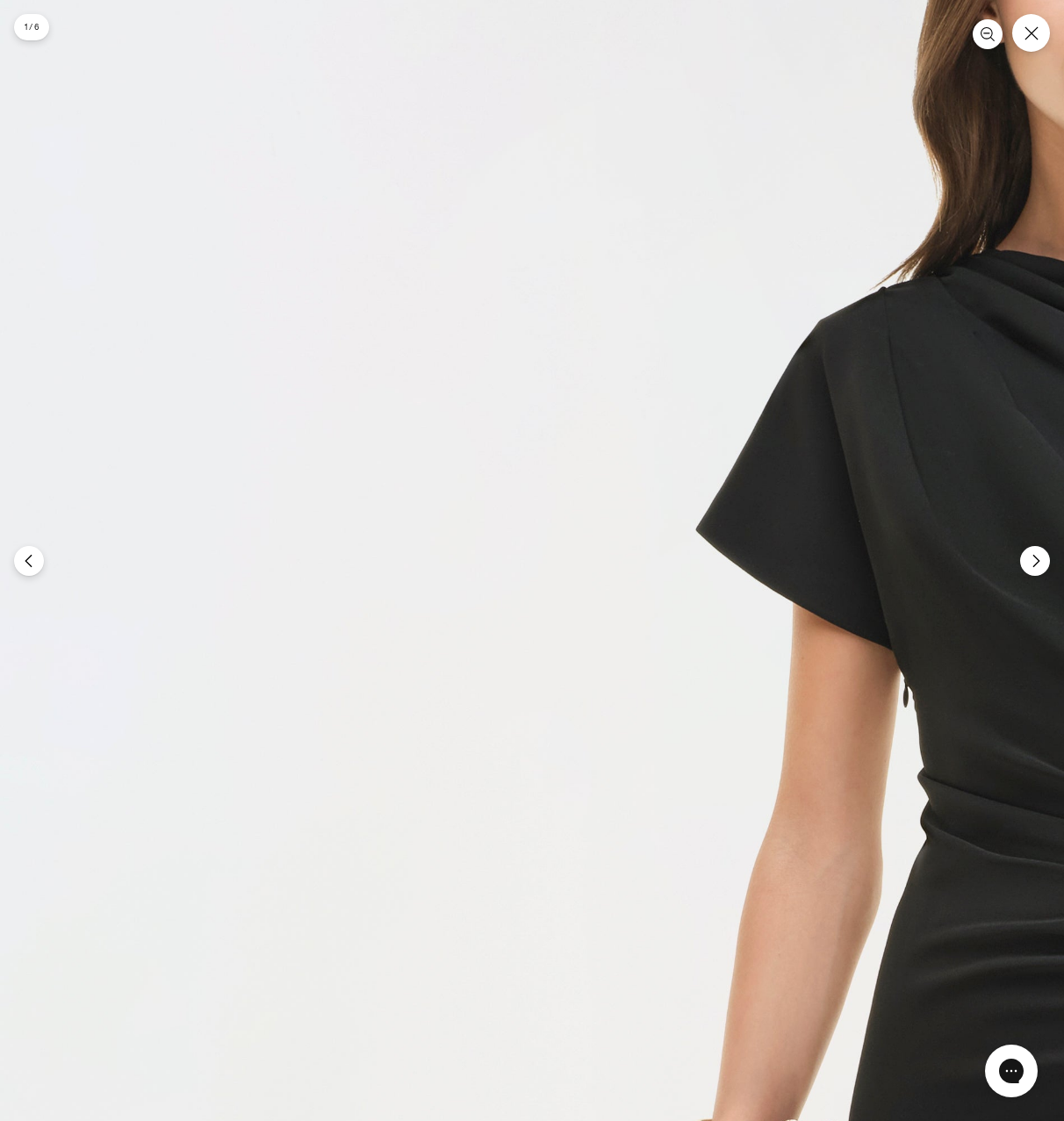 click at bounding box center (1121, 1375) 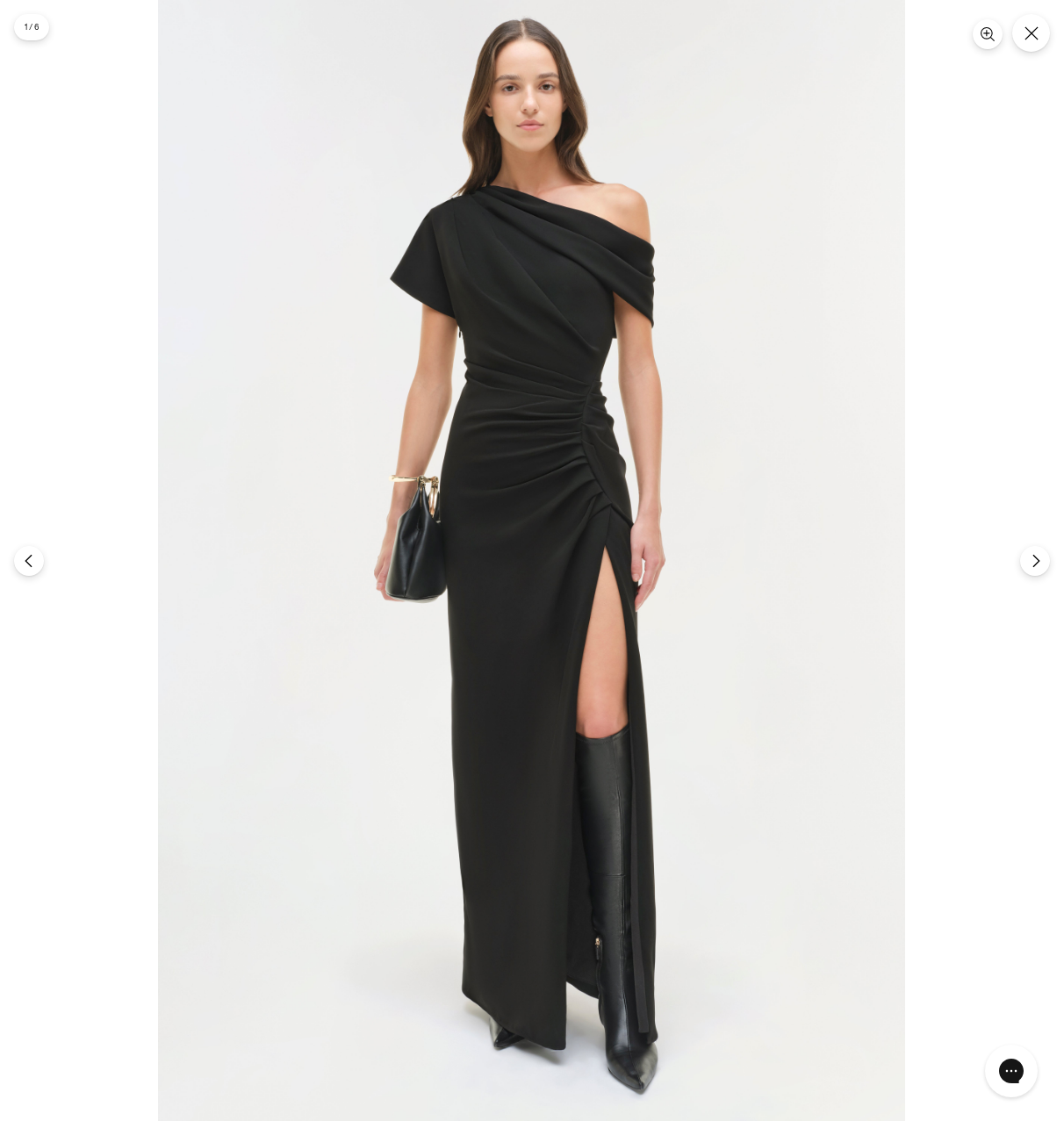 click at bounding box center [532, 560] 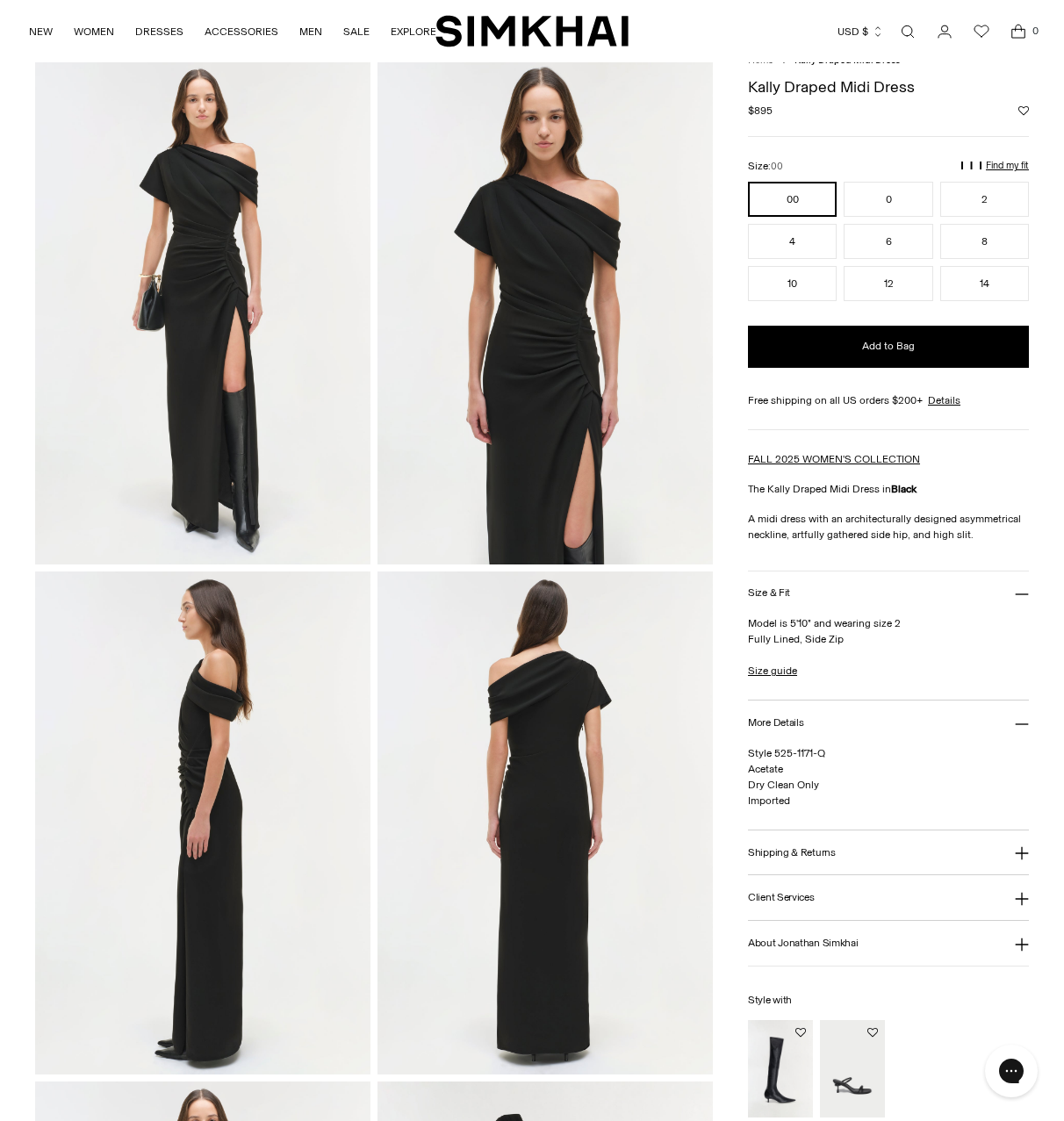 scroll, scrollTop: 0, scrollLeft: 0, axis: both 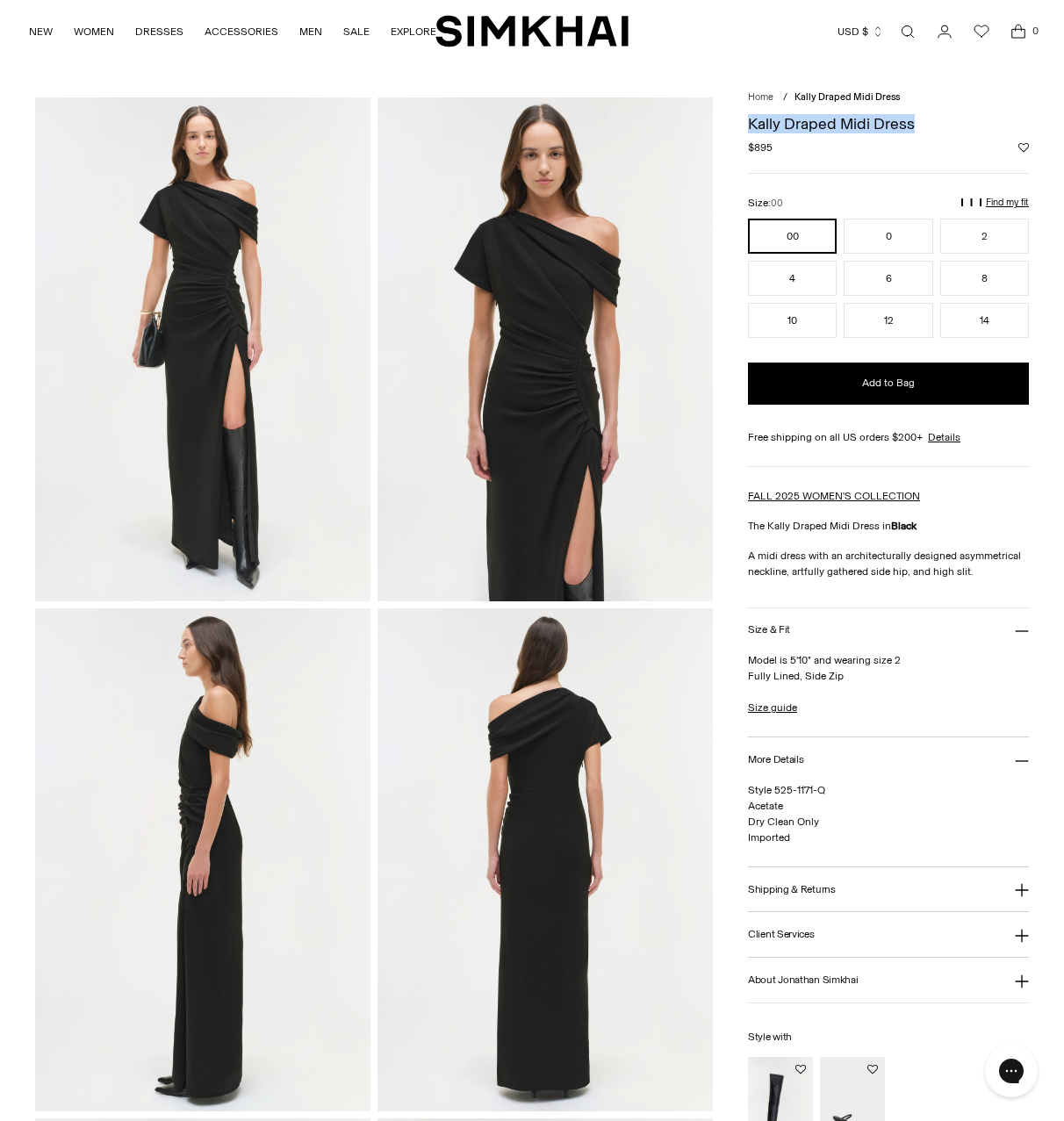 drag, startPoint x: 740, startPoint y: 117, endPoint x: 939, endPoint y: 127, distance: 199.2511 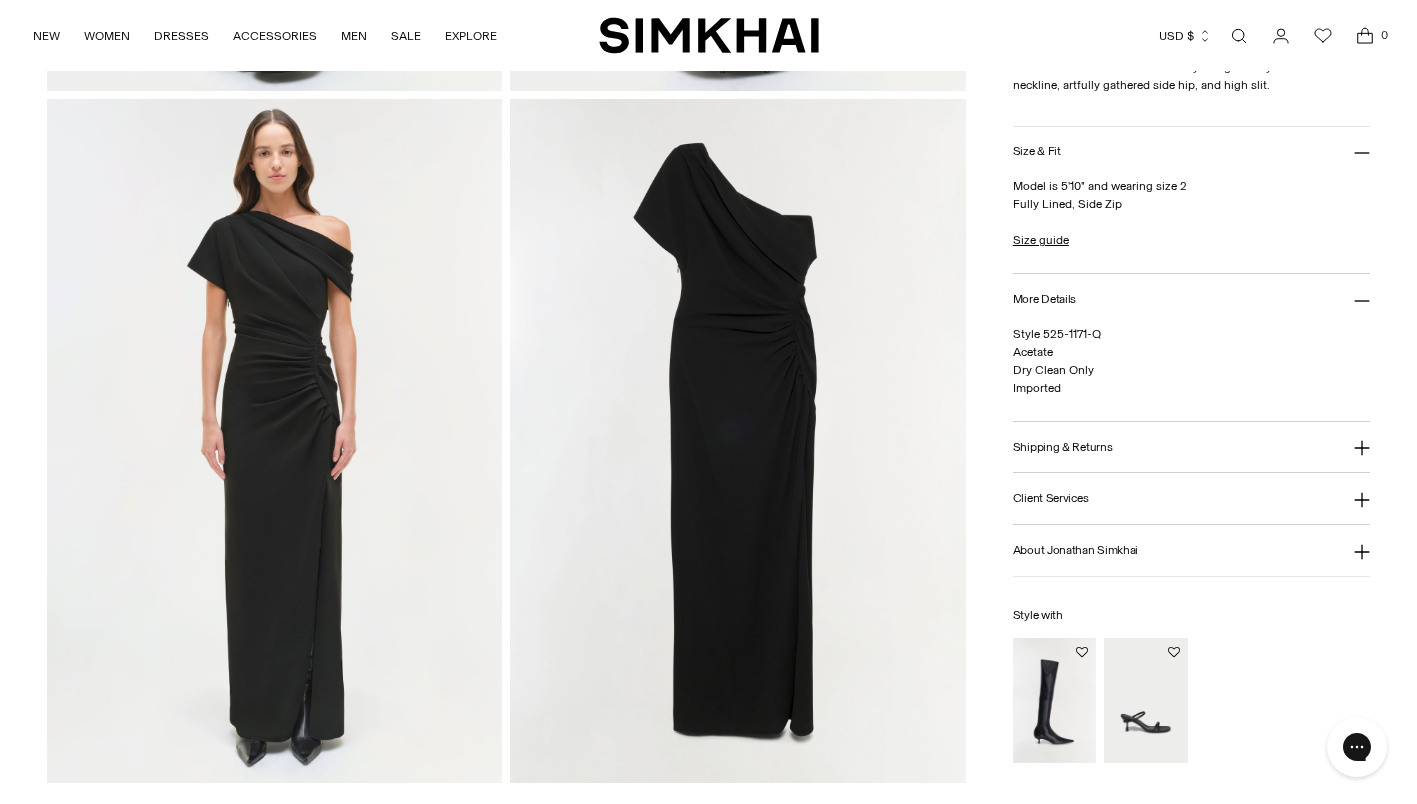 scroll, scrollTop: 1600, scrollLeft: 0, axis: vertical 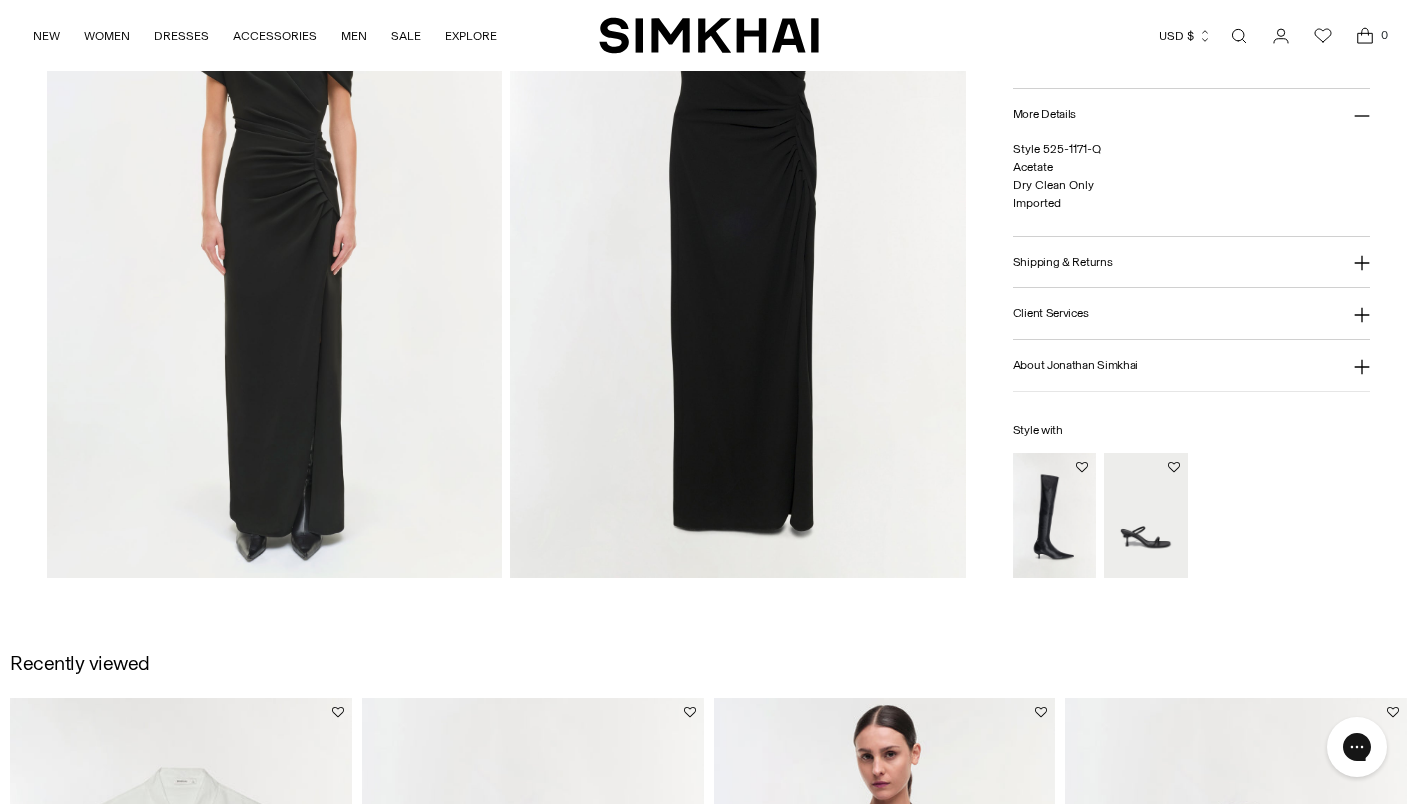 click at bounding box center [738, 235] 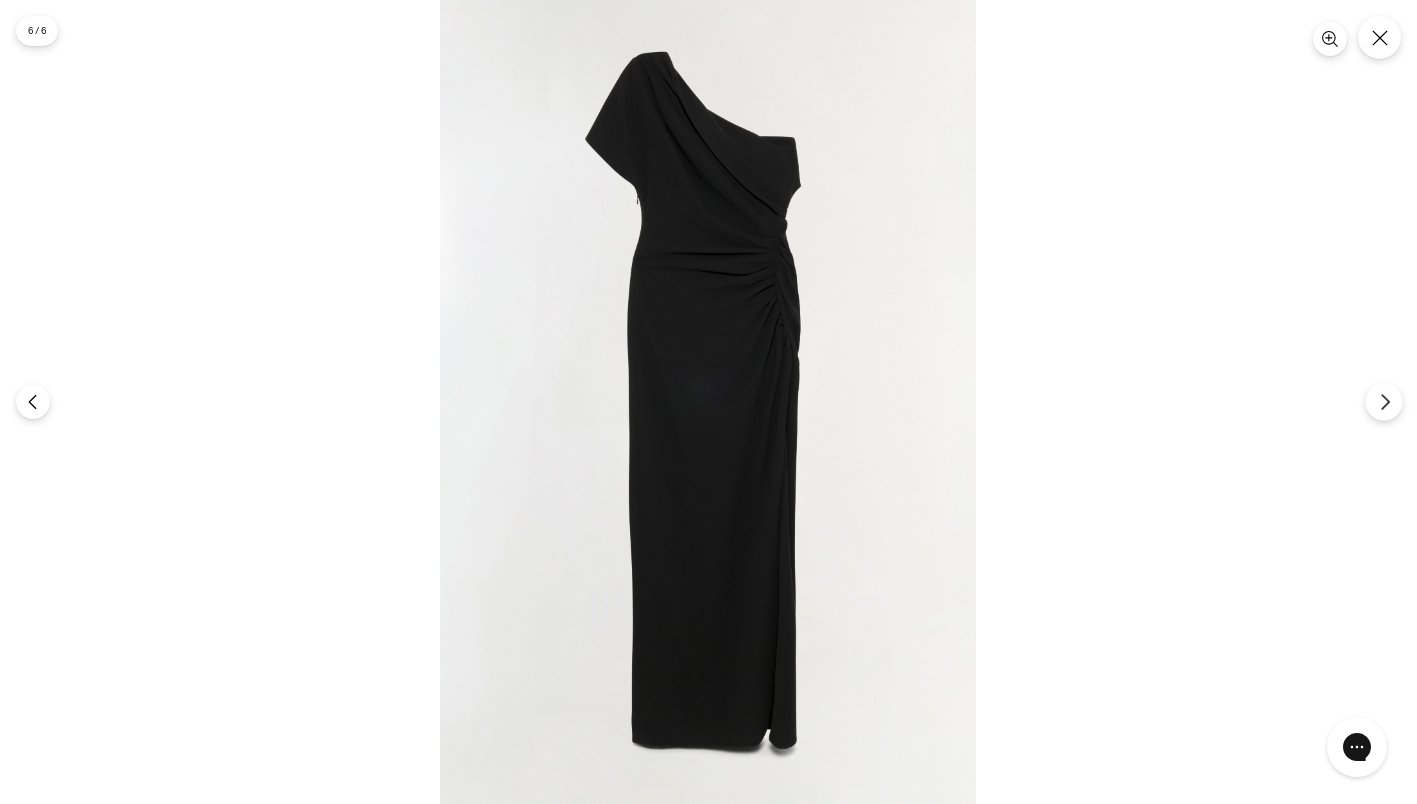 click 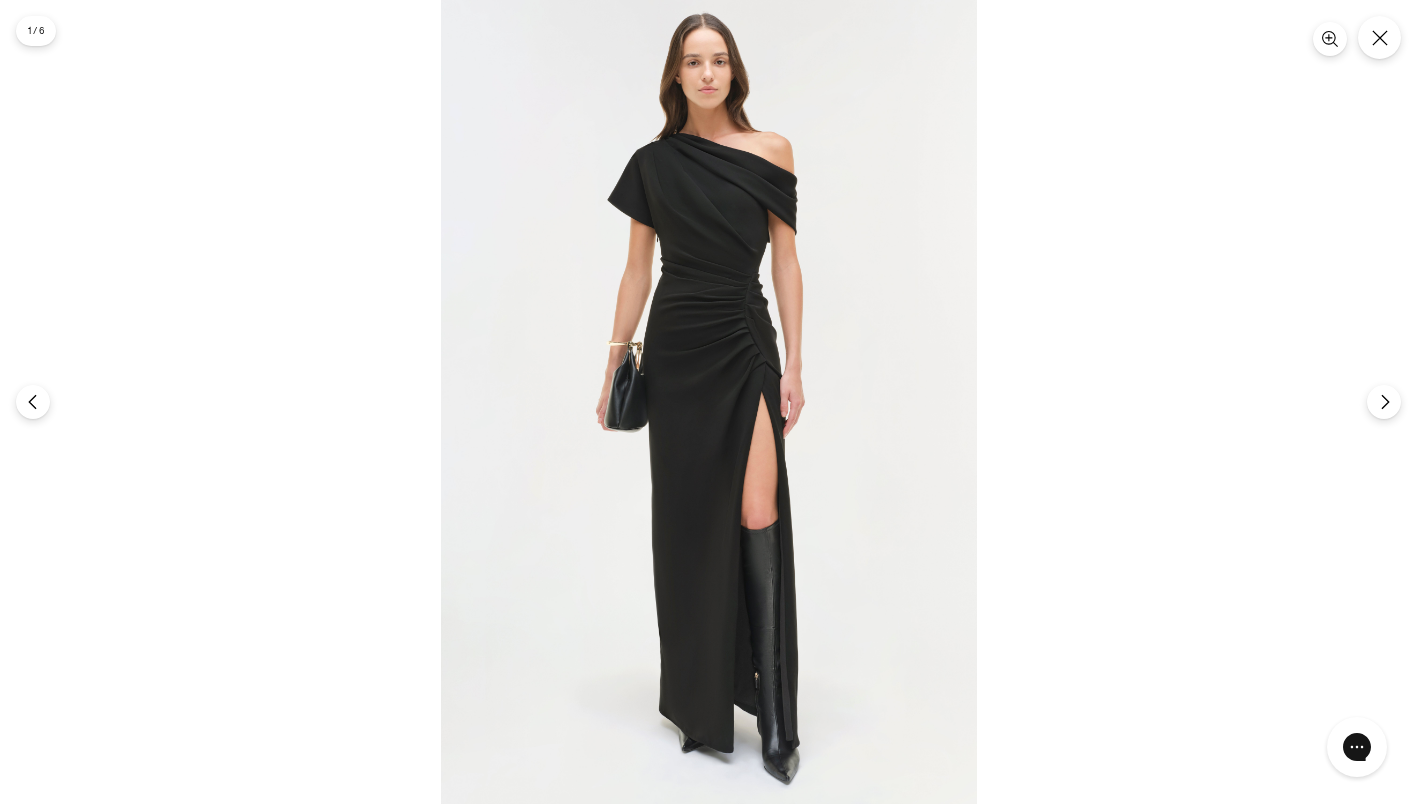 click at bounding box center [708, 402] 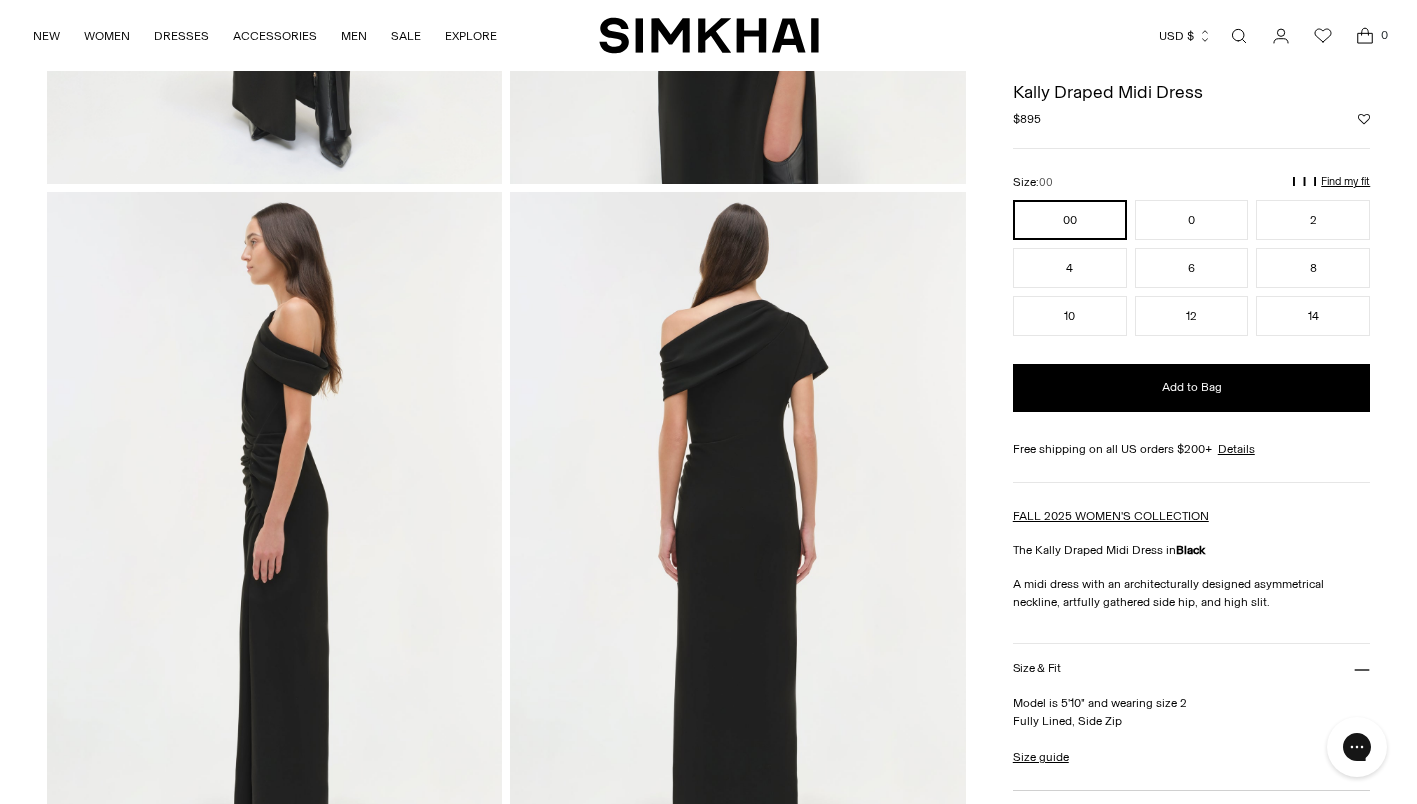 scroll, scrollTop: 0, scrollLeft: 0, axis: both 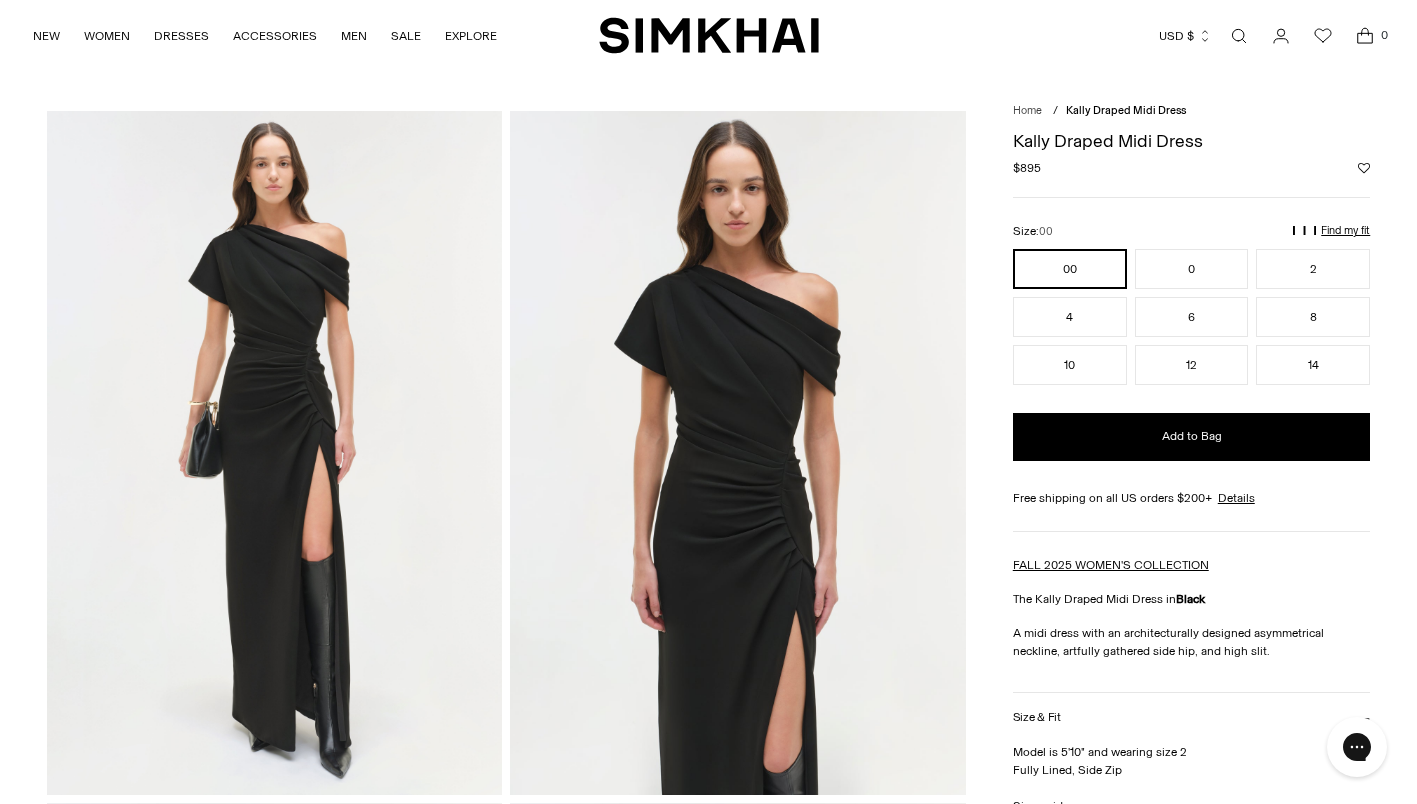 click at bounding box center (738, 452) 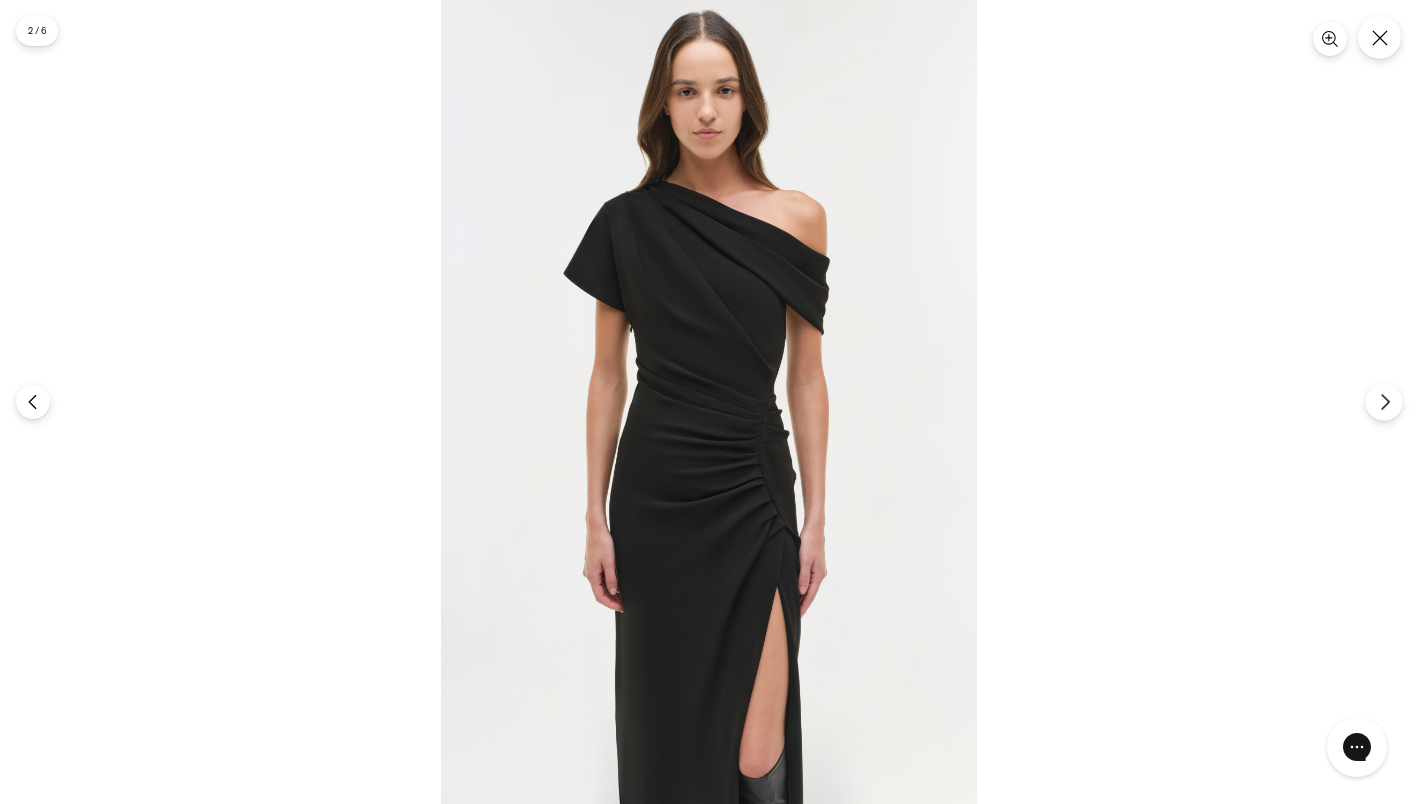 click at bounding box center [1383, 401] 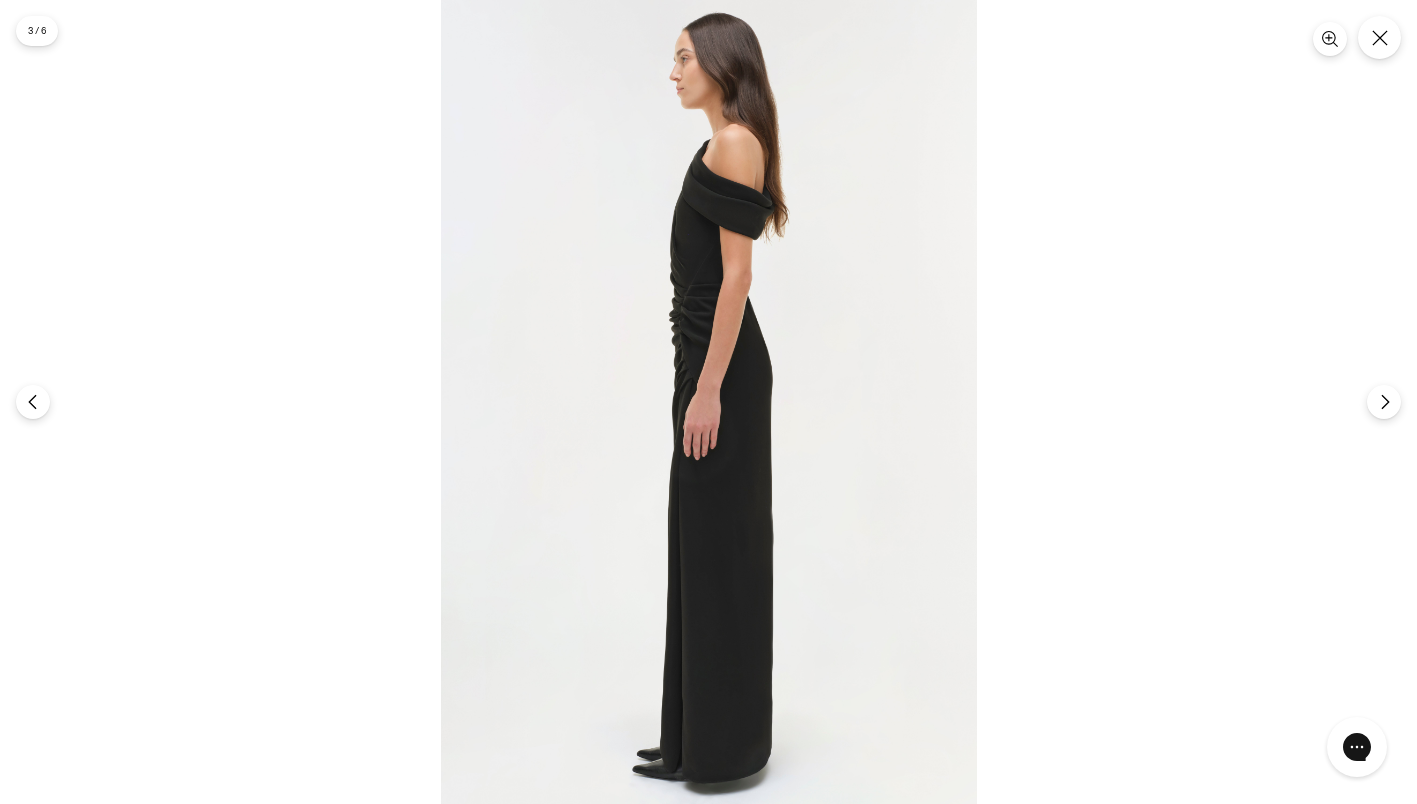 click at bounding box center [708, 402] 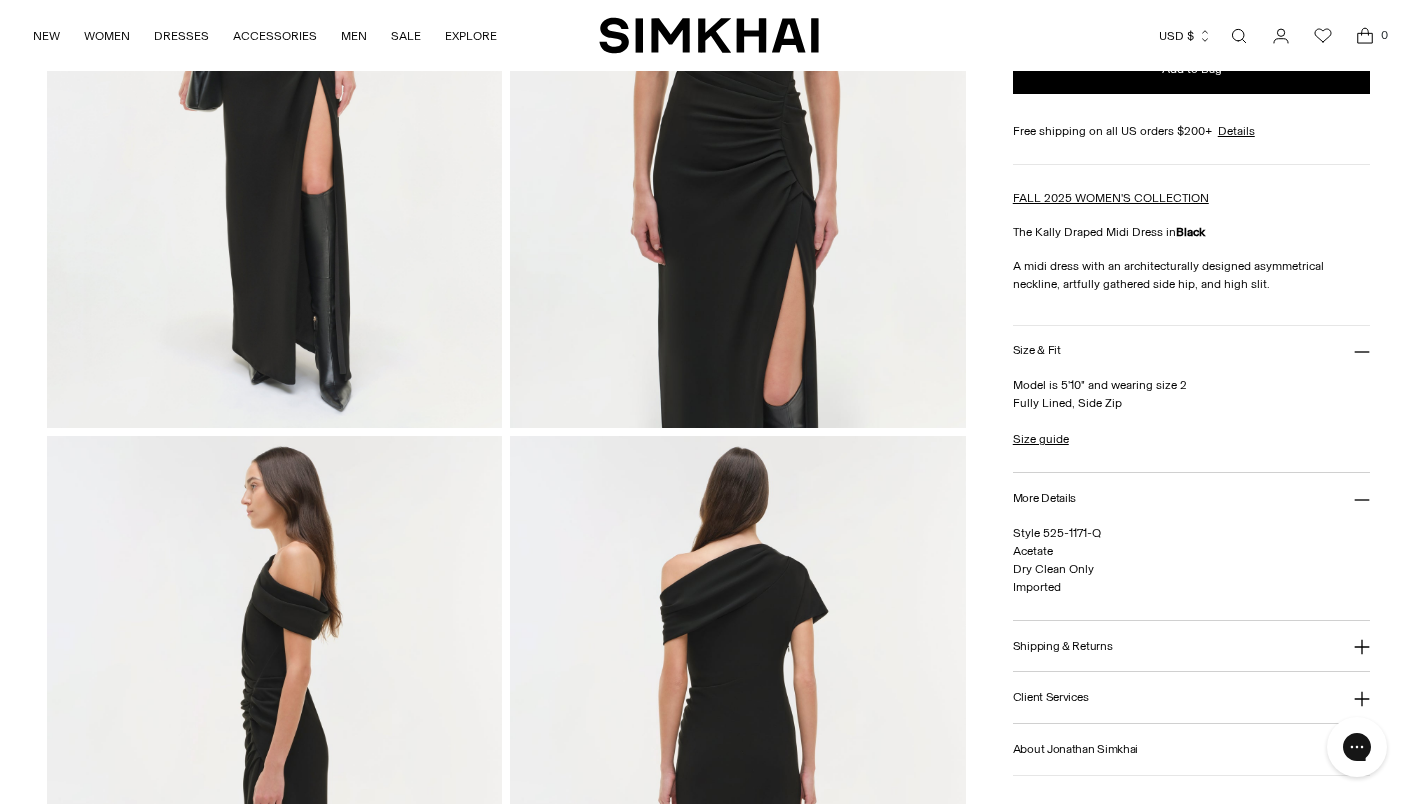 scroll, scrollTop: 700, scrollLeft: 0, axis: vertical 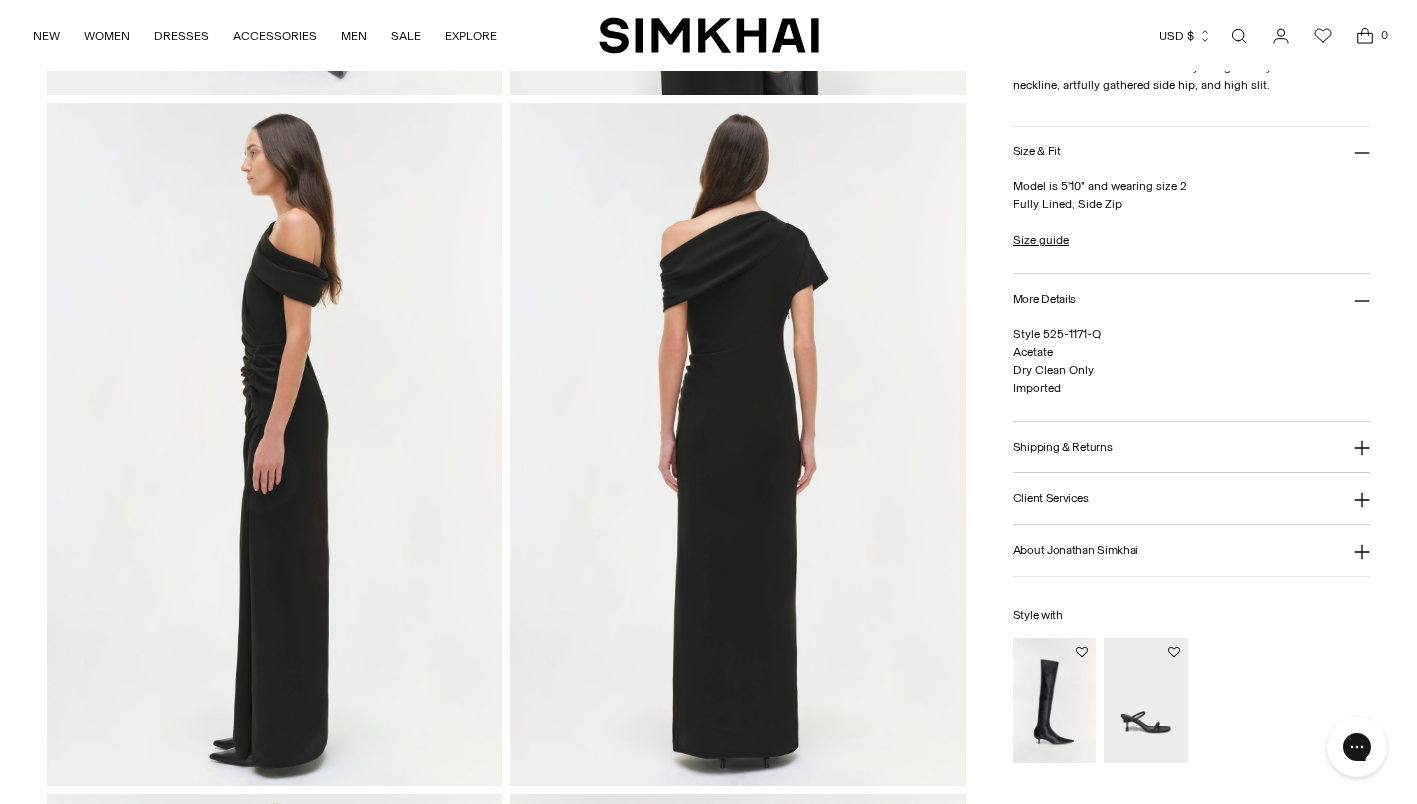 click at bounding box center (738, 444) 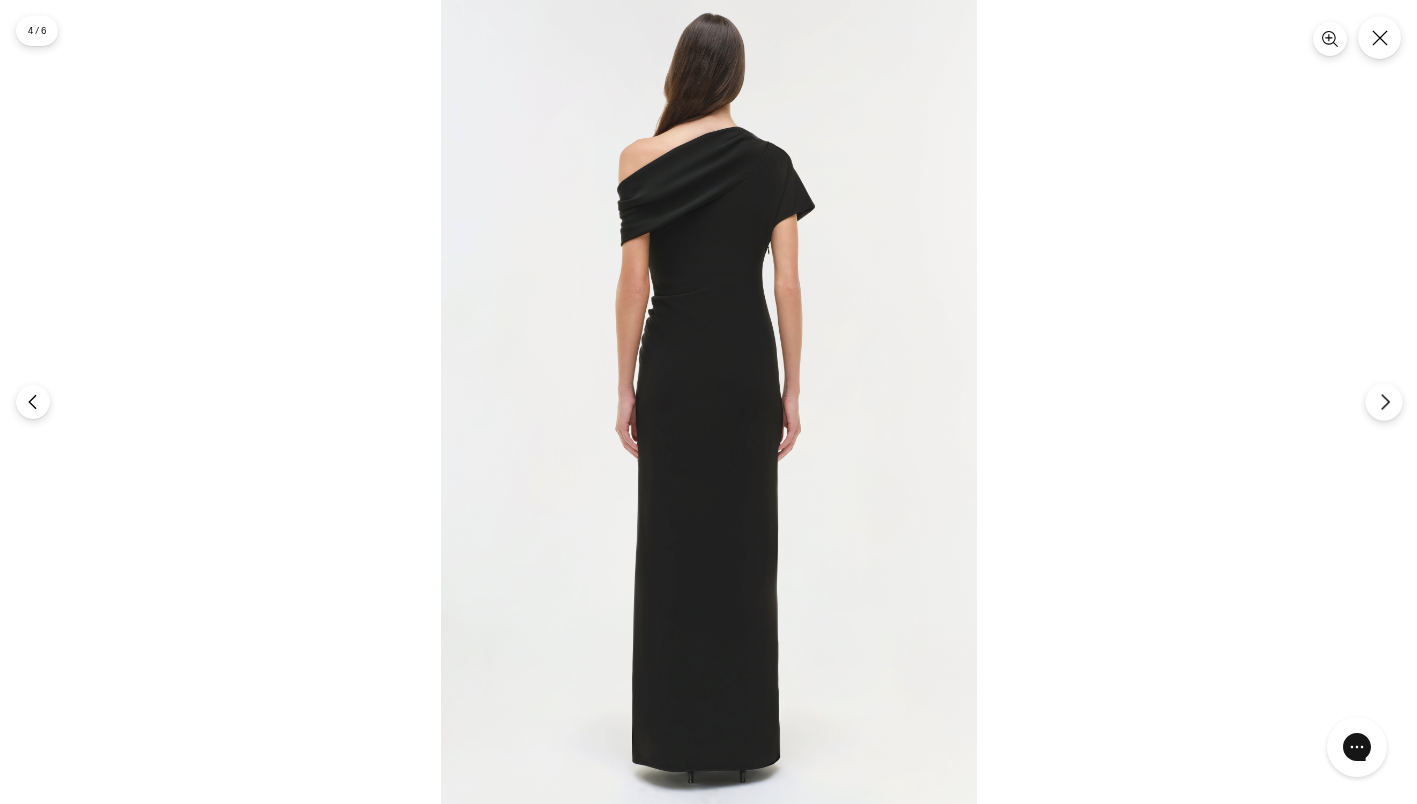 click 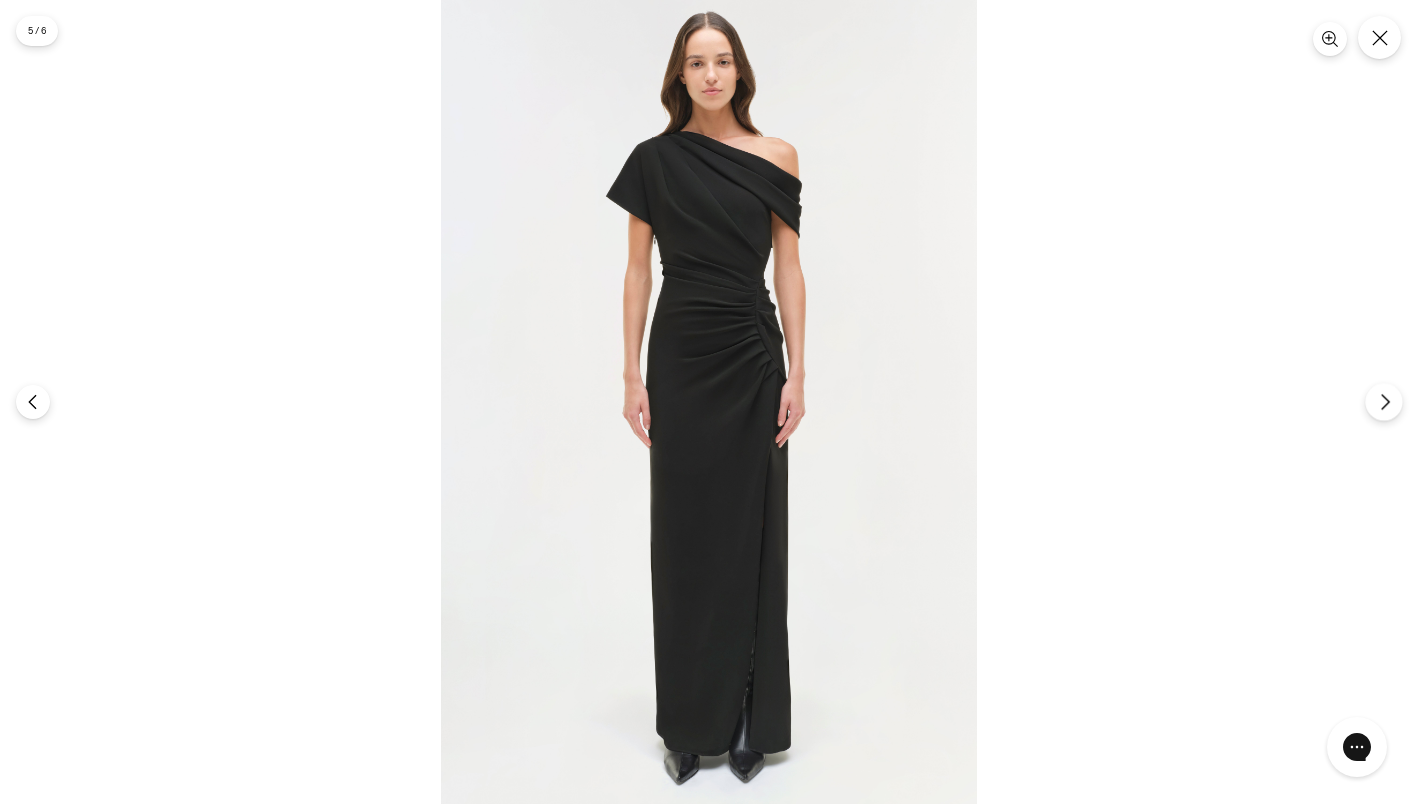 click 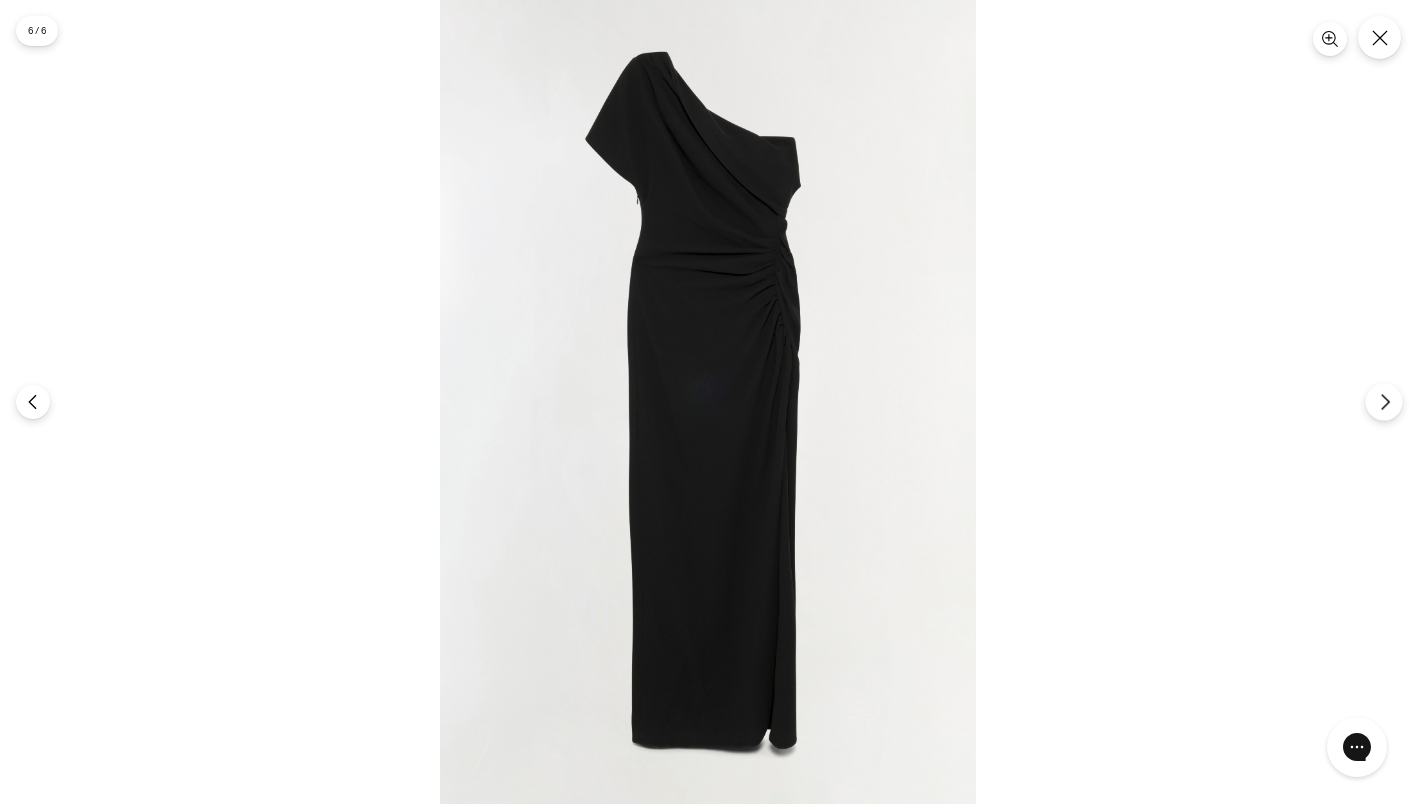 click 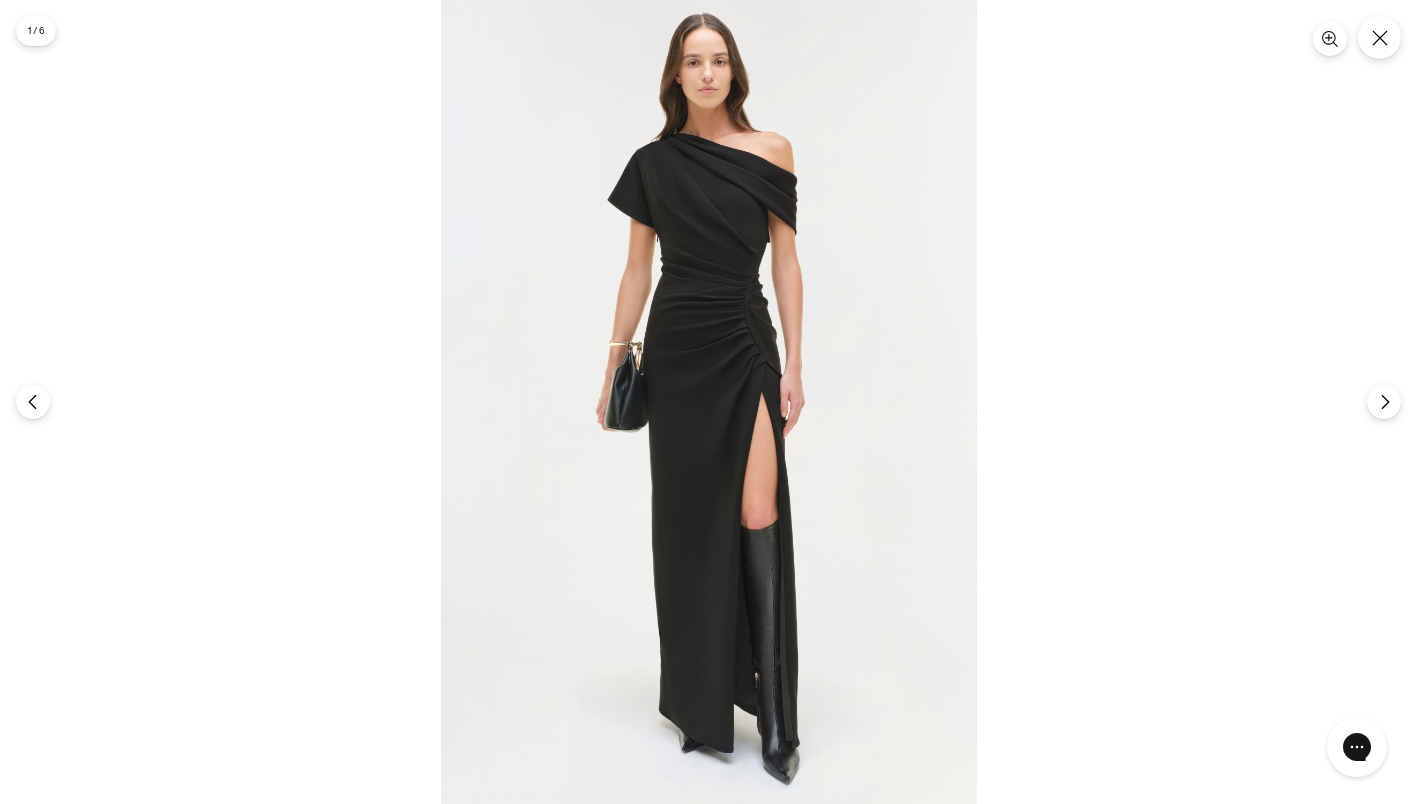 click at bounding box center [708, 402] 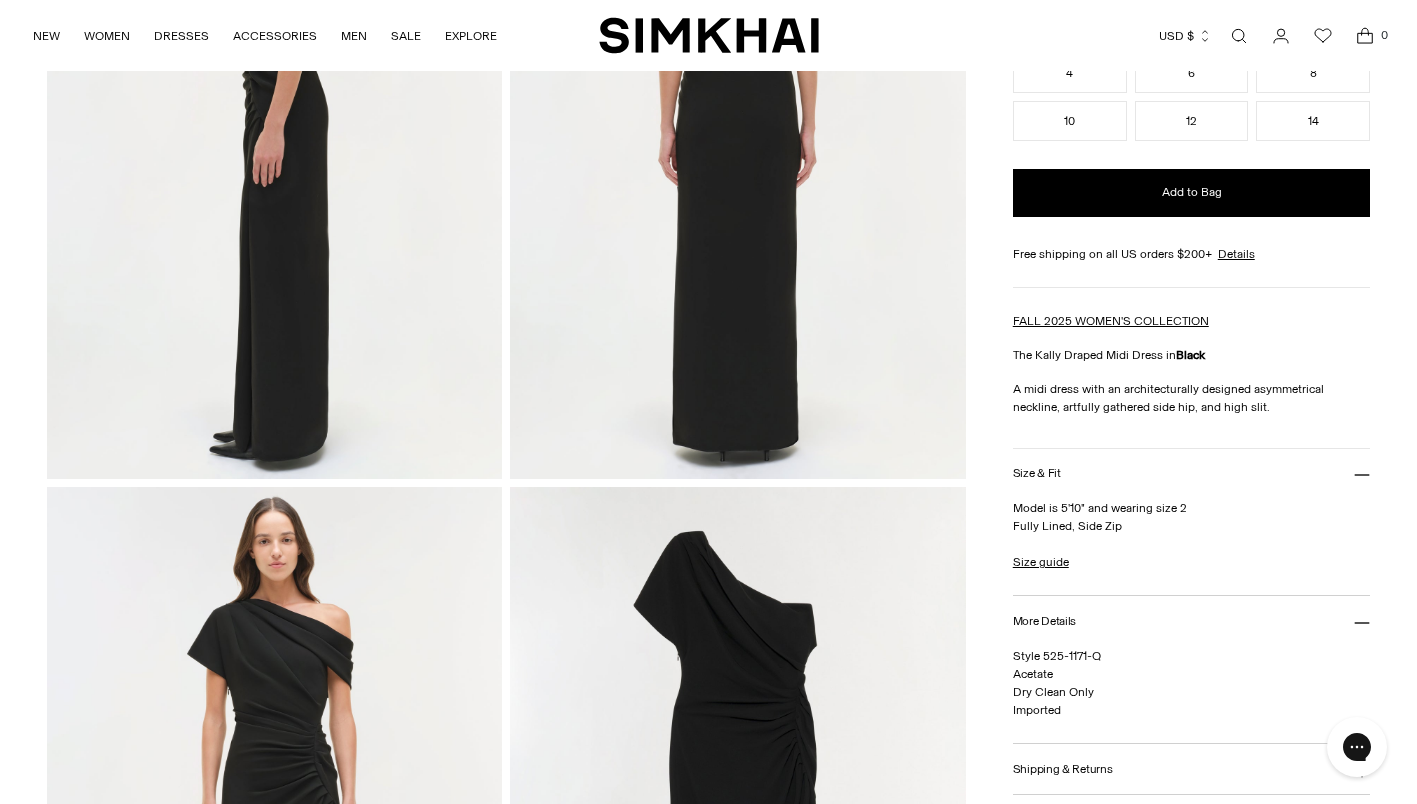 scroll, scrollTop: 1100, scrollLeft: 0, axis: vertical 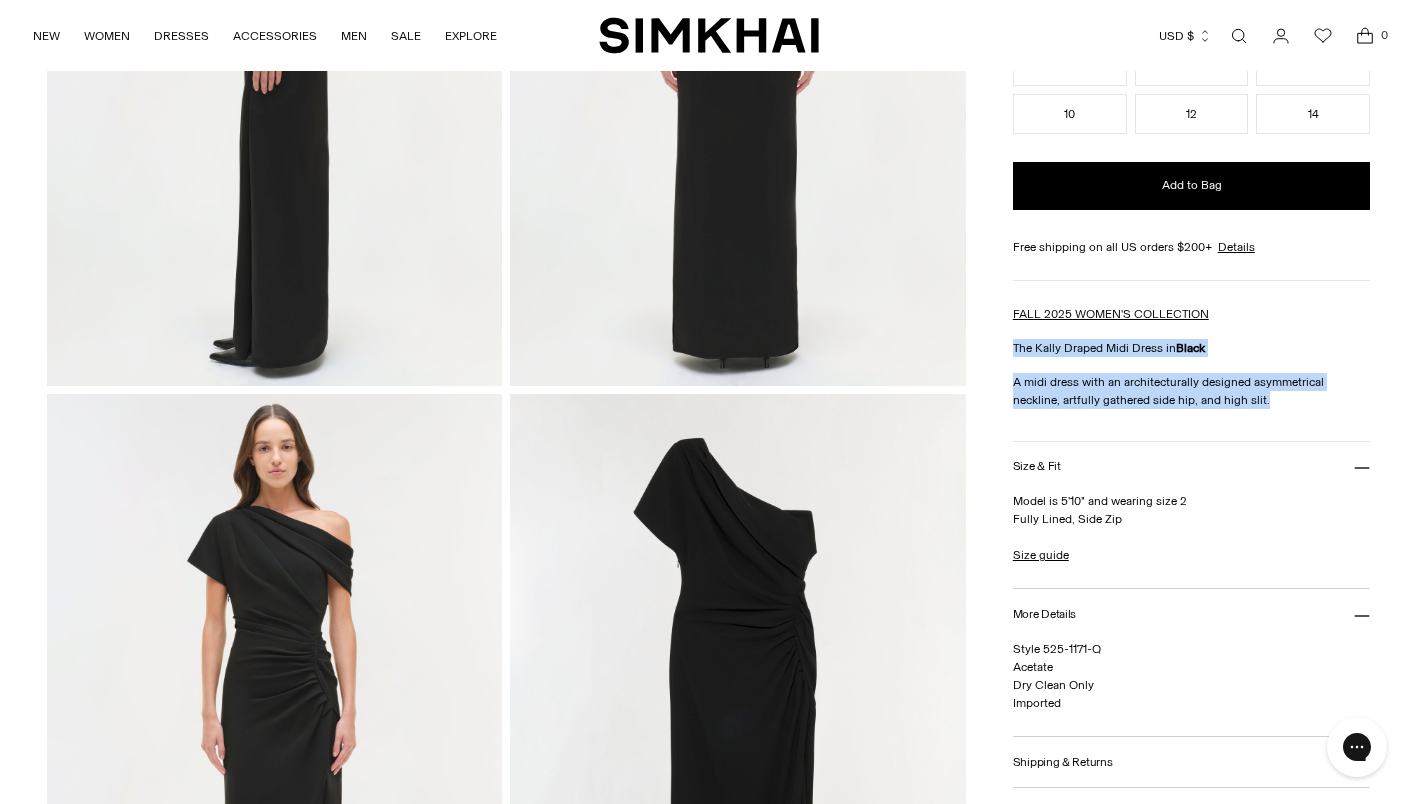drag, startPoint x: 1012, startPoint y: 345, endPoint x: 1247, endPoint y: 400, distance: 241.35037 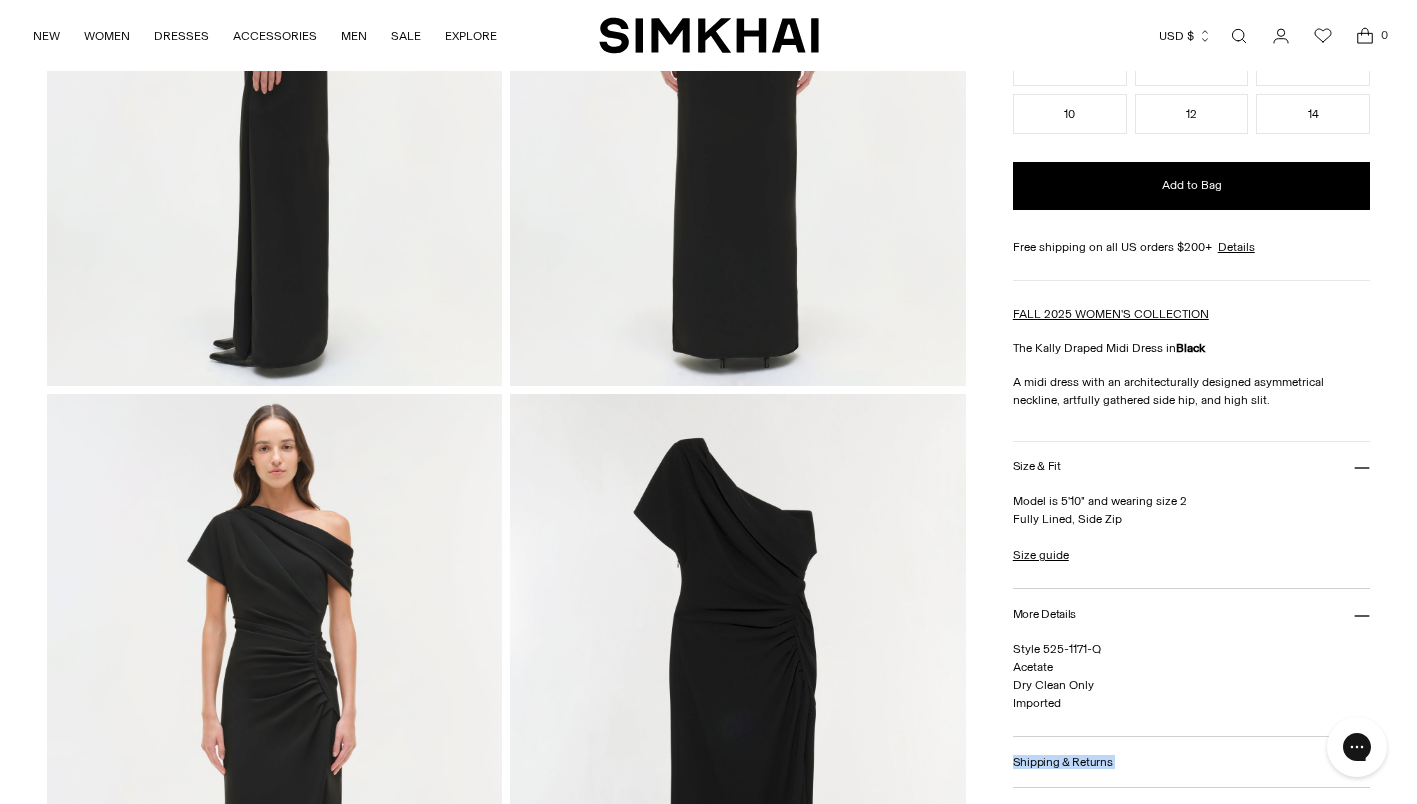 drag, startPoint x: 1010, startPoint y: 662, endPoint x: 1072, endPoint y: 698, distance: 71.693794 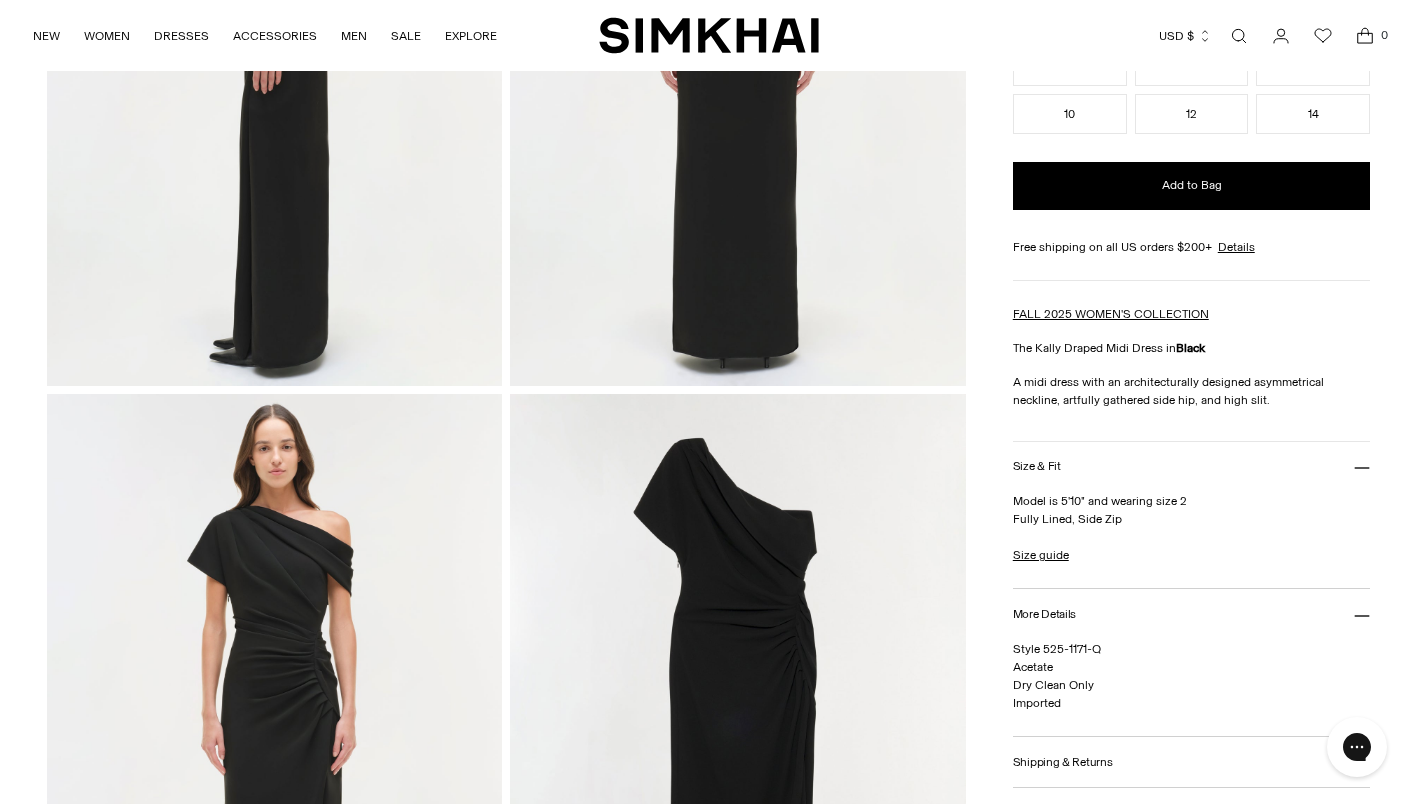 drag, startPoint x: 1072, startPoint y: 698, endPoint x: 1027, endPoint y: 682, distance: 47.759815 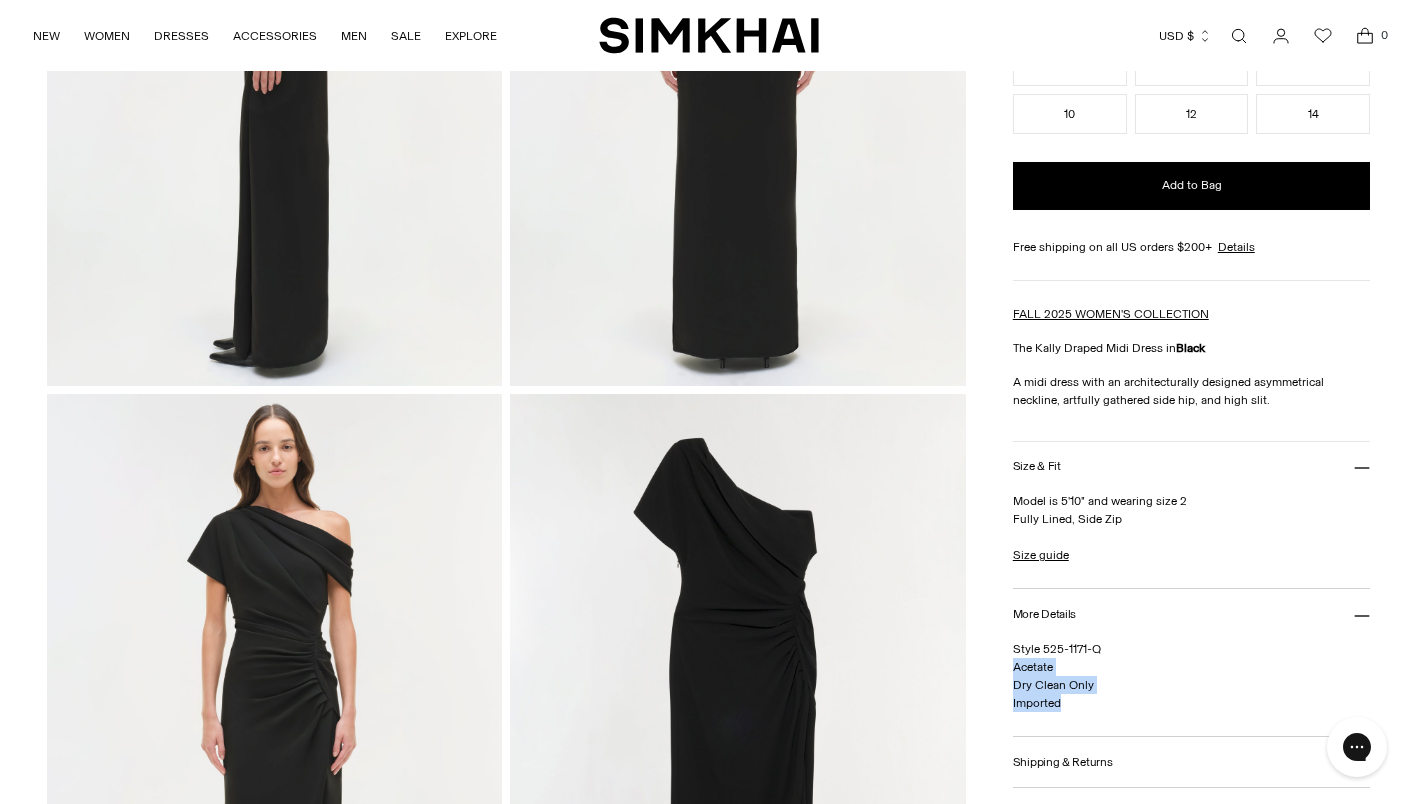 drag, startPoint x: 1013, startPoint y: 667, endPoint x: 1089, endPoint y: 703, distance: 84.095184 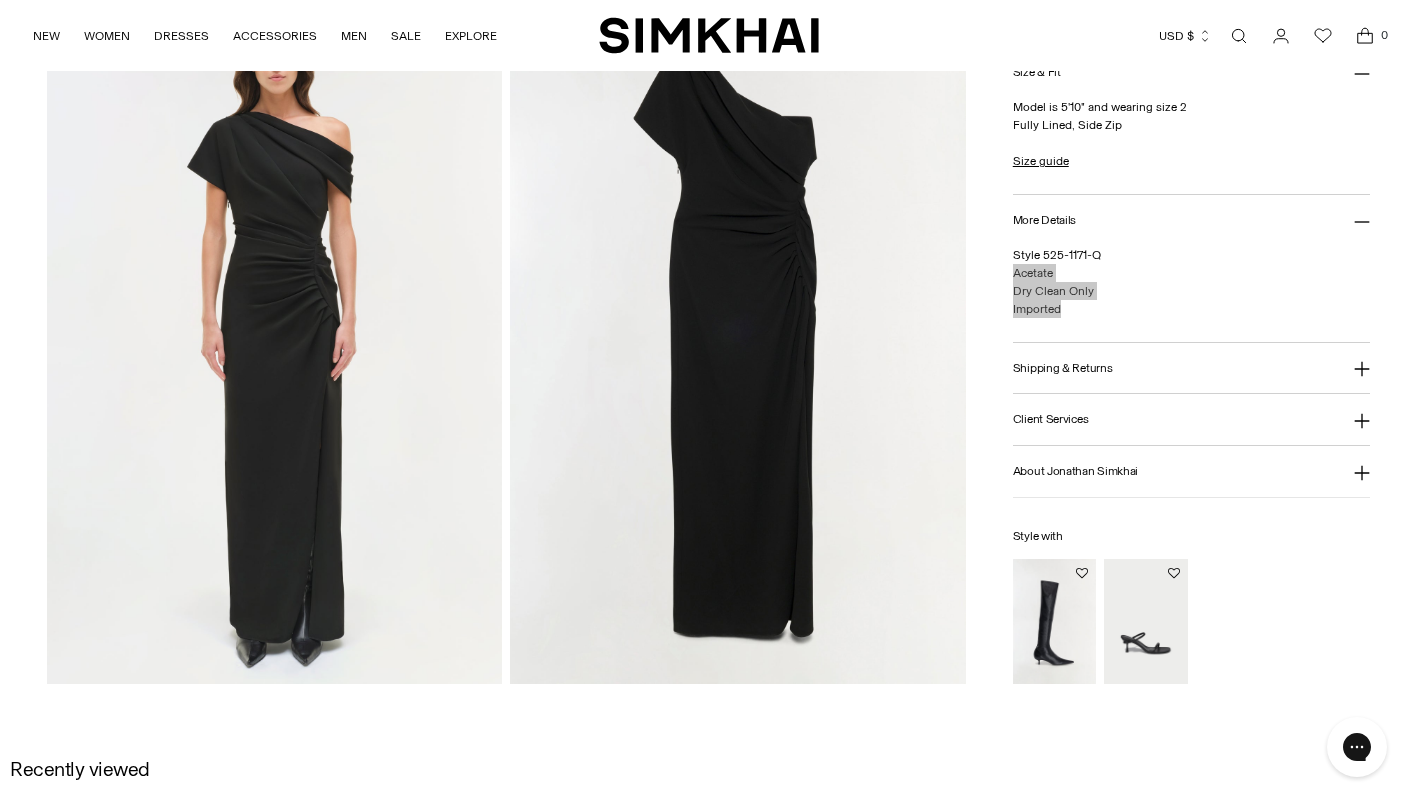 scroll, scrollTop: 1300, scrollLeft: 0, axis: vertical 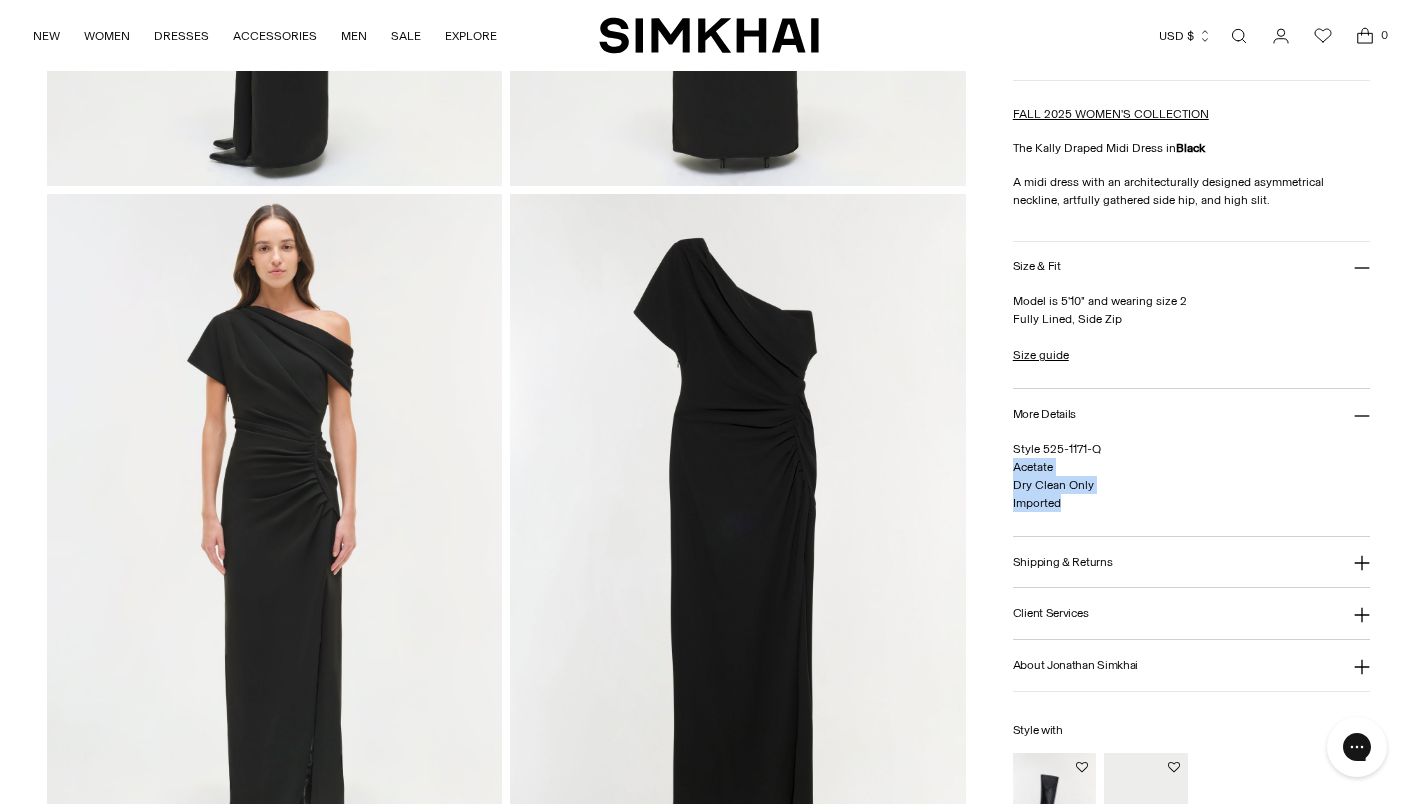 click at bounding box center (1239, 36) 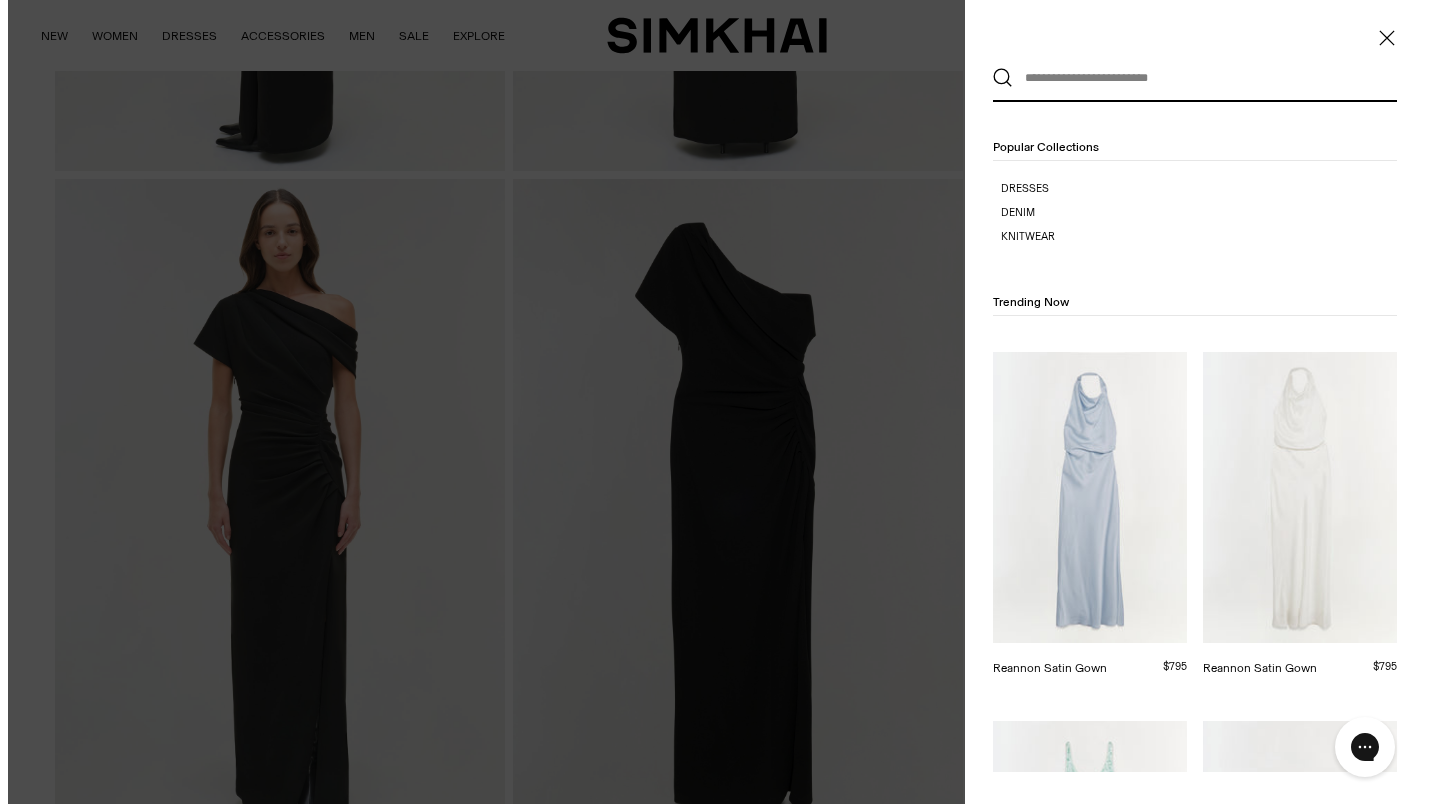 scroll, scrollTop: 0, scrollLeft: 0, axis: both 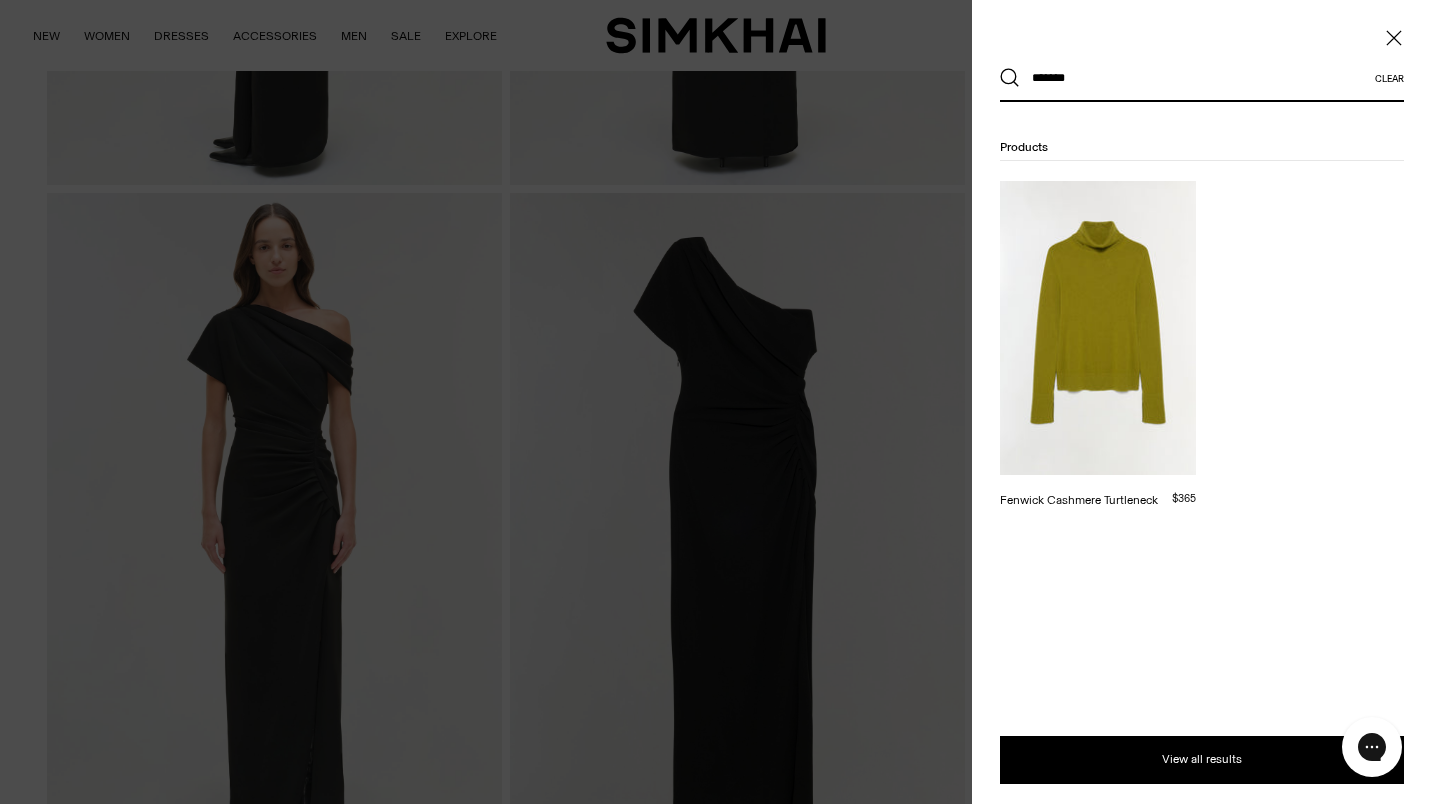 type on "*******" 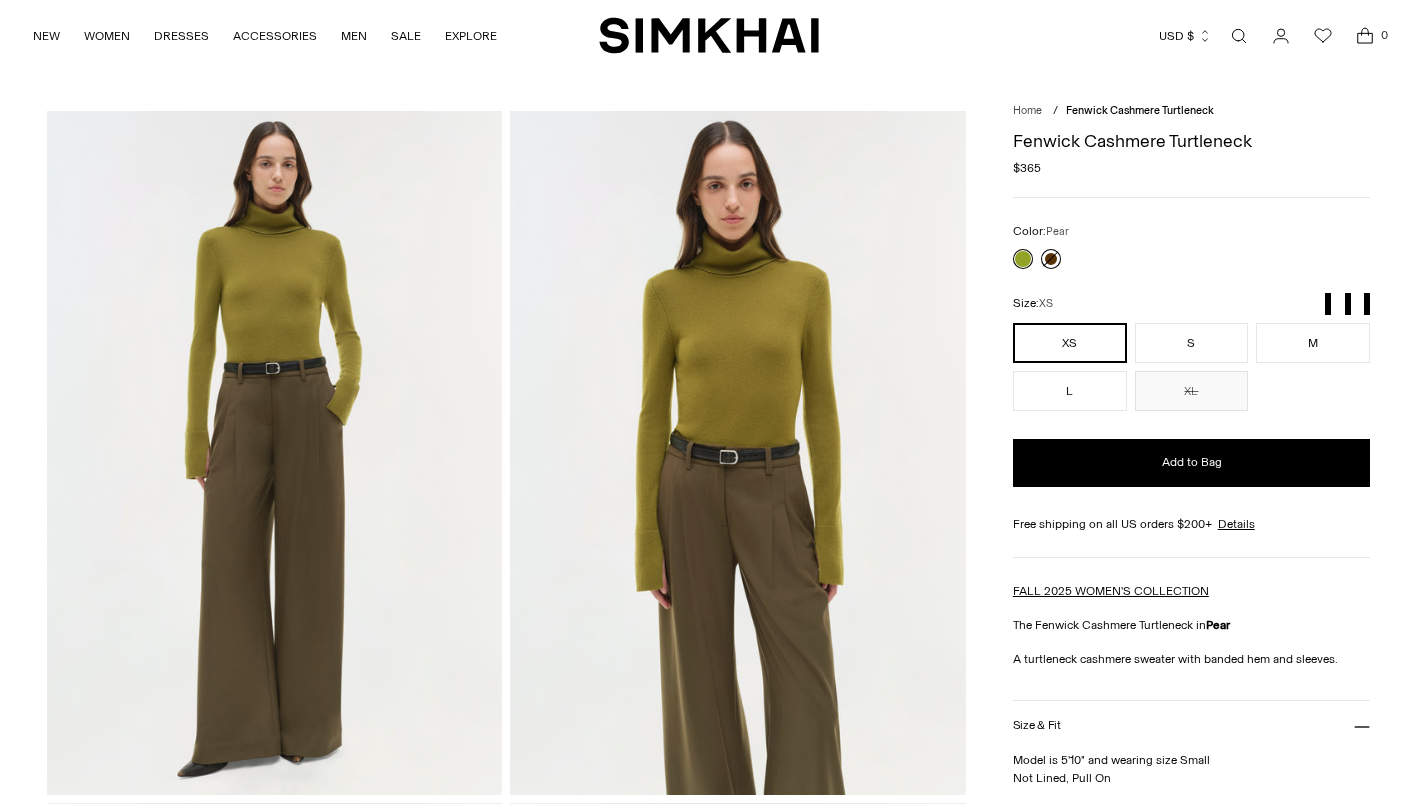 scroll, scrollTop: 0, scrollLeft: 0, axis: both 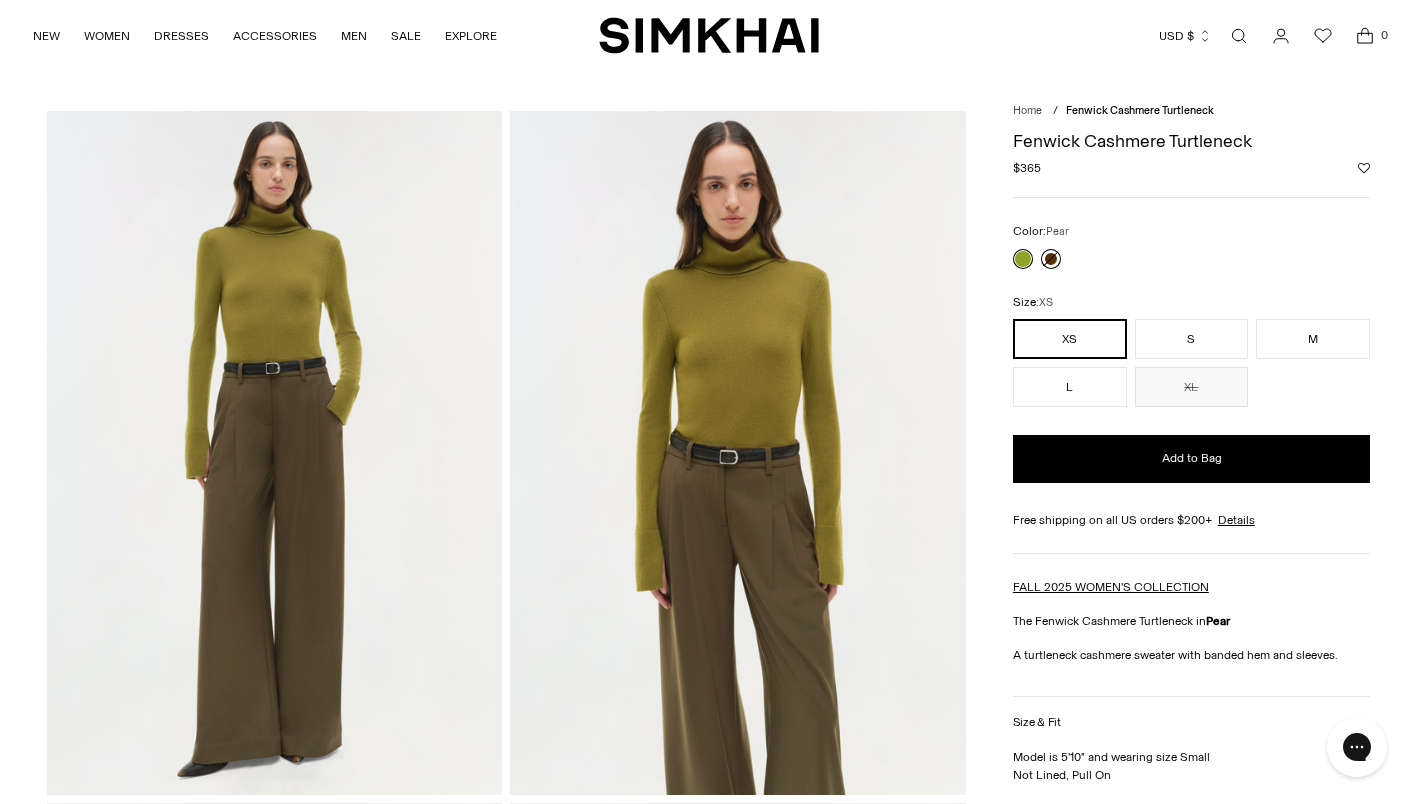 click at bounding box center [1051, 259] 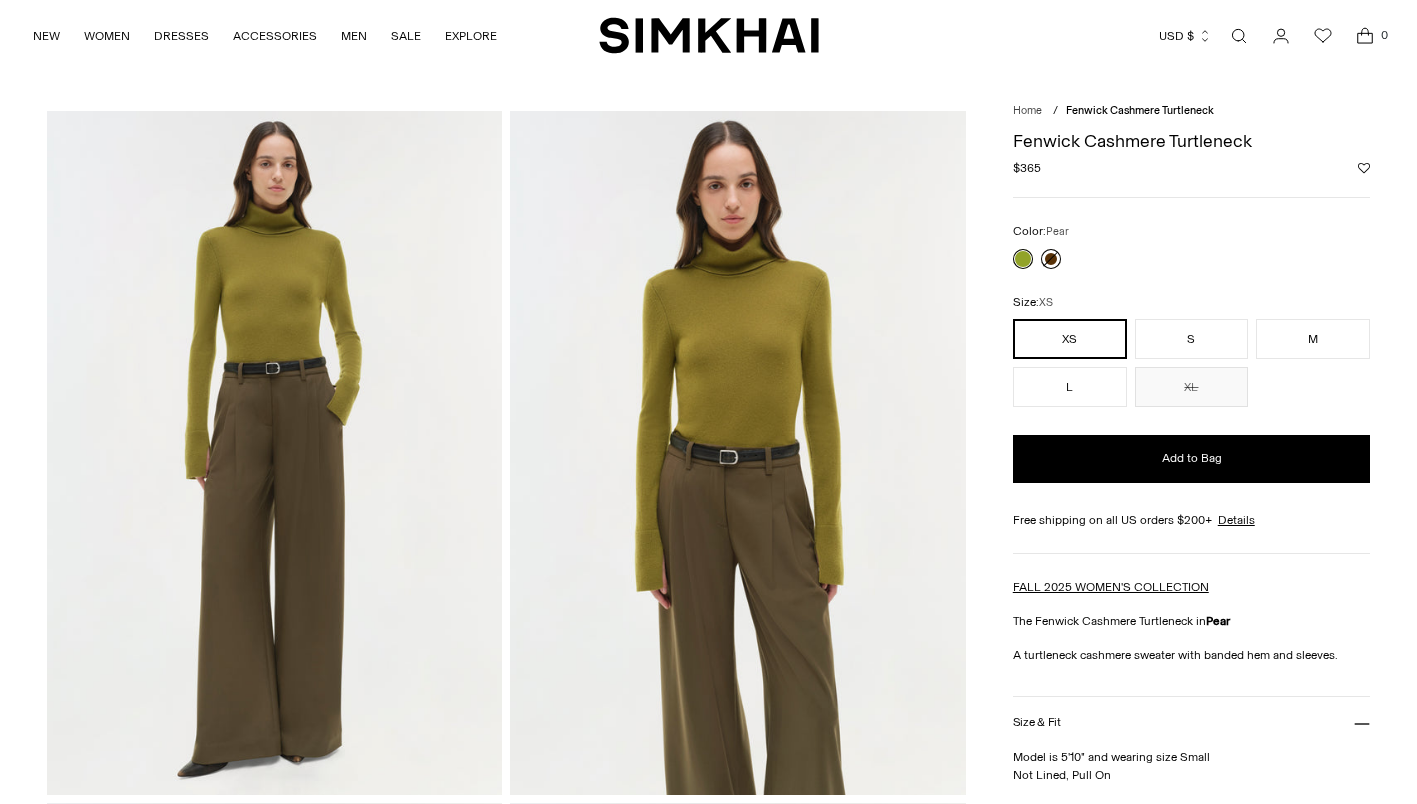 scroll, scrollTop: 0, scrollLeft: 0, axis: both 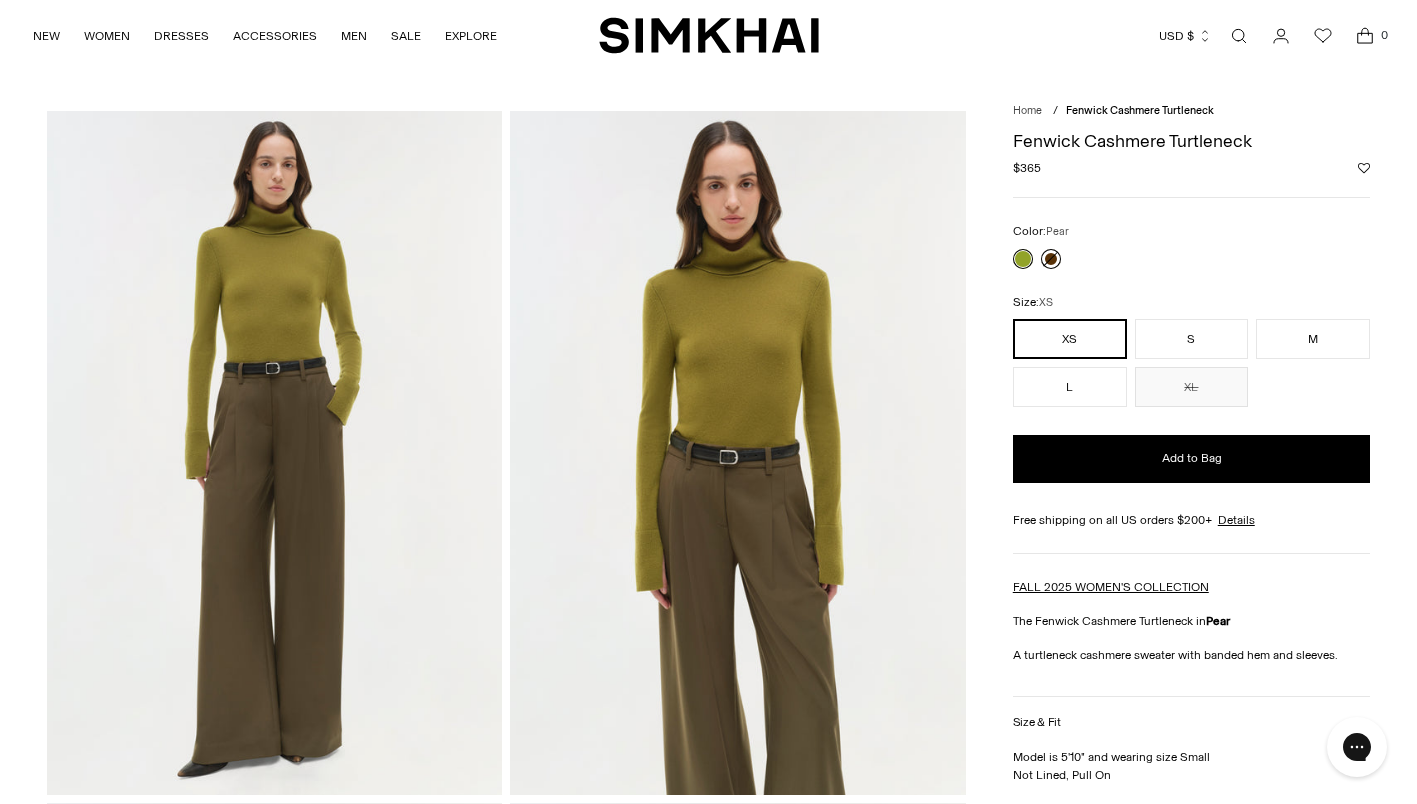 click at bounding box center (1051, 259) 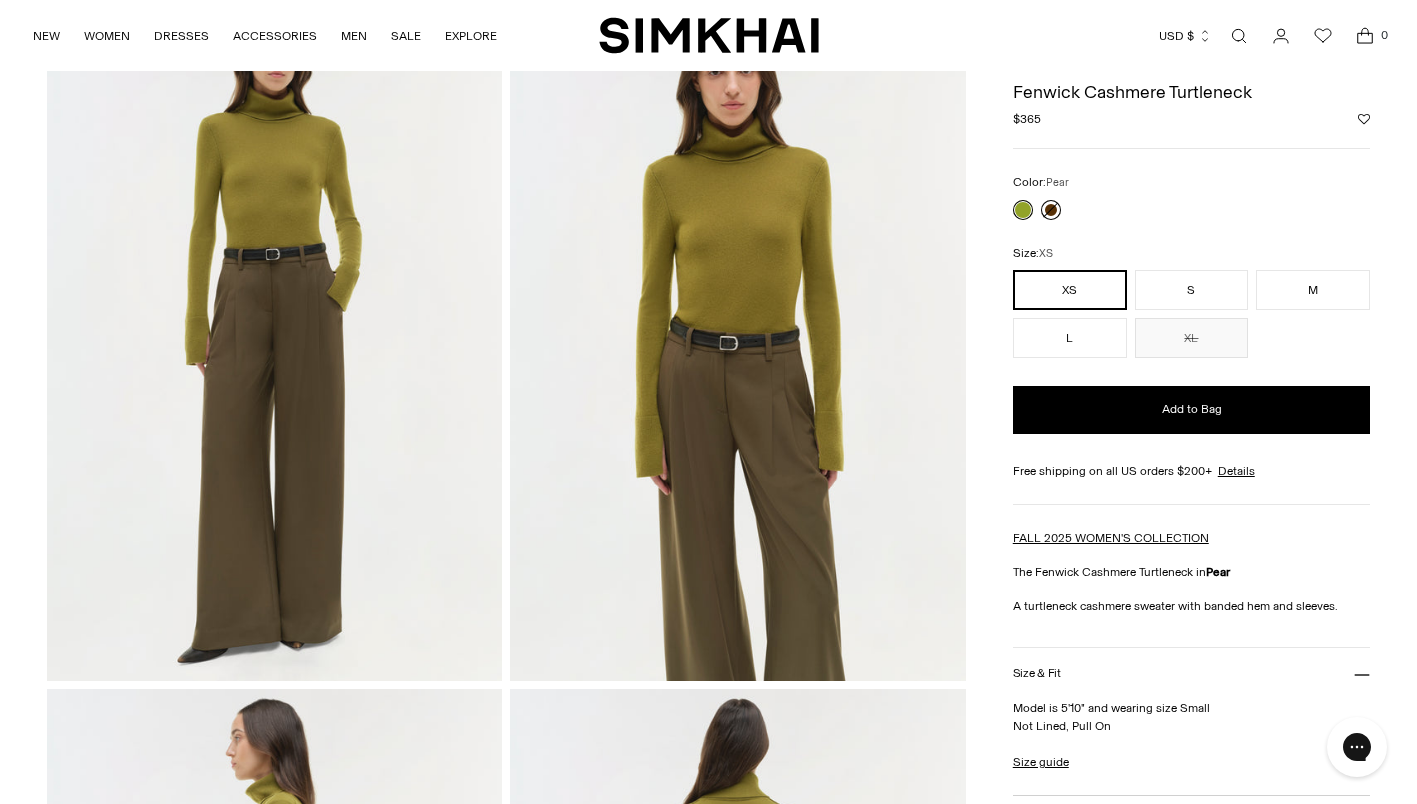 scroll, scrollTop: 0, scrollLeft: 0, axis: both 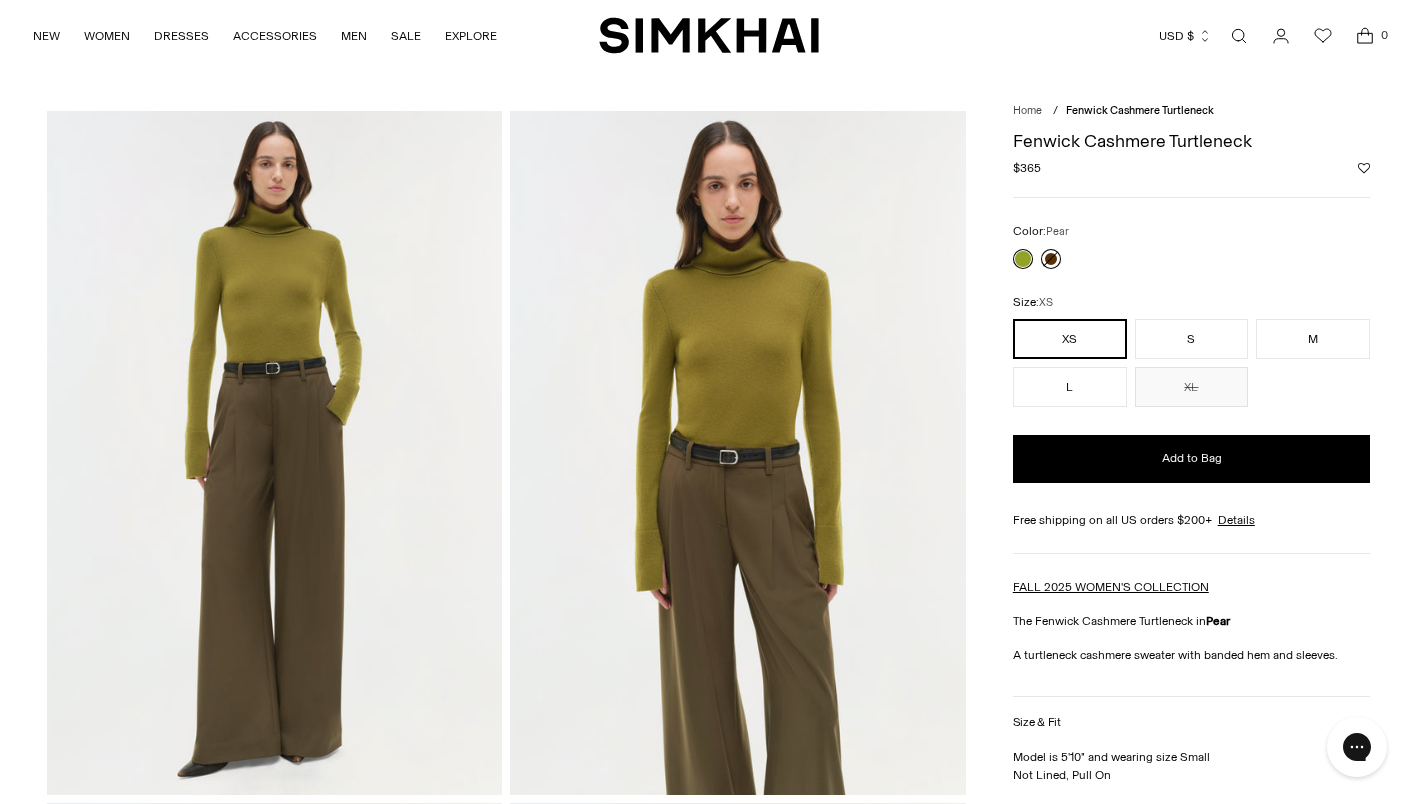 click at bounding box center [1051, 259] 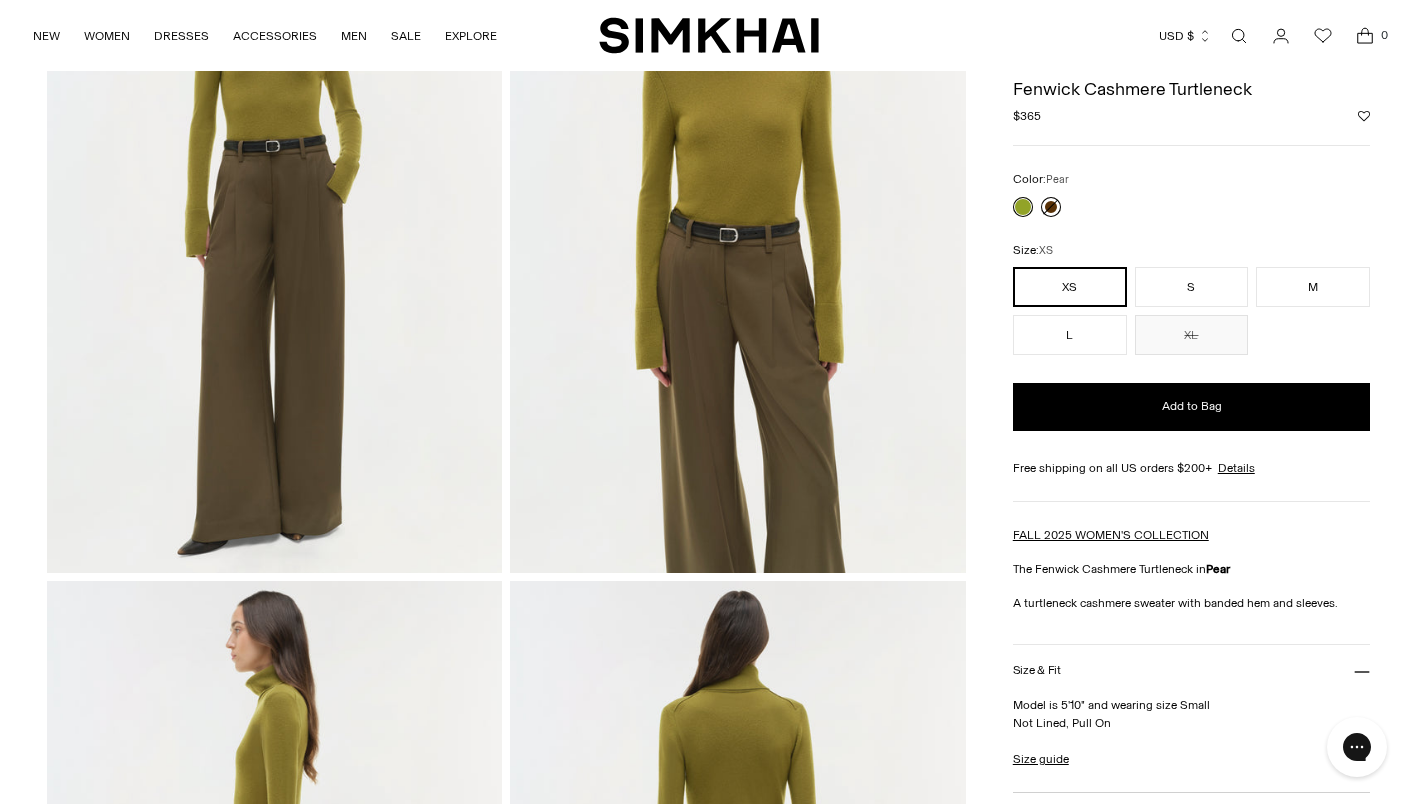 scroll, scrollTop: 0, scrollLeft: 0, axis: both 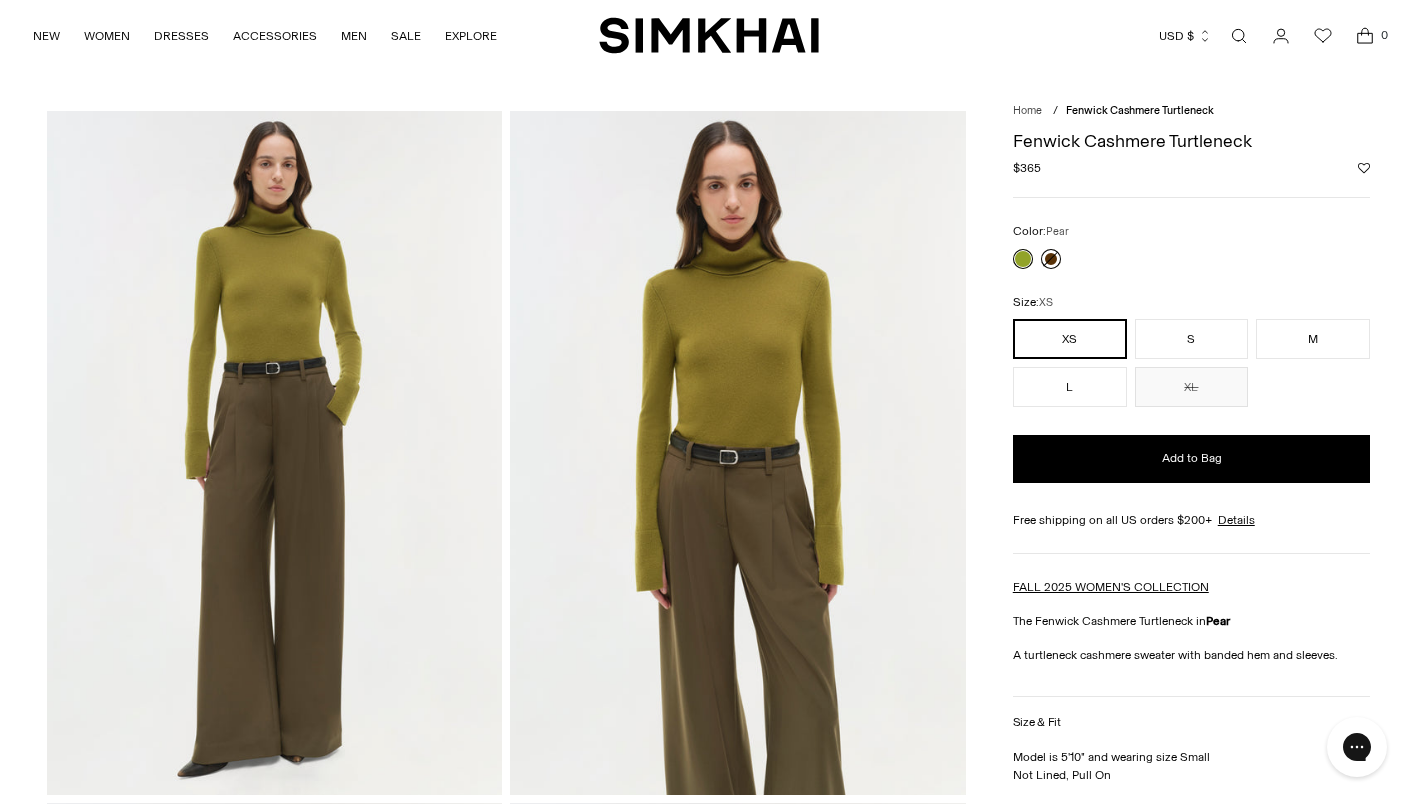 click at bounding box center [1051, 259] 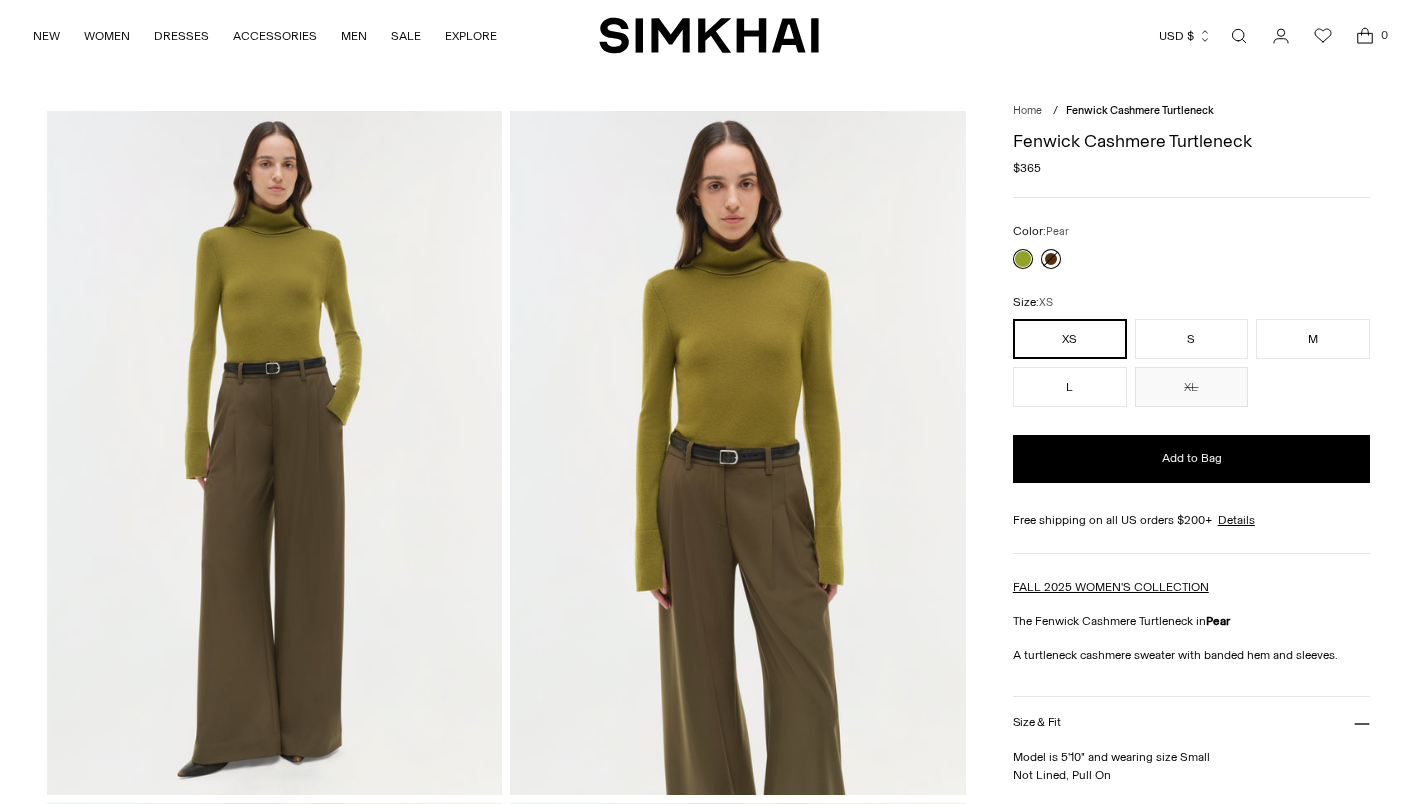 scroll, scrollTop: 0, scrollLeft: 0, axis: both 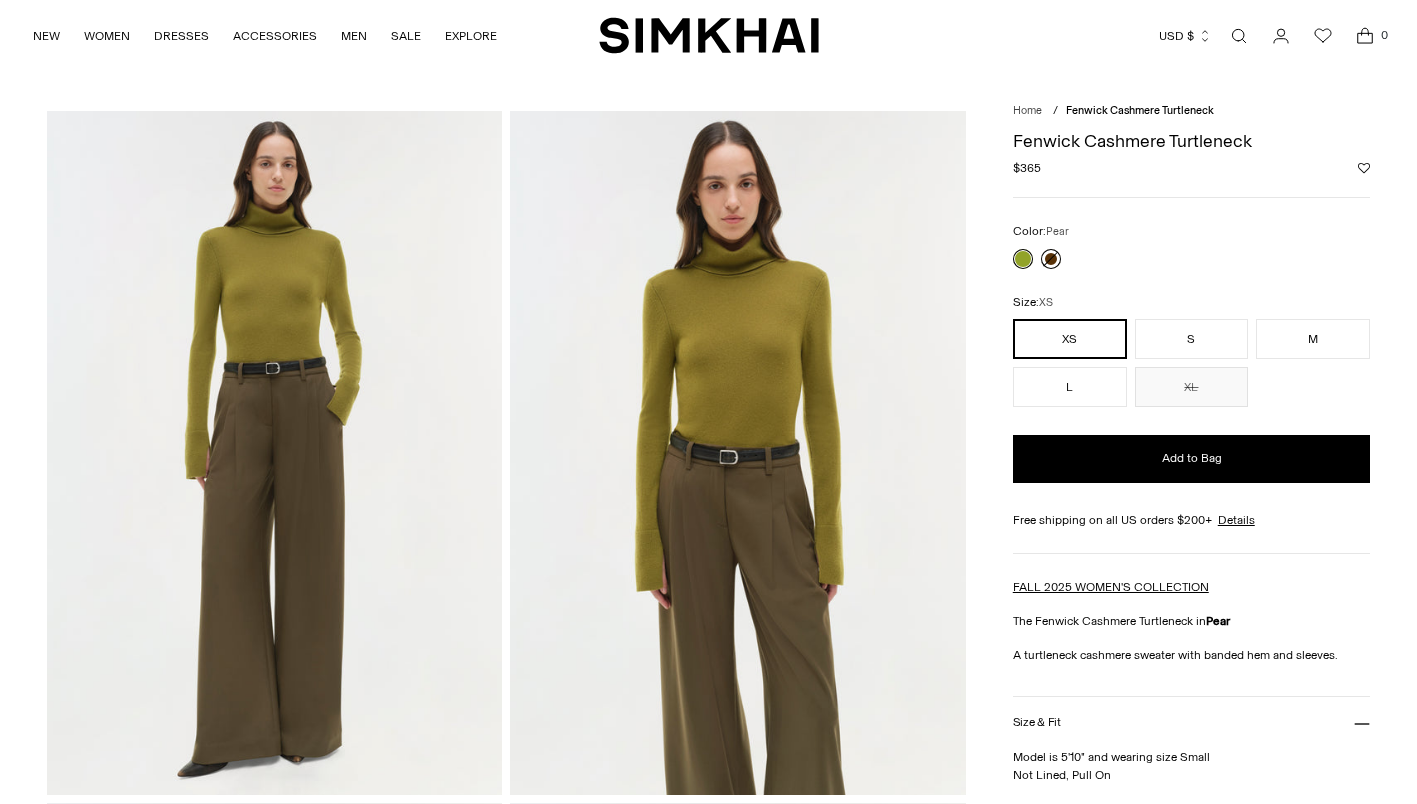 click at bounding box center (1051, 259) 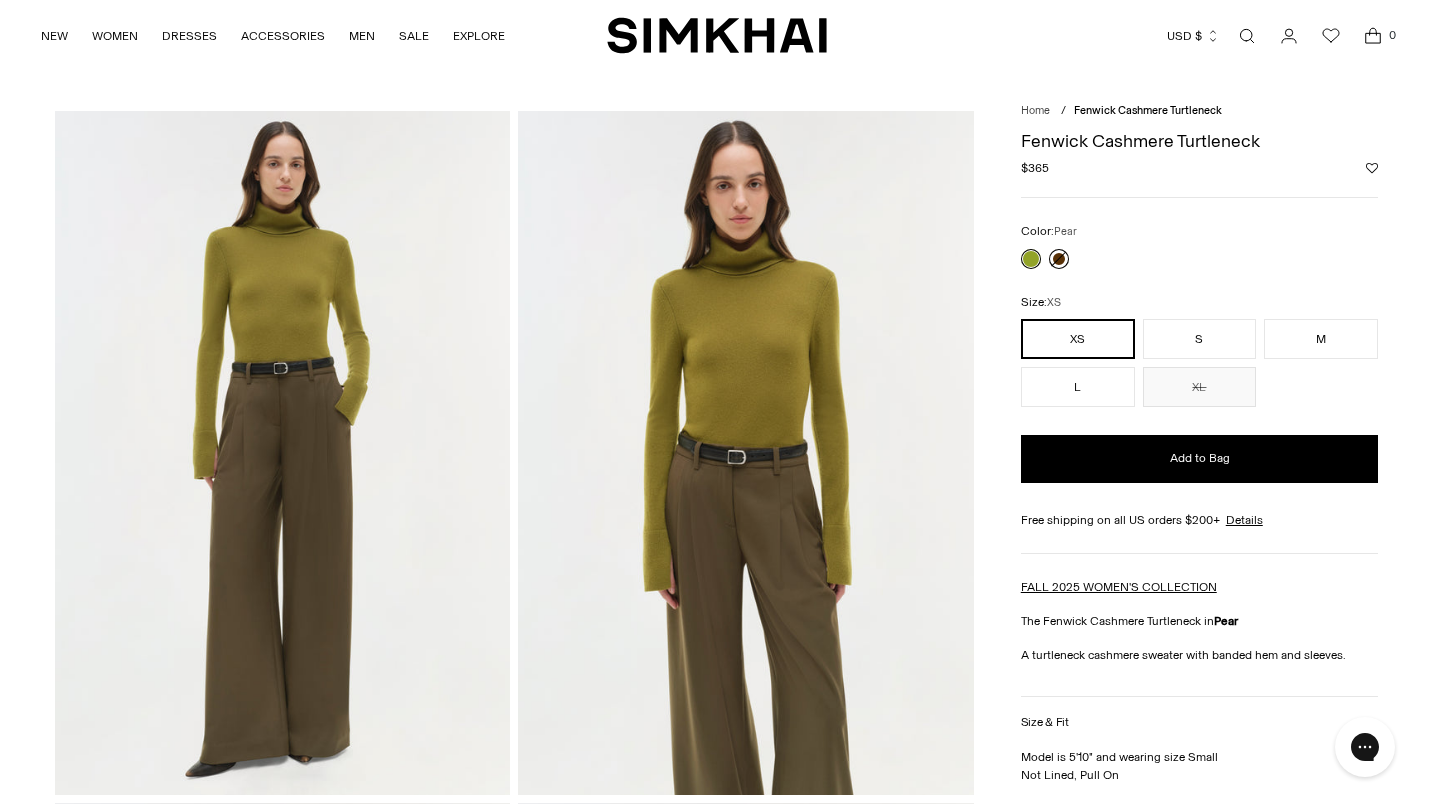scroll, scrollTop: 0, scrollLeft: 0, axis: both 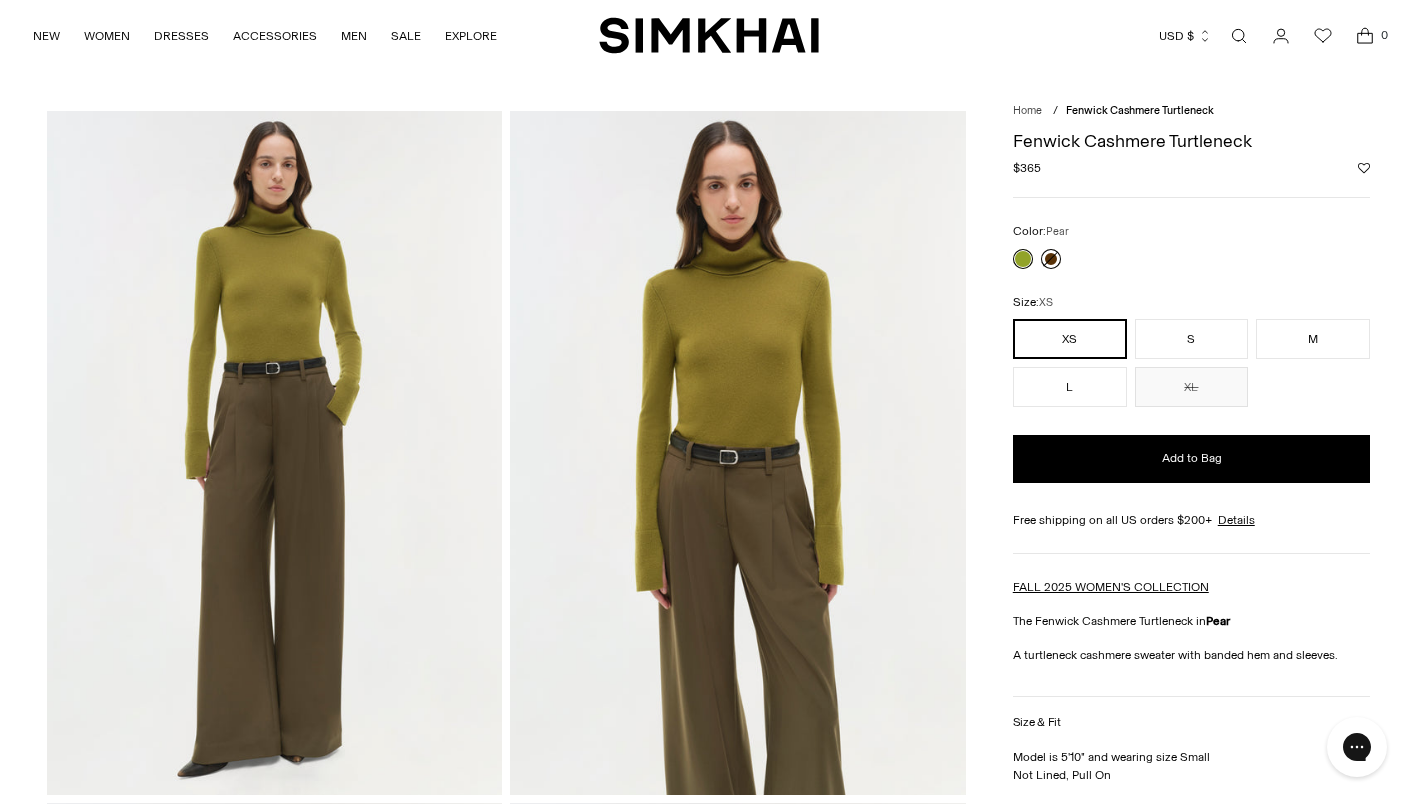 click at bounding box center (1239, 36) 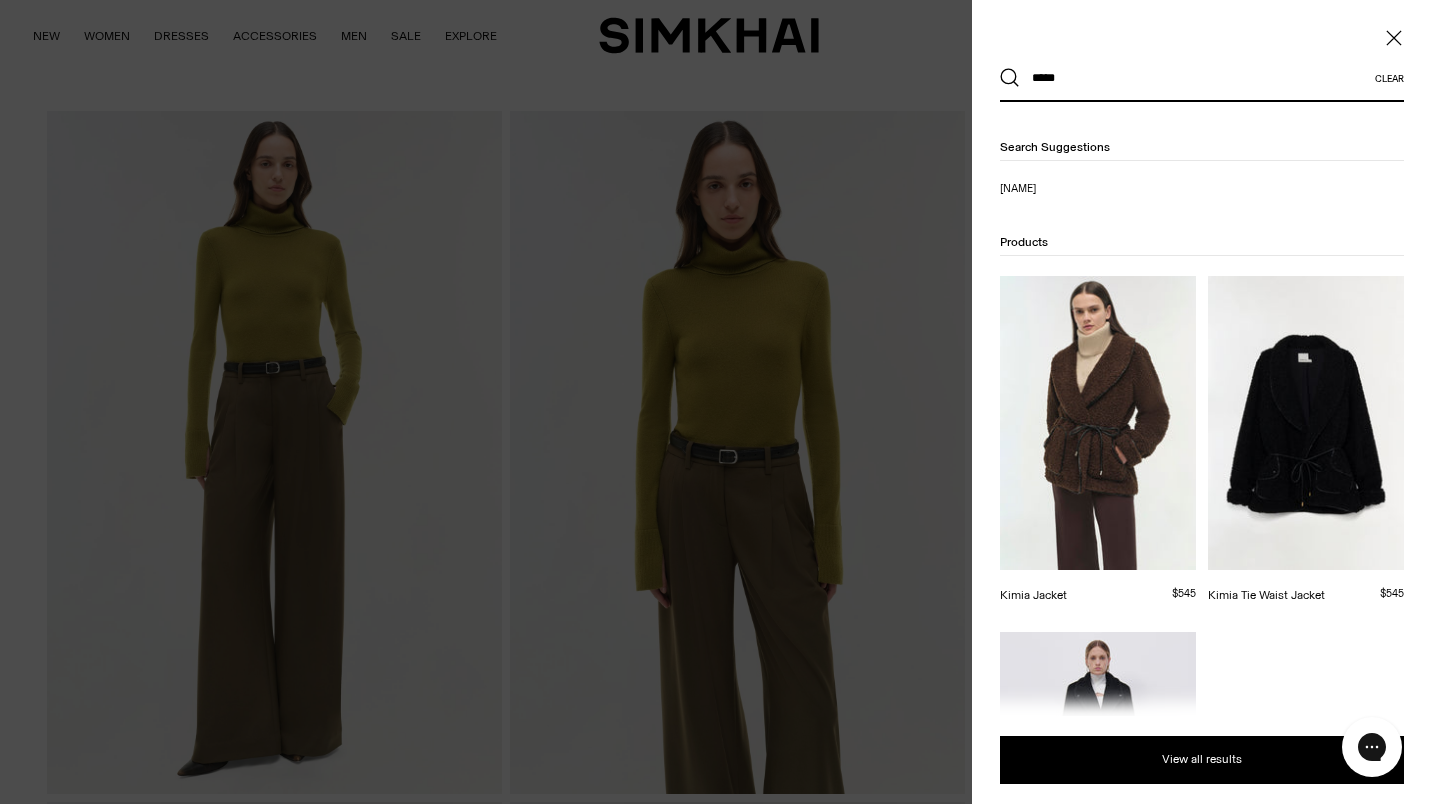 type on "*****" 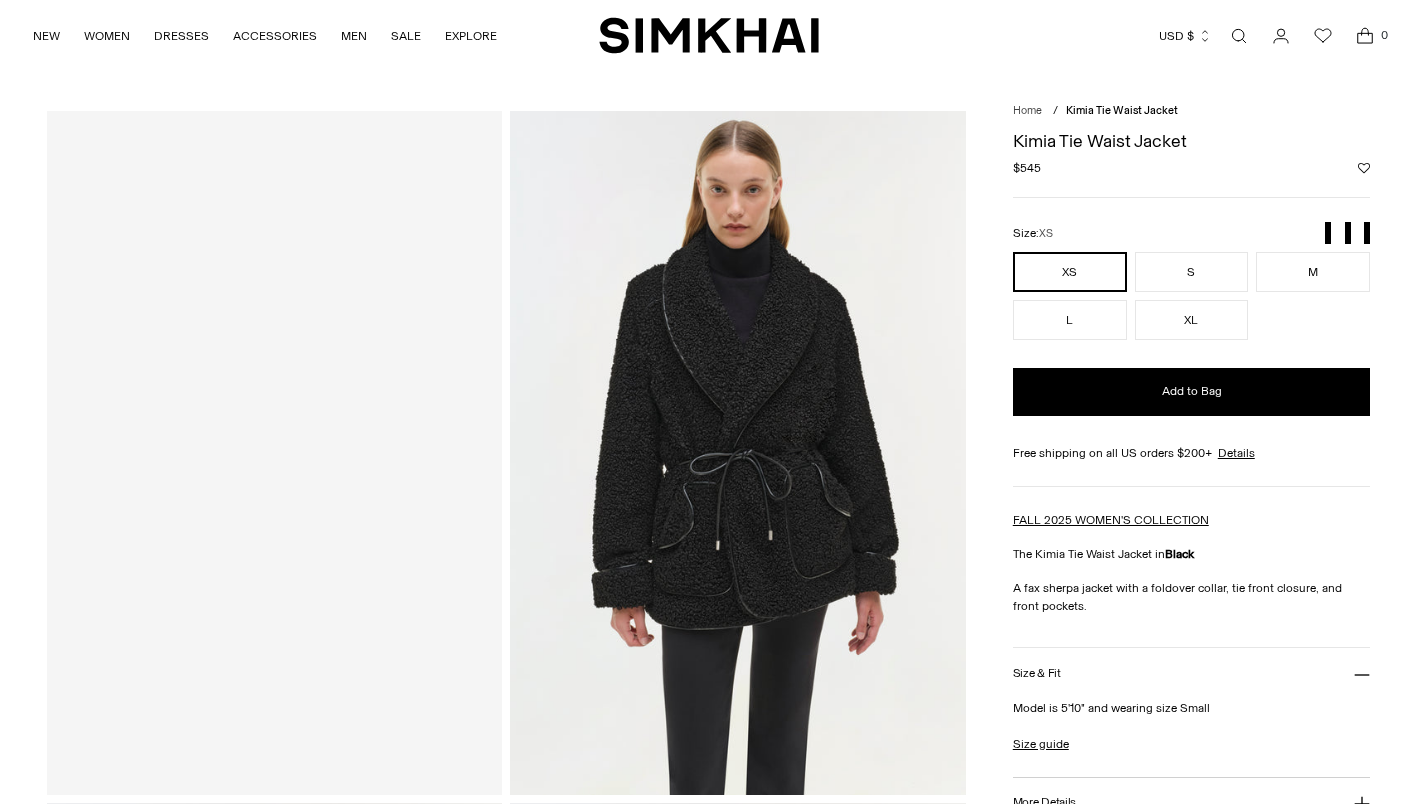 scroll, scrollTop: 0, scrollLeft: 0, axis: both 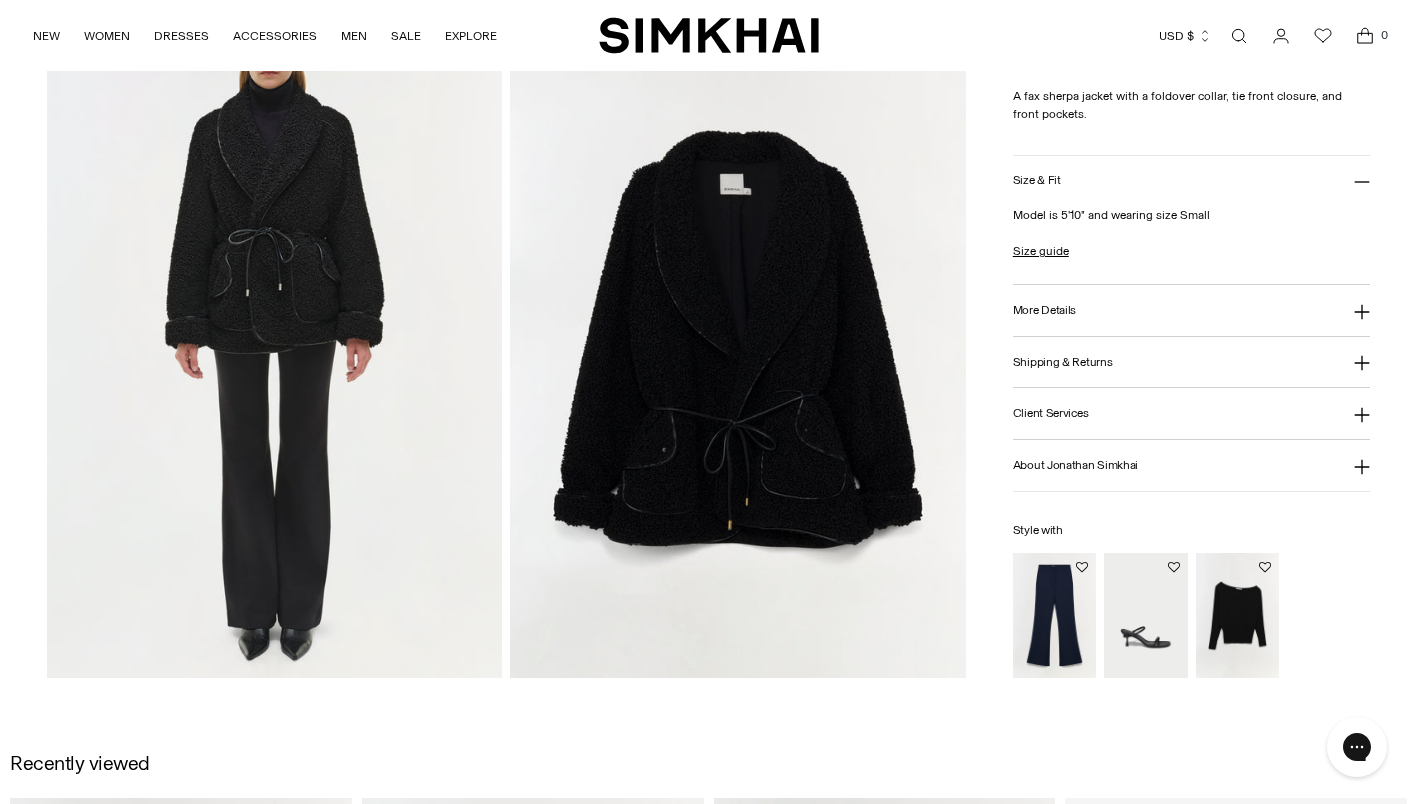 click at bounding box center (738, 335) 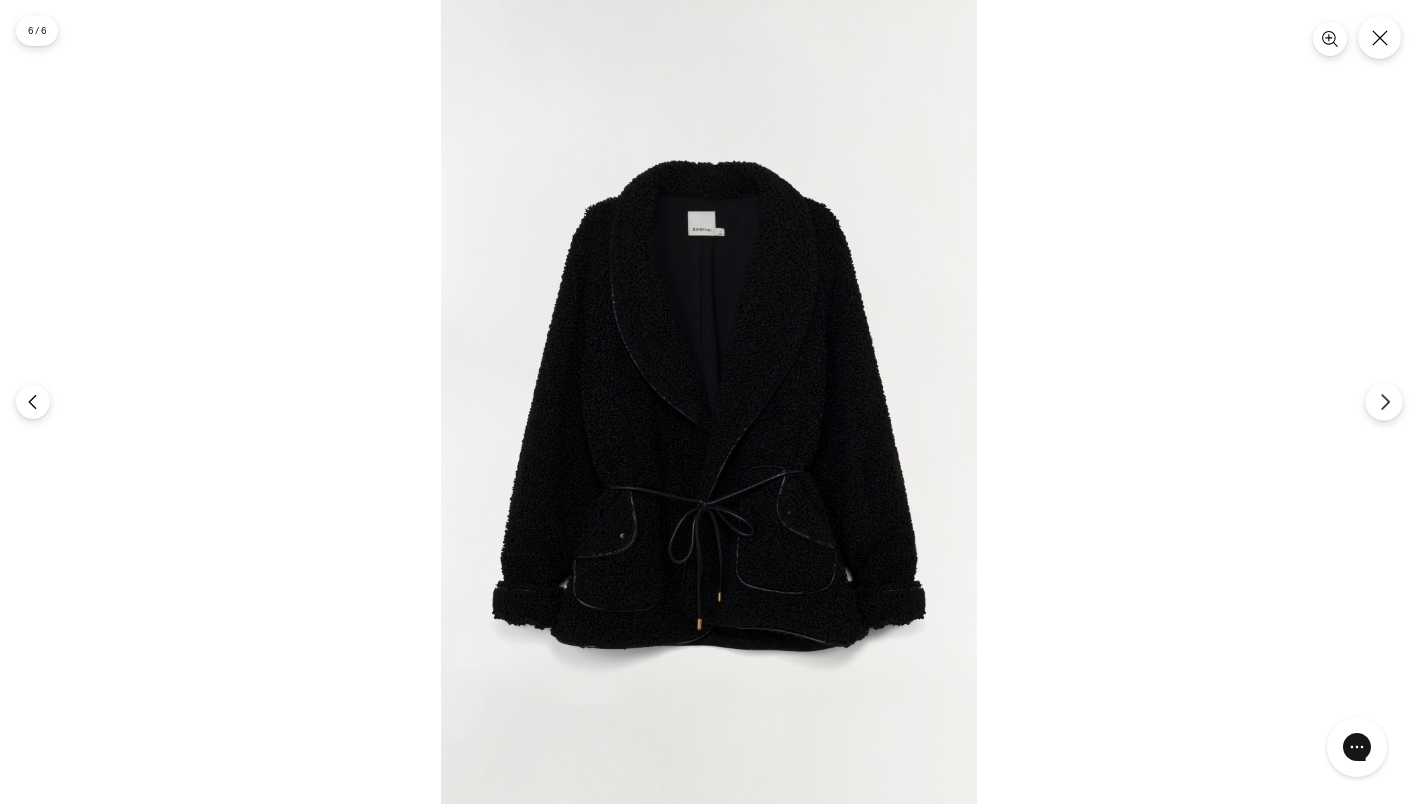 click 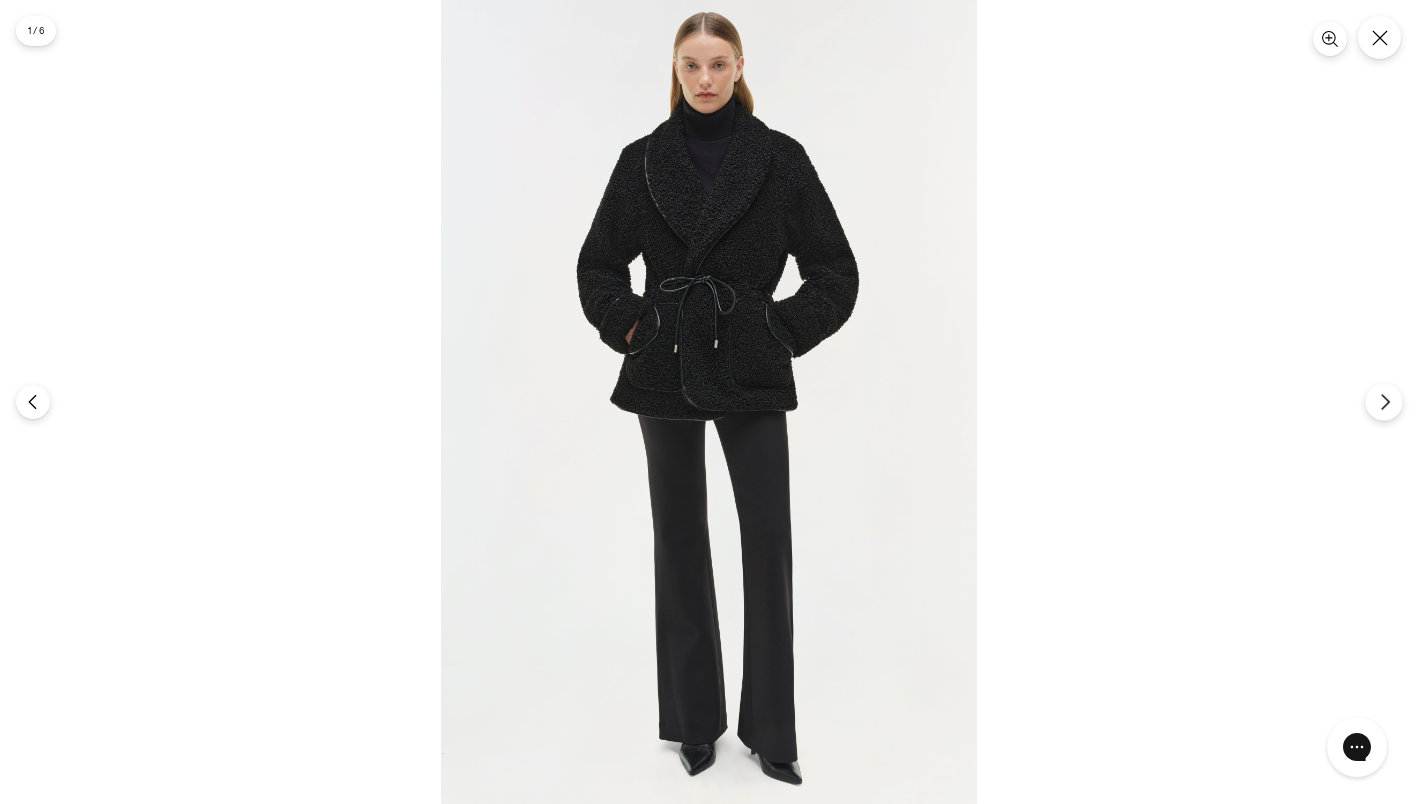 click 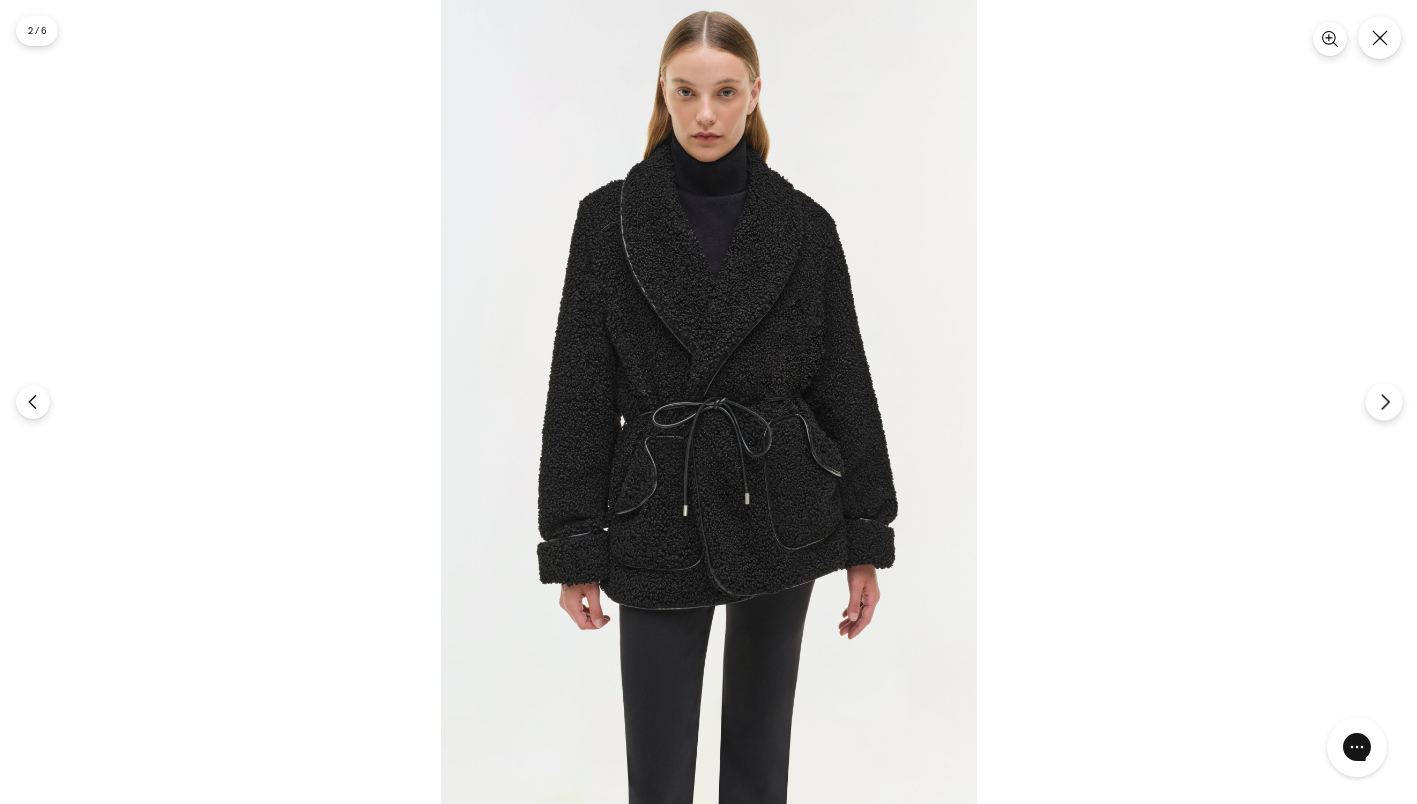 click at bounding box center [1383, 401] 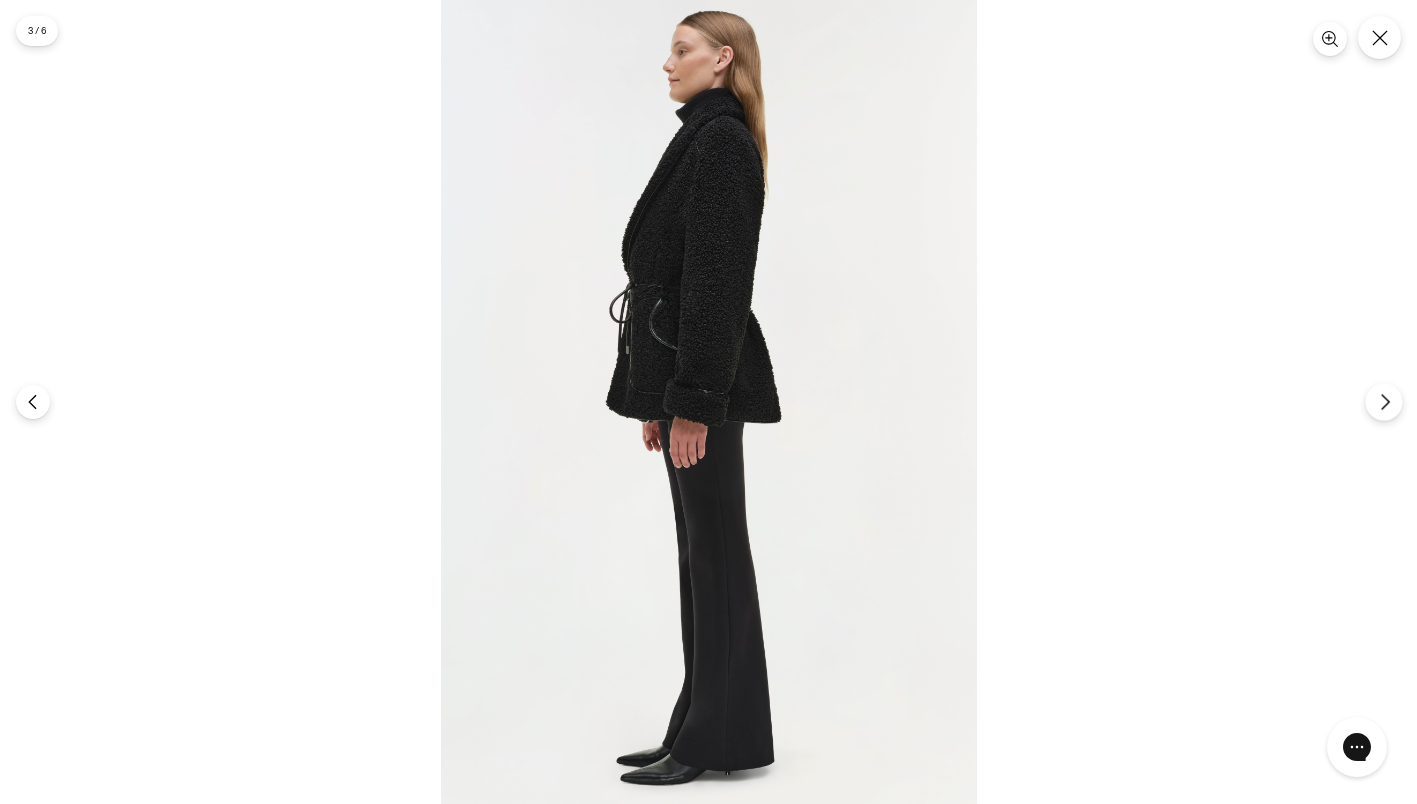click 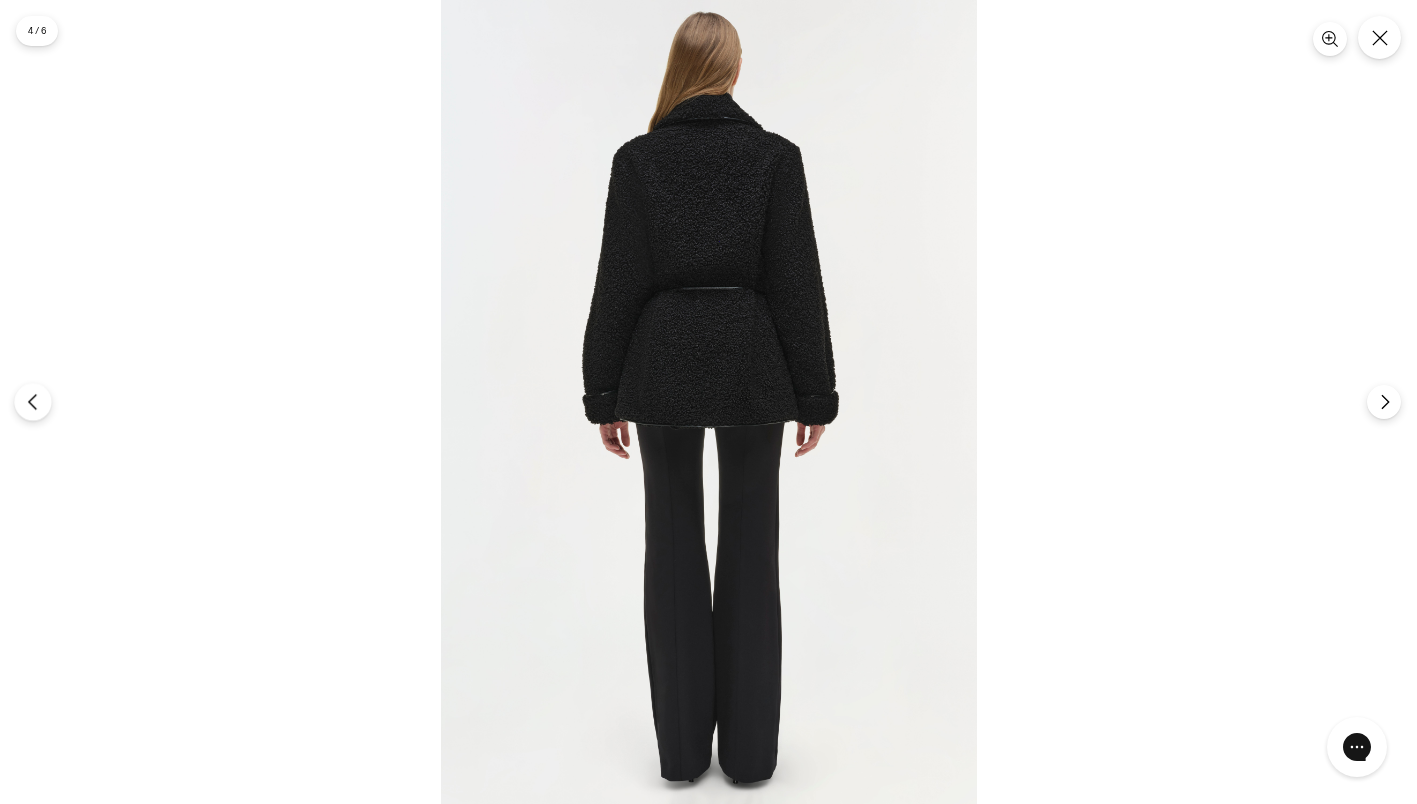 click at bounding box center (32, 401) 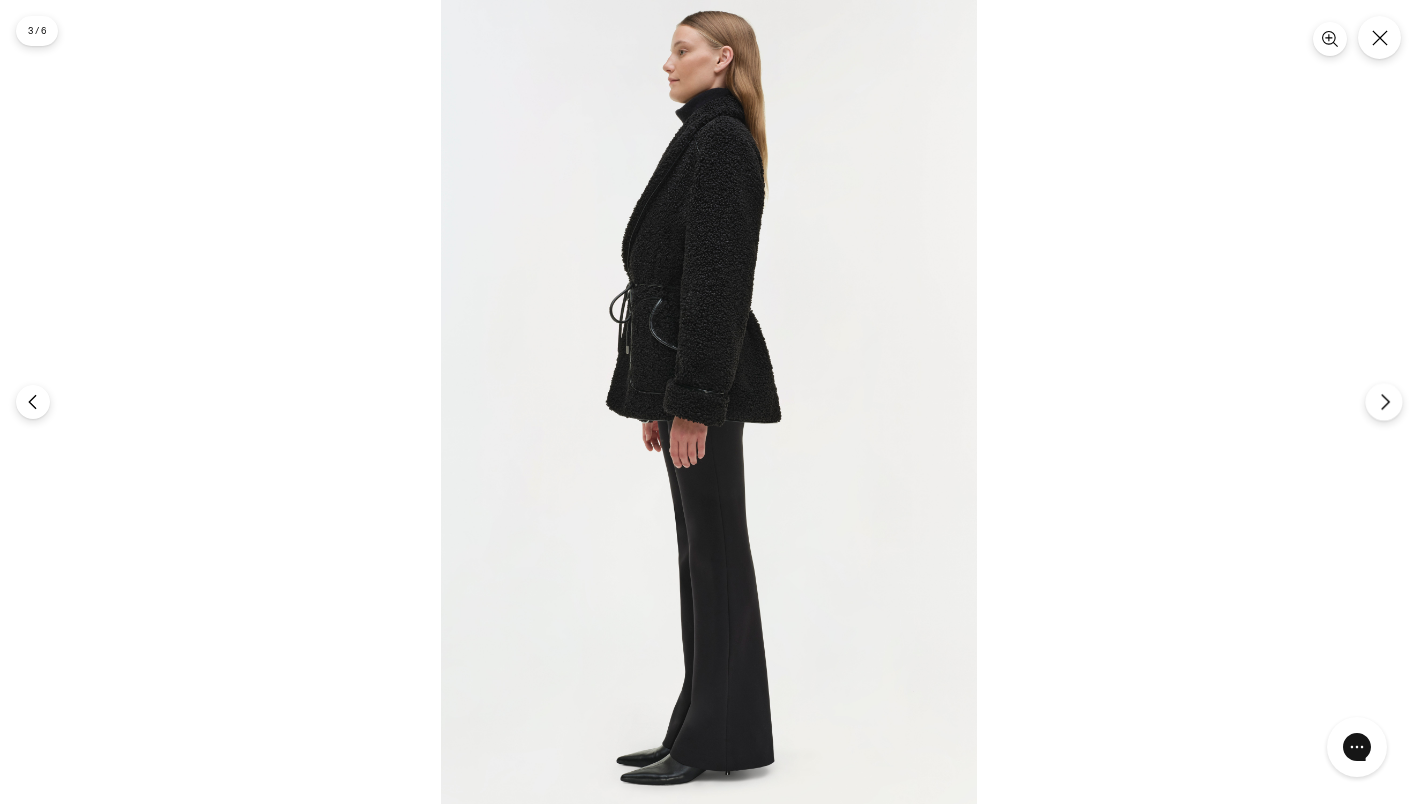 click 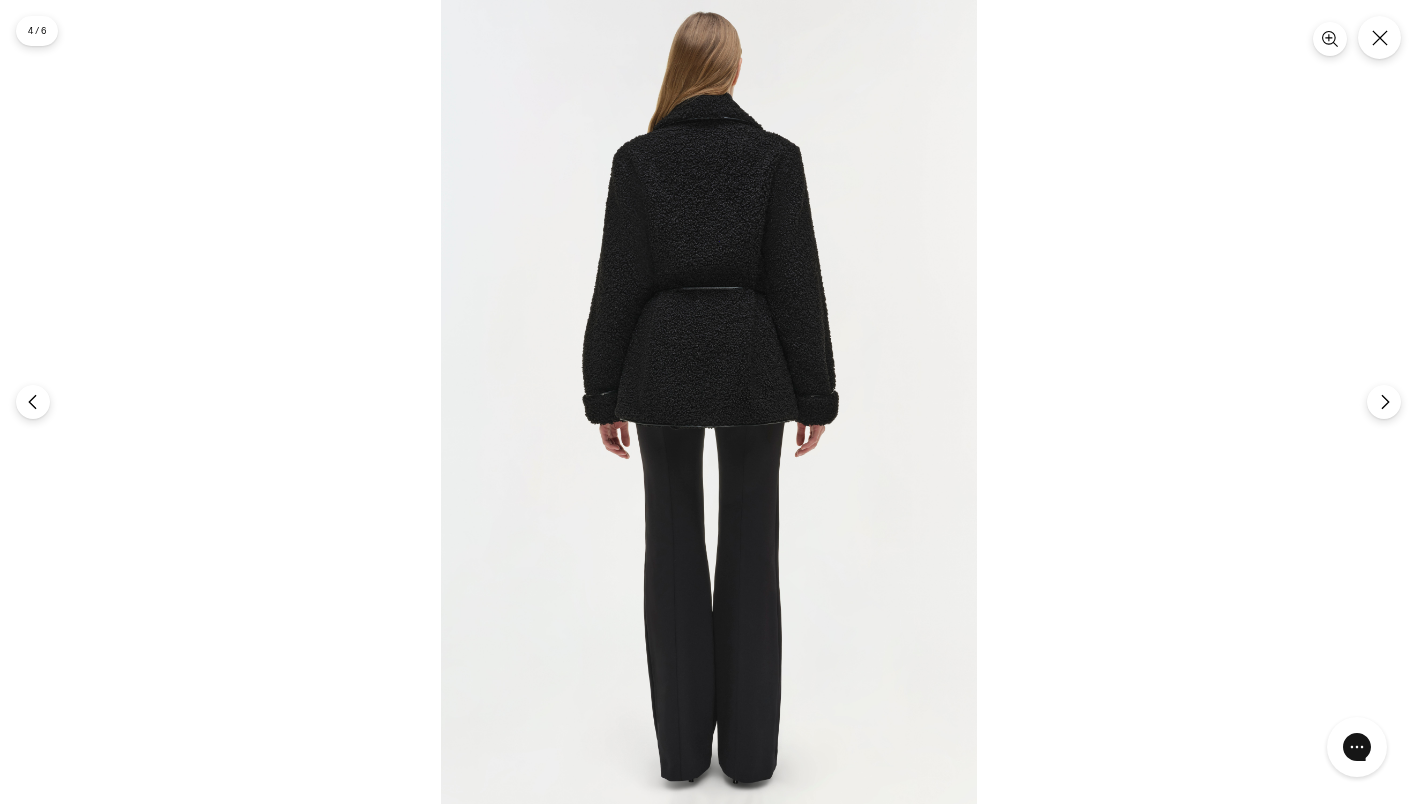 click at bounding box center [708, 402] 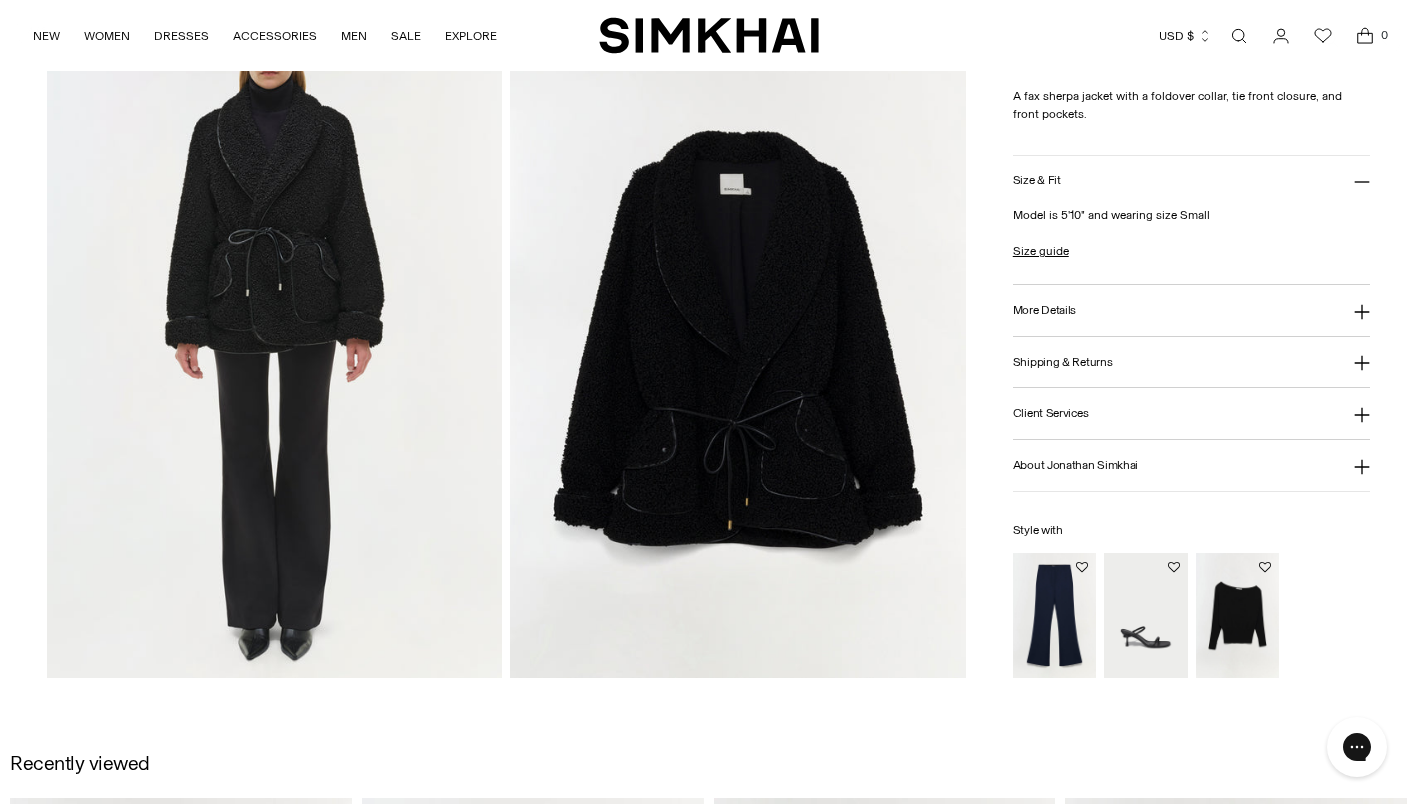 click on "4 / 6" at bounding box center [708, 402] 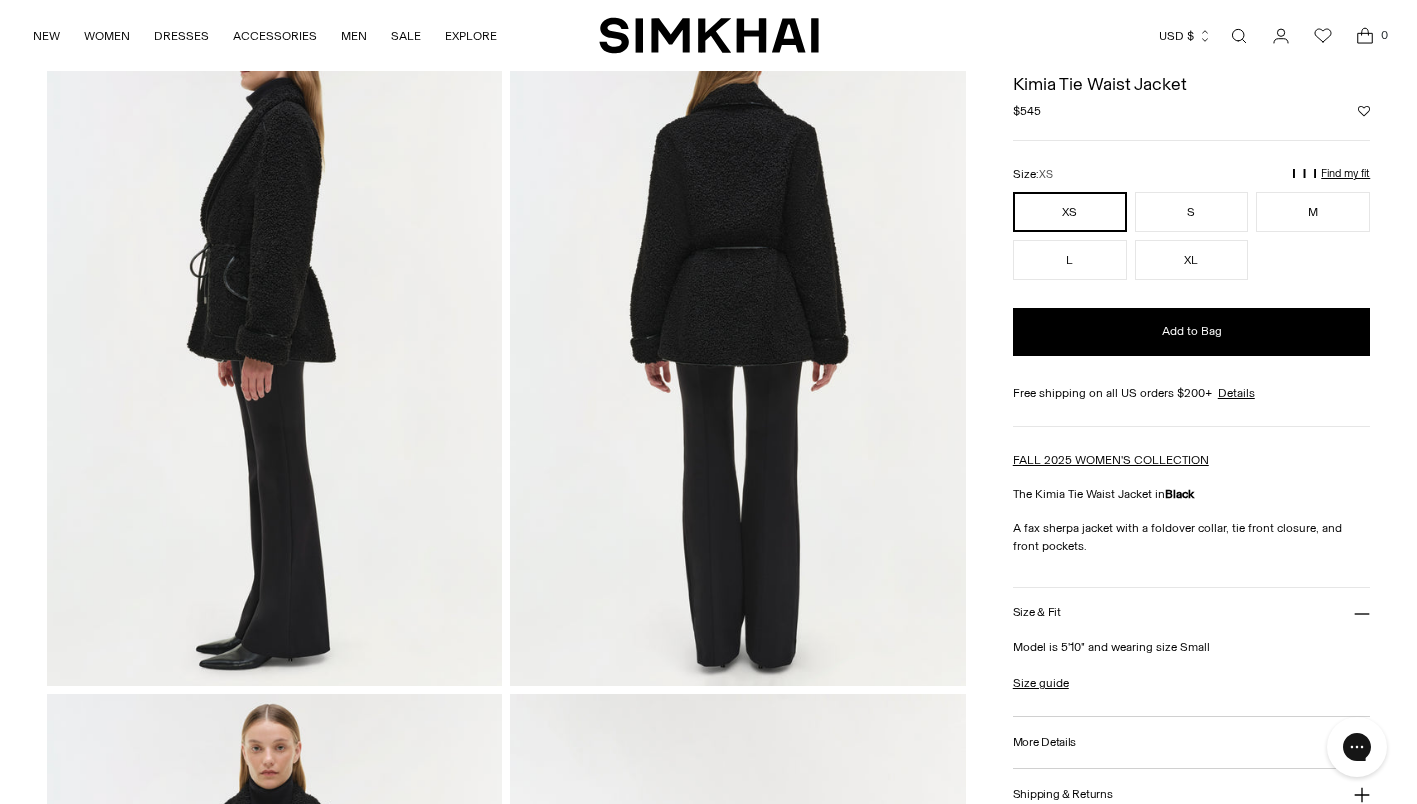 scroll, scrollTop: 1400, scrollLeft: 0, axis: vertical 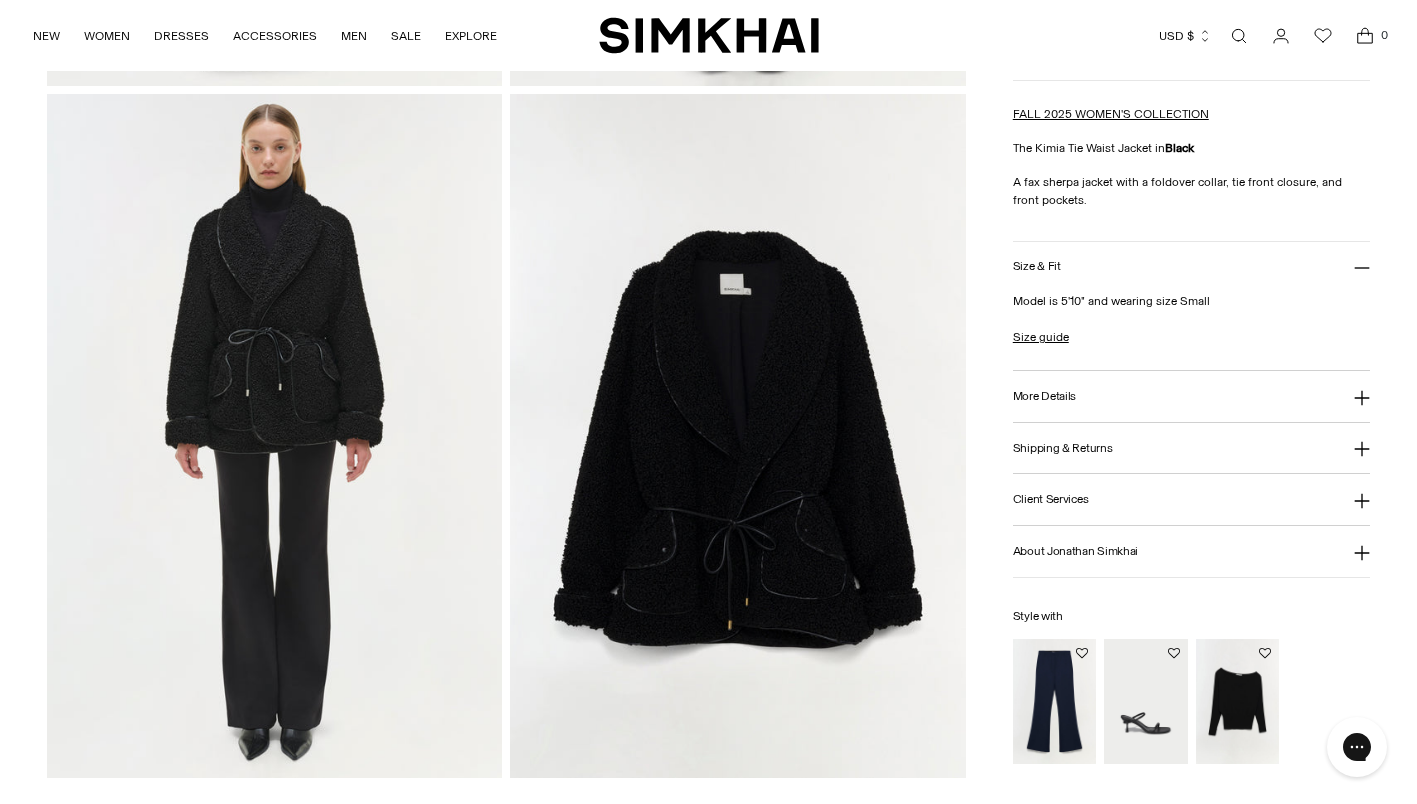 click at bounding box center (275, 435) 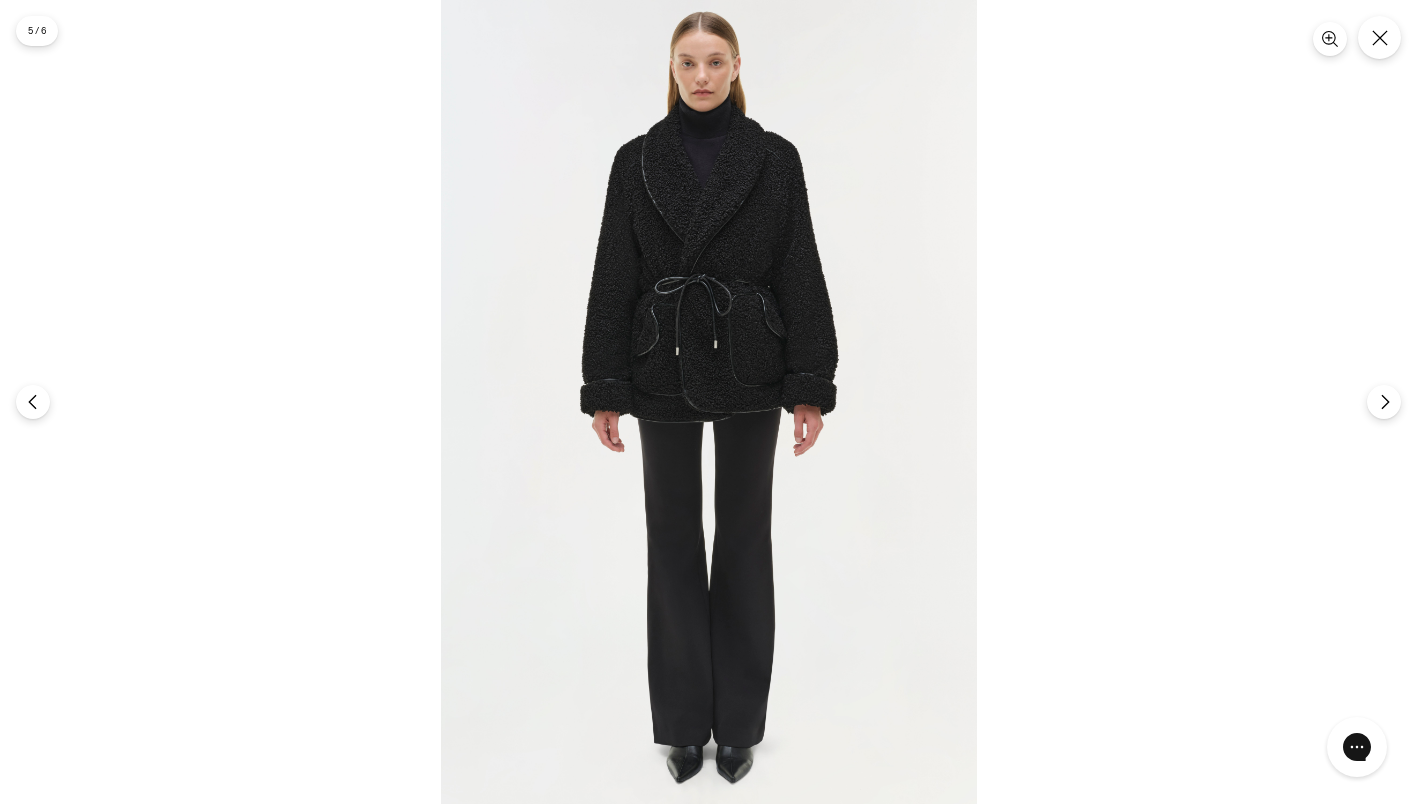 drag, startPoint x: 1367, startPoint y: 47, endPoint x: 1356, endPoint y: 148, distance: 101.597244 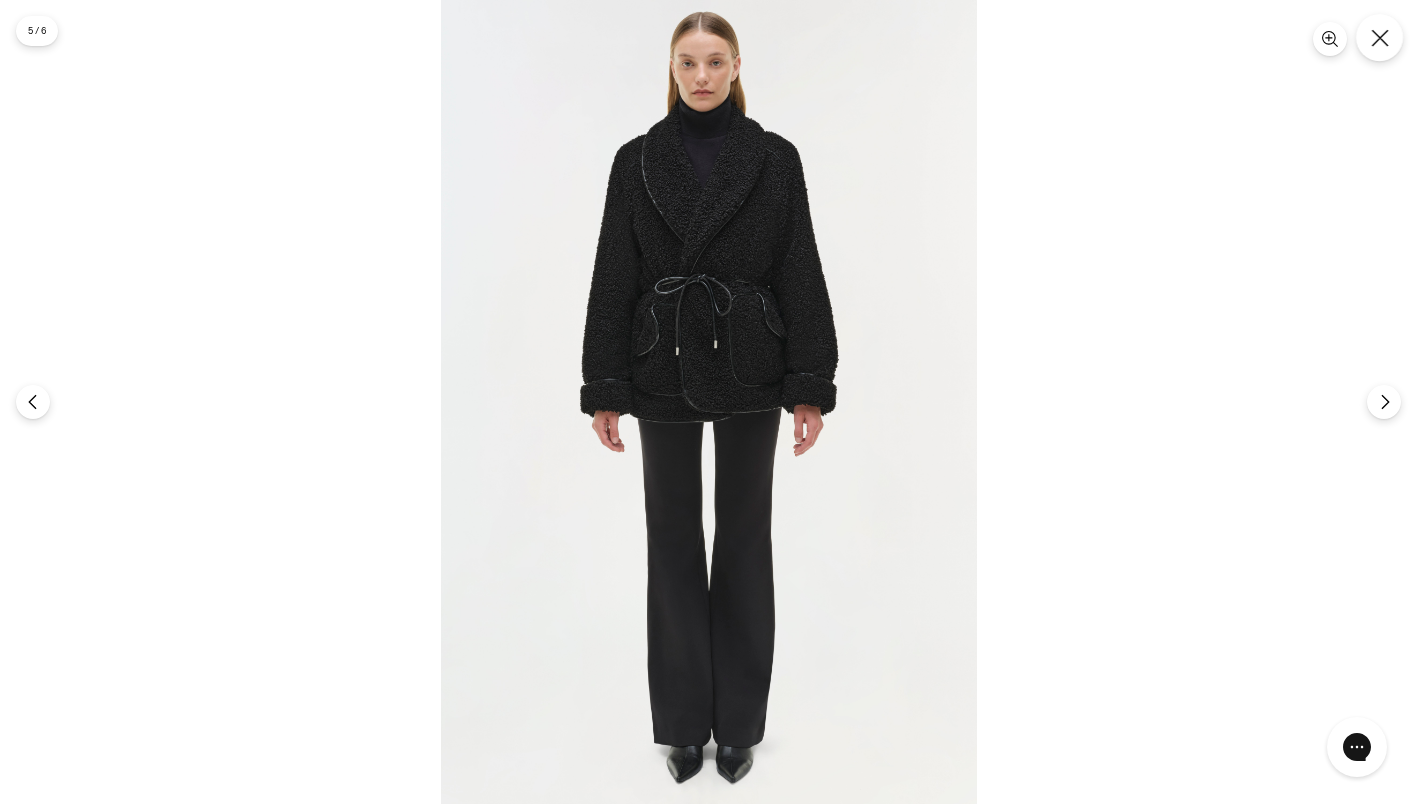 click at bounding box center [1379, 37] 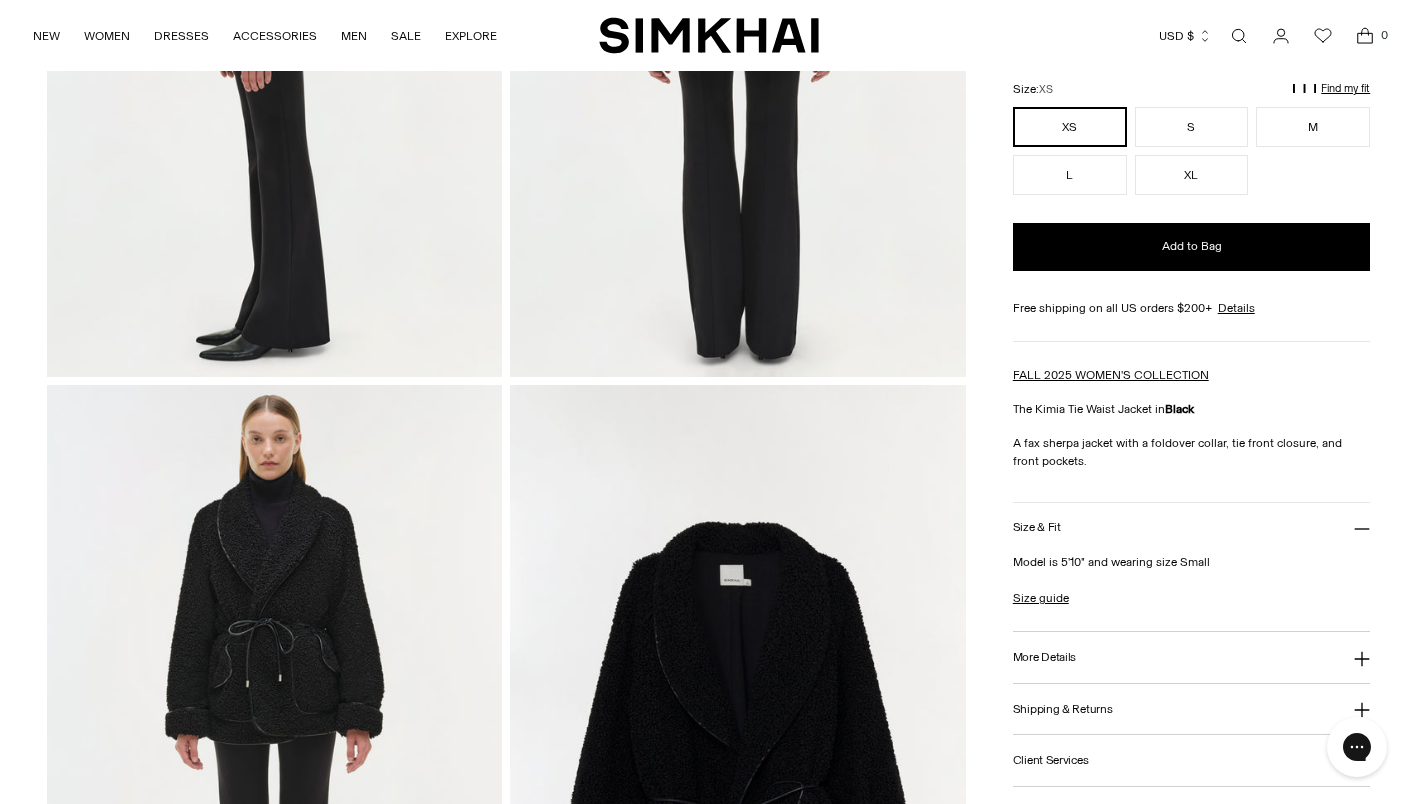 scroll, scrollTop: 1100, scrollLeft: 0, axis: vertical 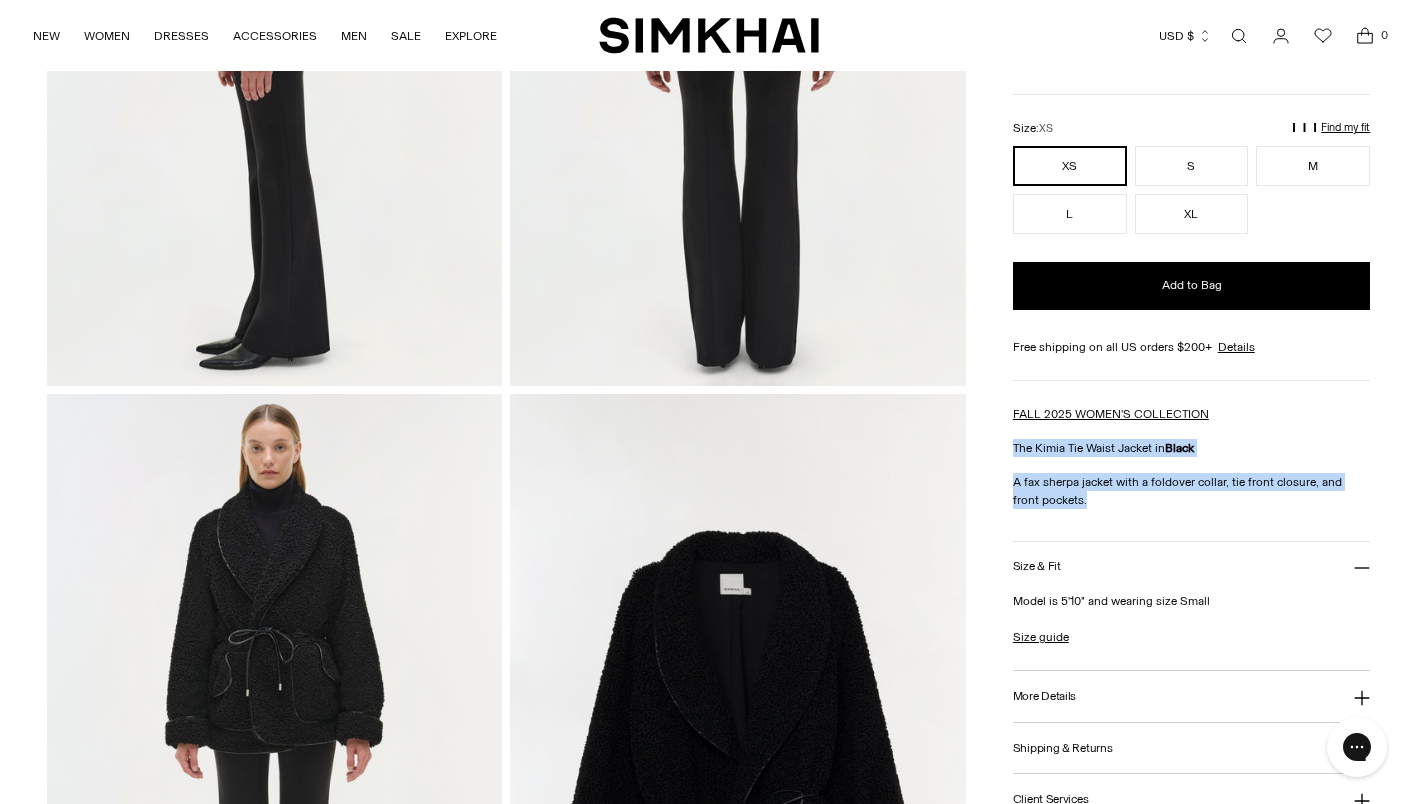 drag, startPoint x: 1015, startPoint y: 448, endPoint x: 1114, endPoint y: 501, distance: 112.29426 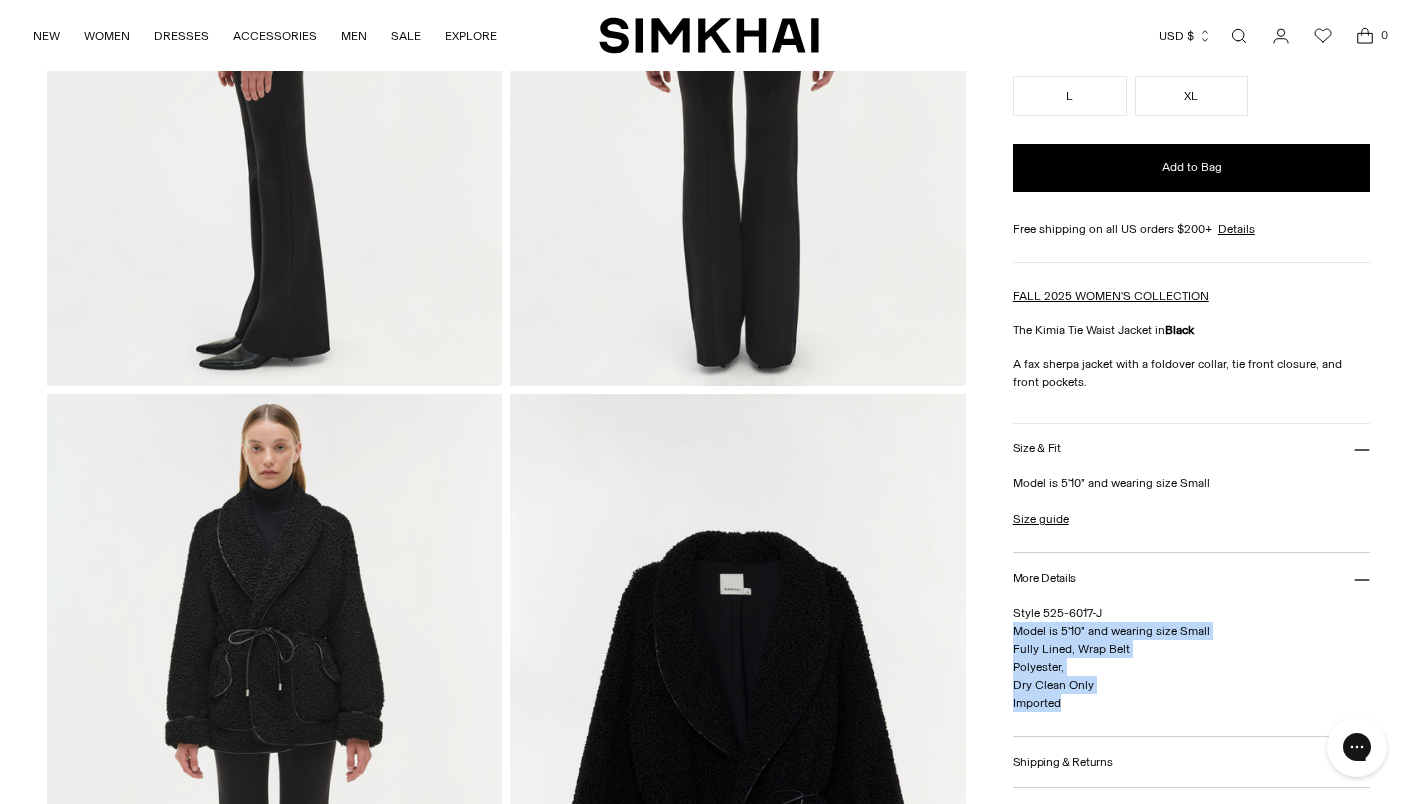 drag, startPoint x: 1013, startPoint y: 632, endPoint x: 1112, endPoint y: 701, distance: 120.67311 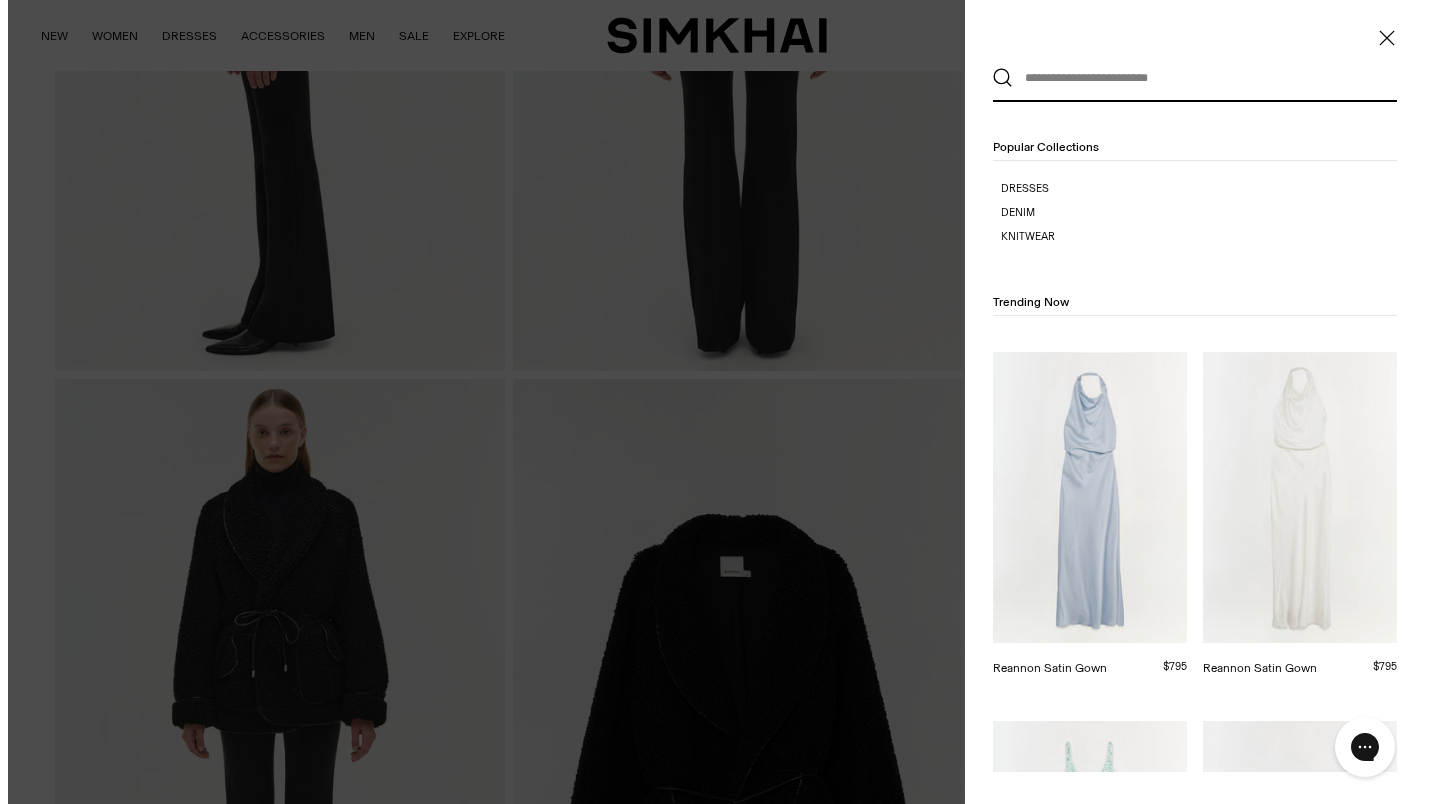 scroll, scrollTop: 0, scrollLeft: 0, axis: both 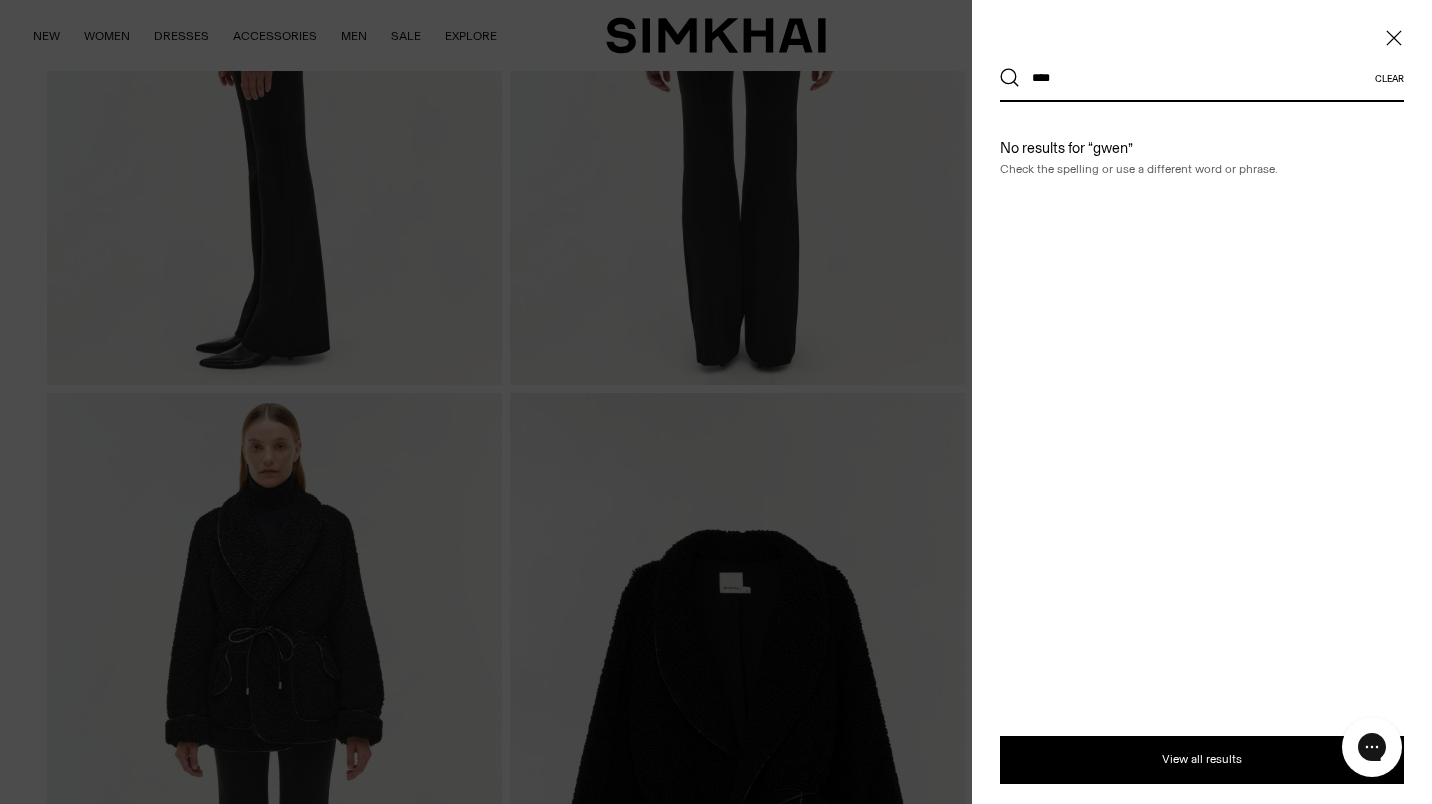 type on "****" 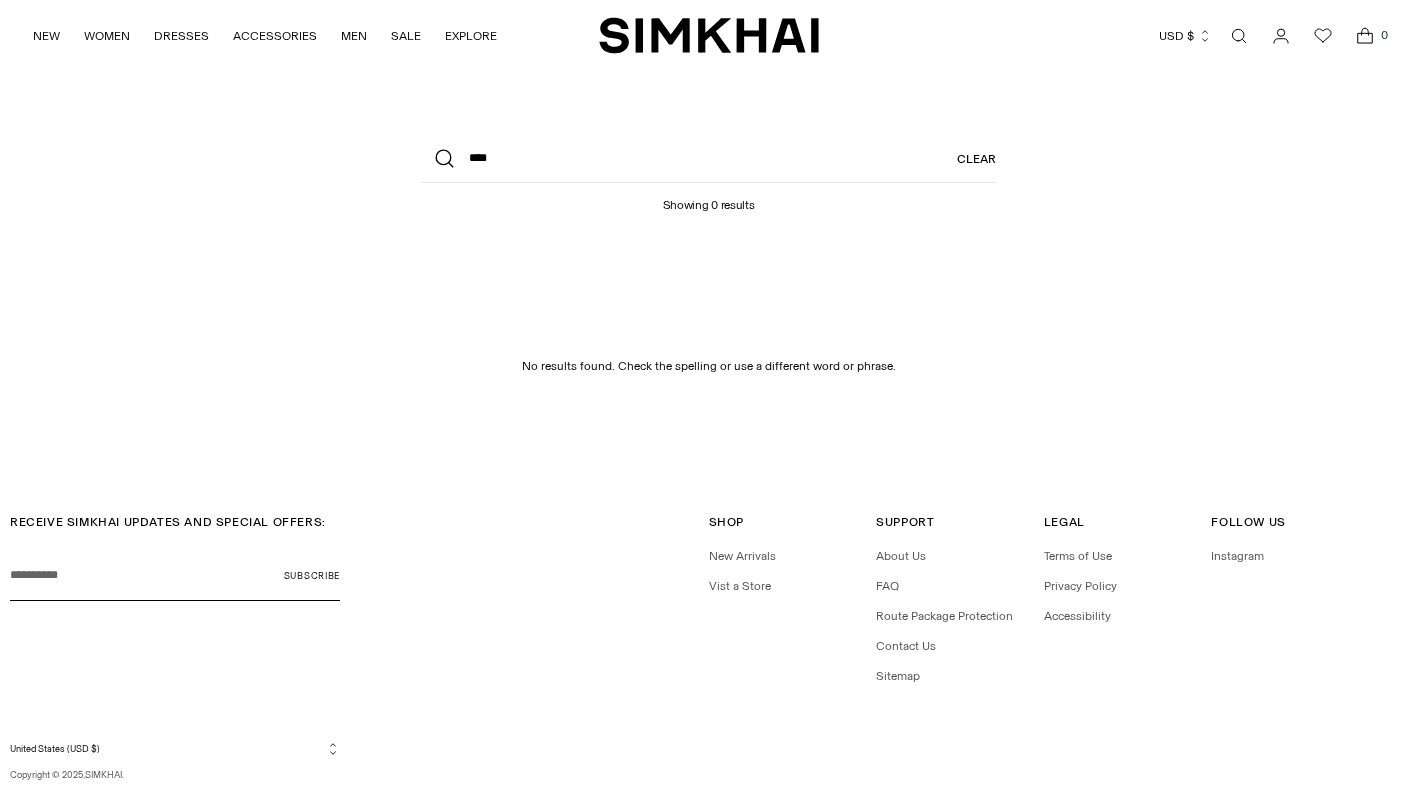 scroll, scrollTop: 0, scrollLeft: 0, axis: both 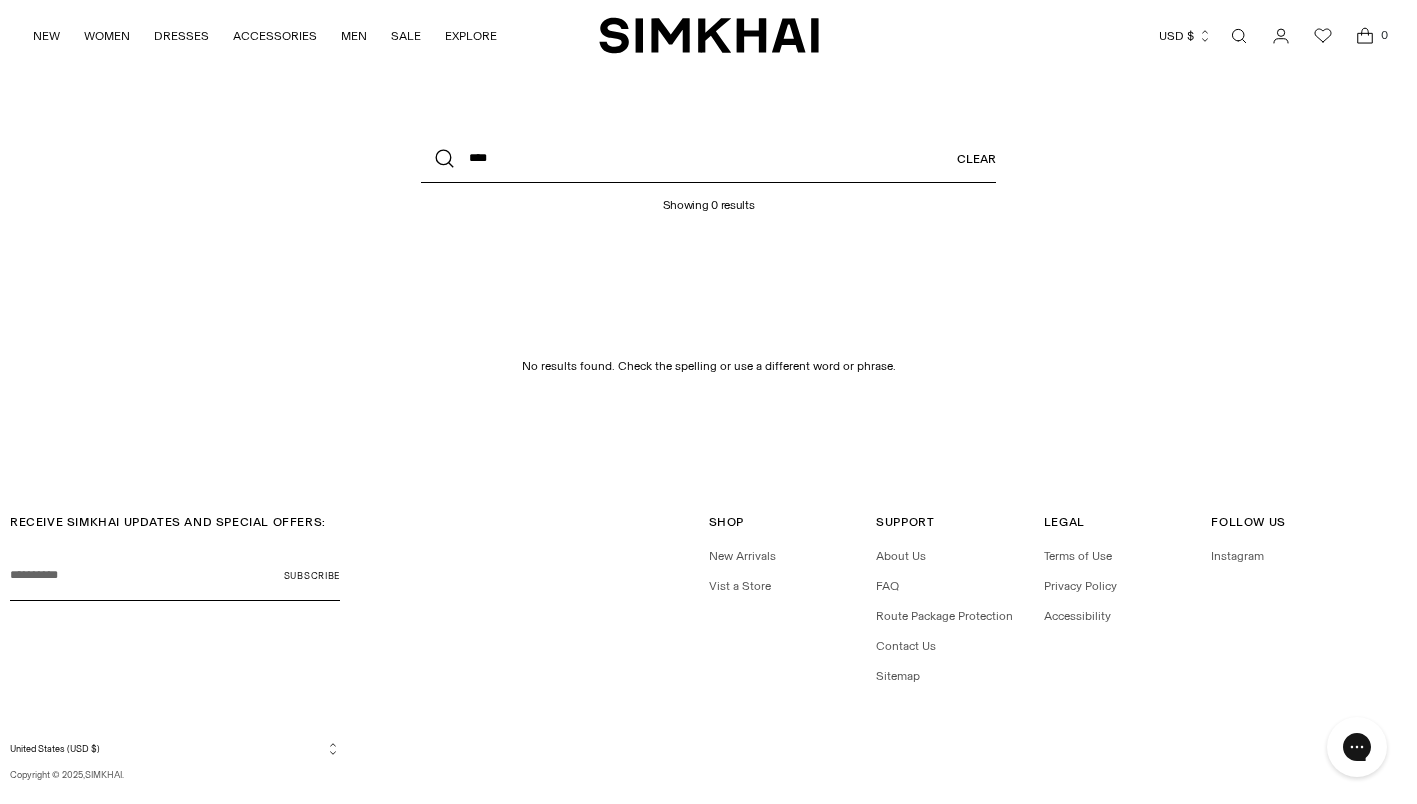click on "****" at bounding box center [708, 159] 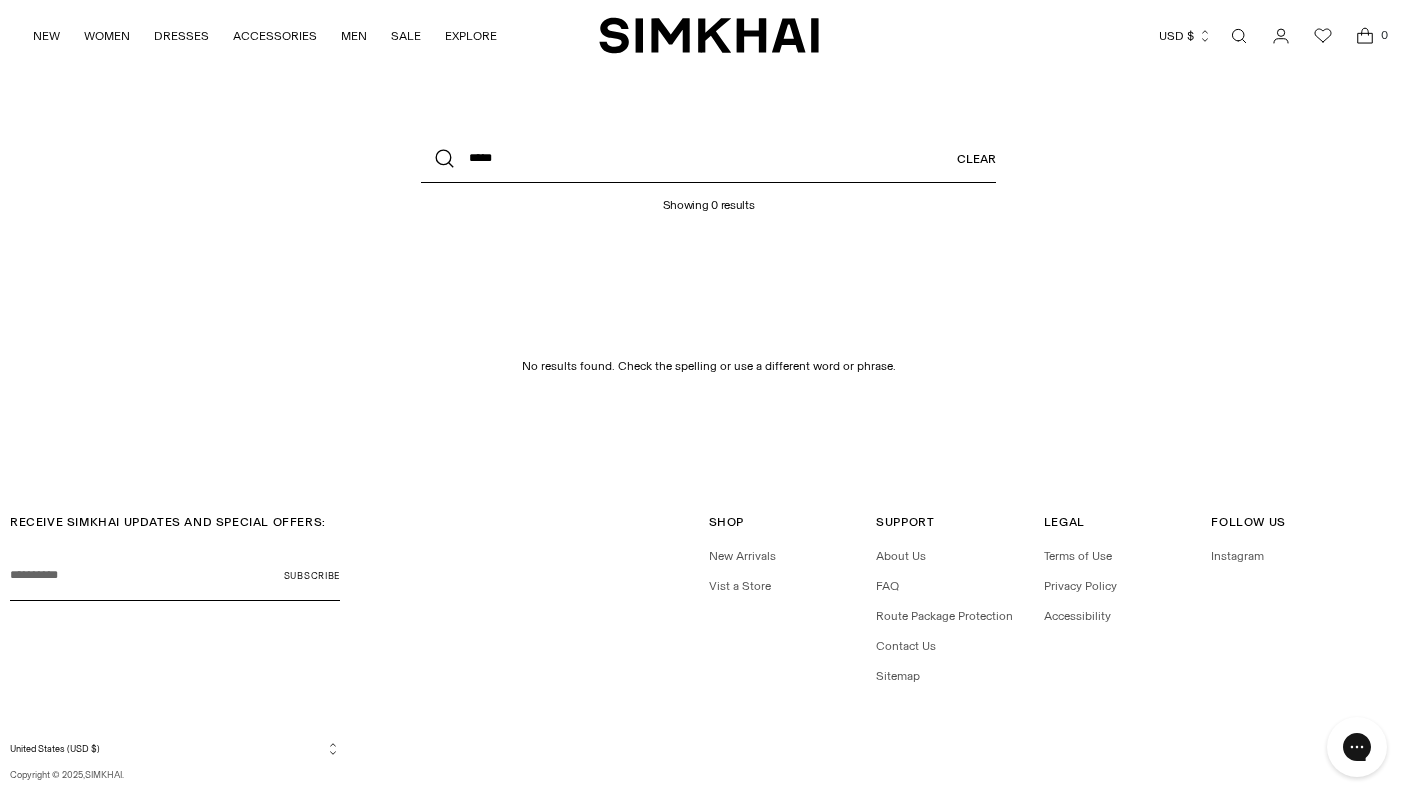 type on "*****" 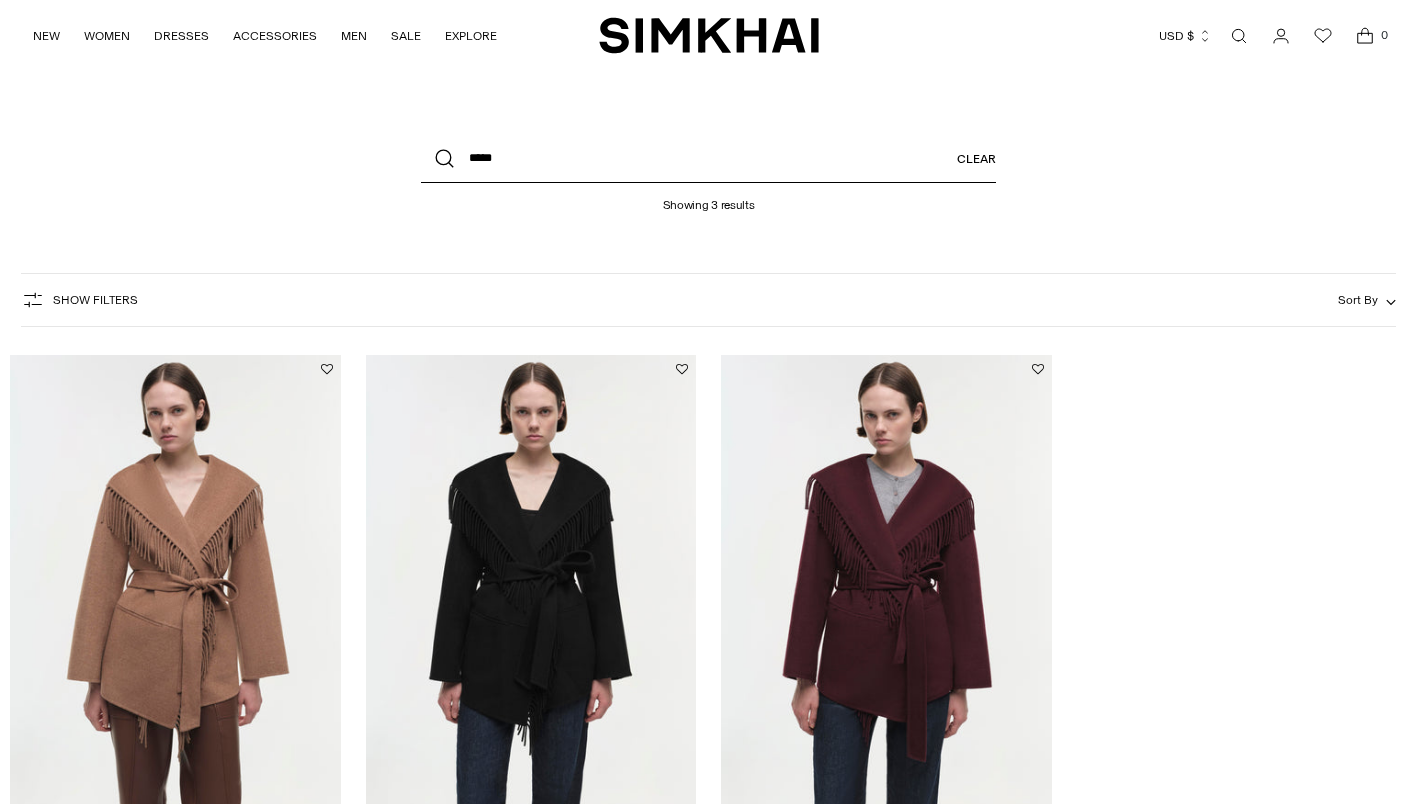 scroll, scrollTop: 194, scrollLeft: 0, axis: vertical 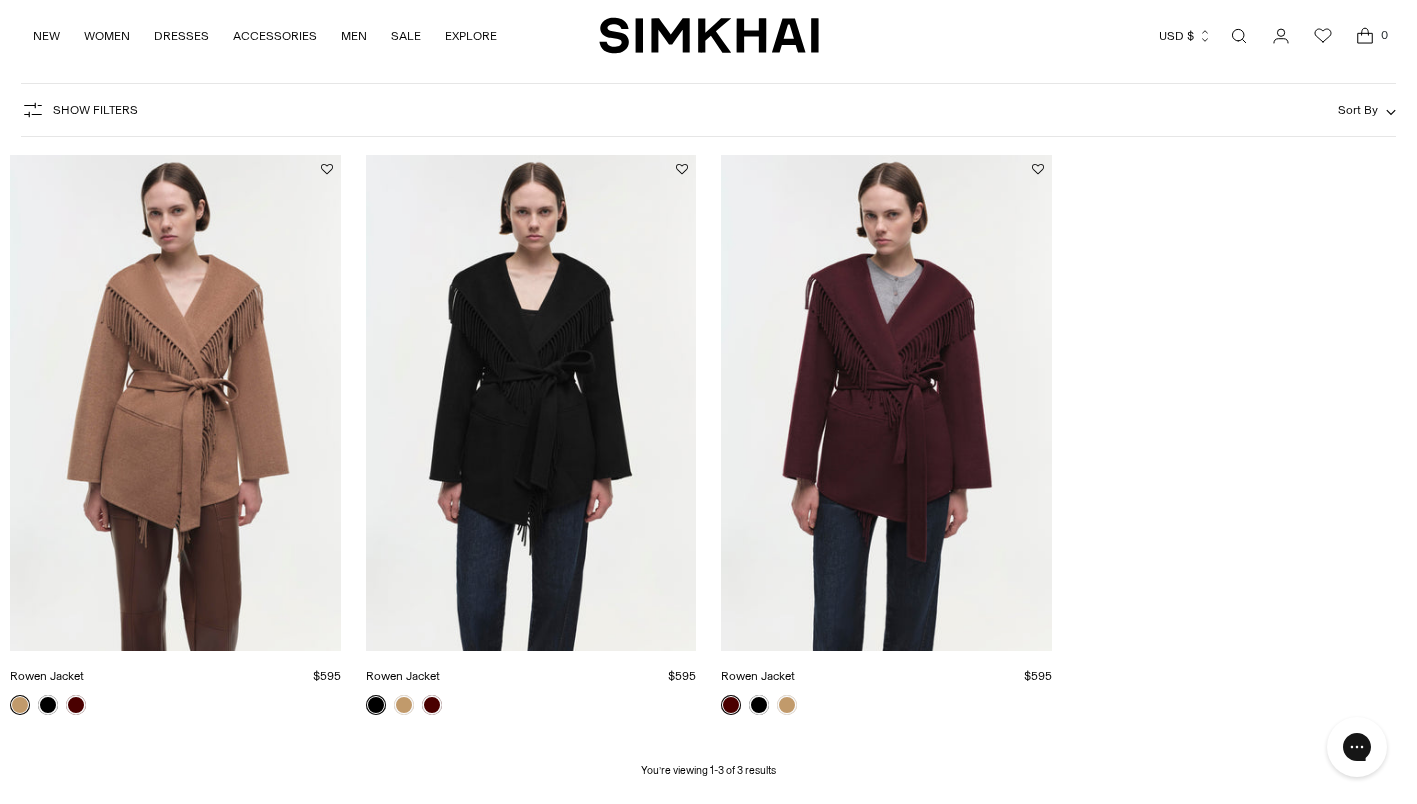 click at bounding box center [0, 0] 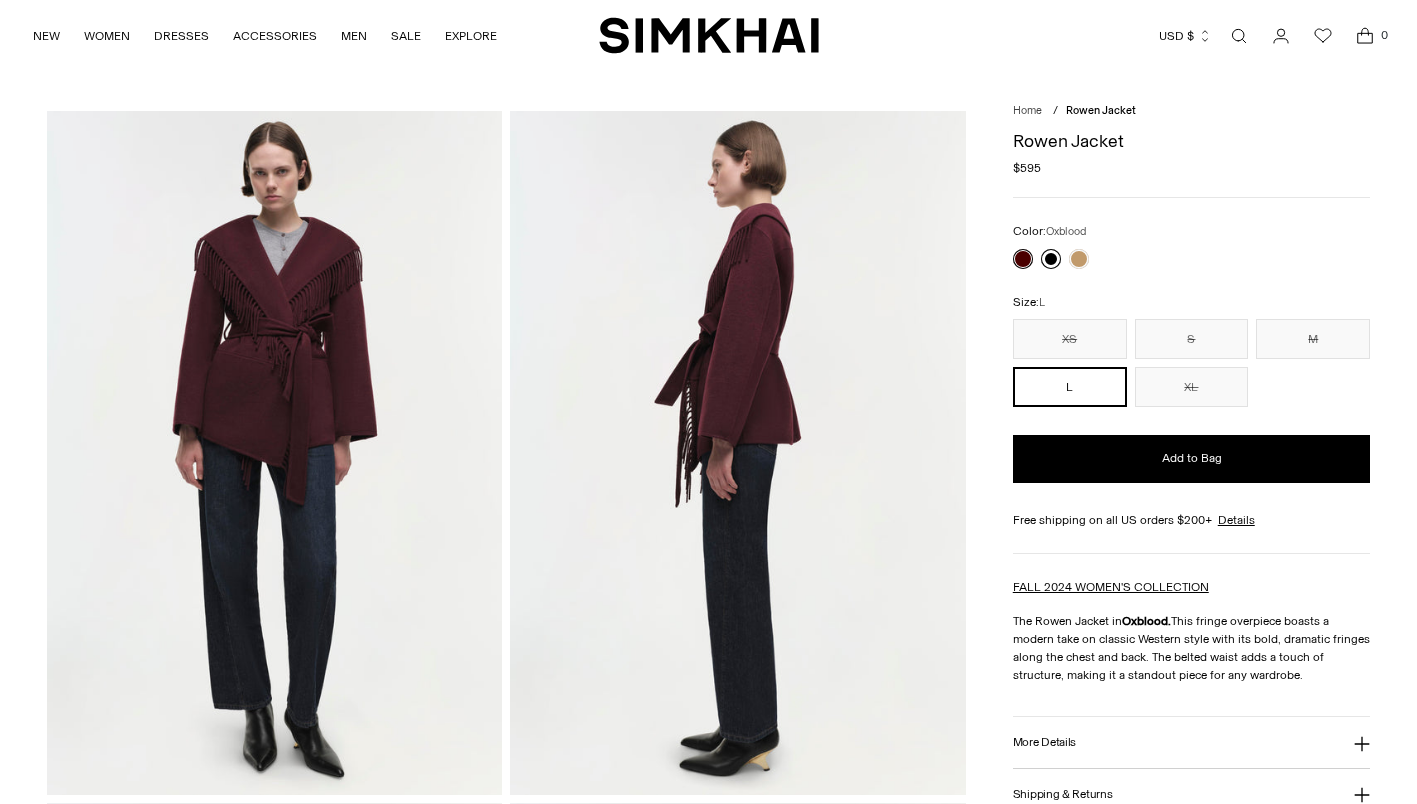 scroll, scrollTop: 0, scrollLeft: 0, axis: both 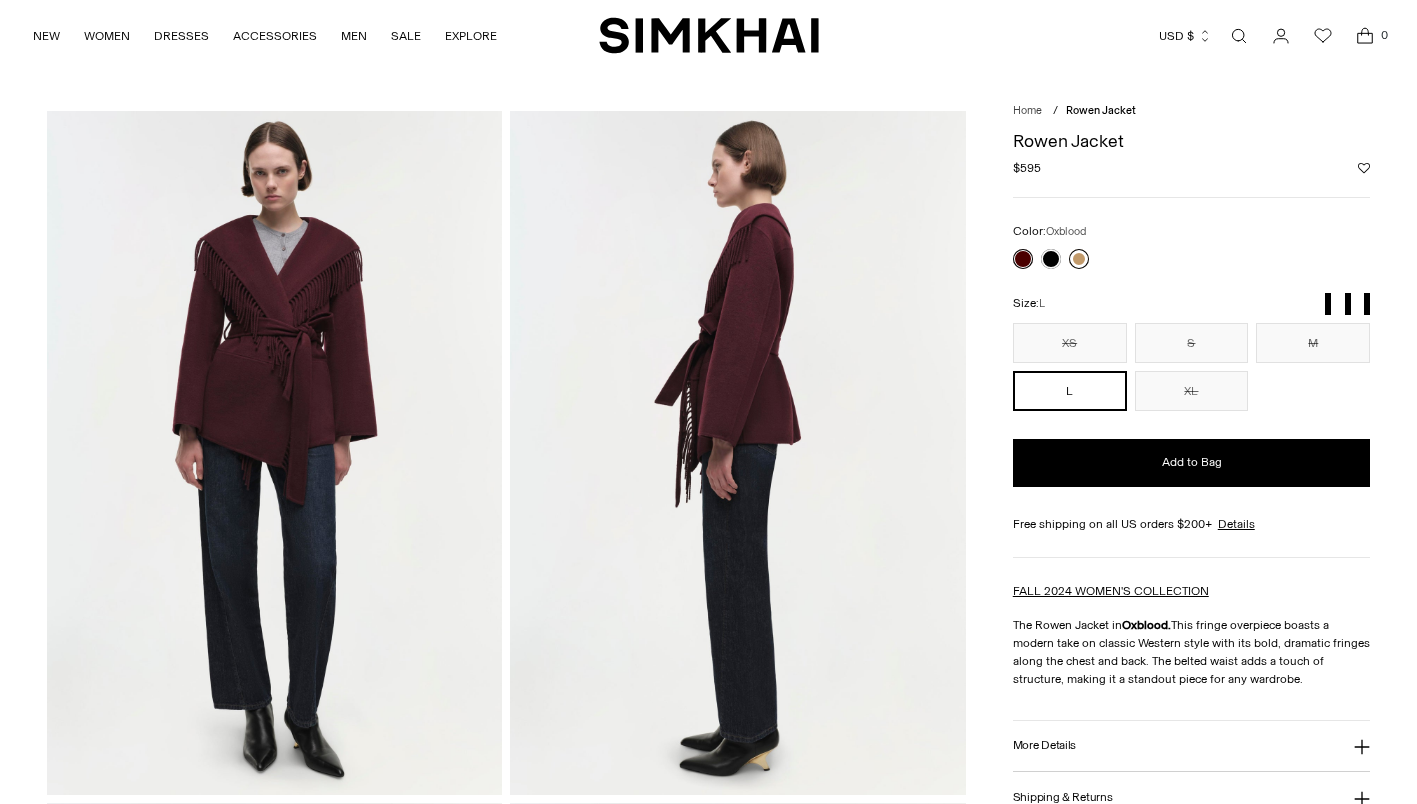 click at bounding box center [1079, 259] 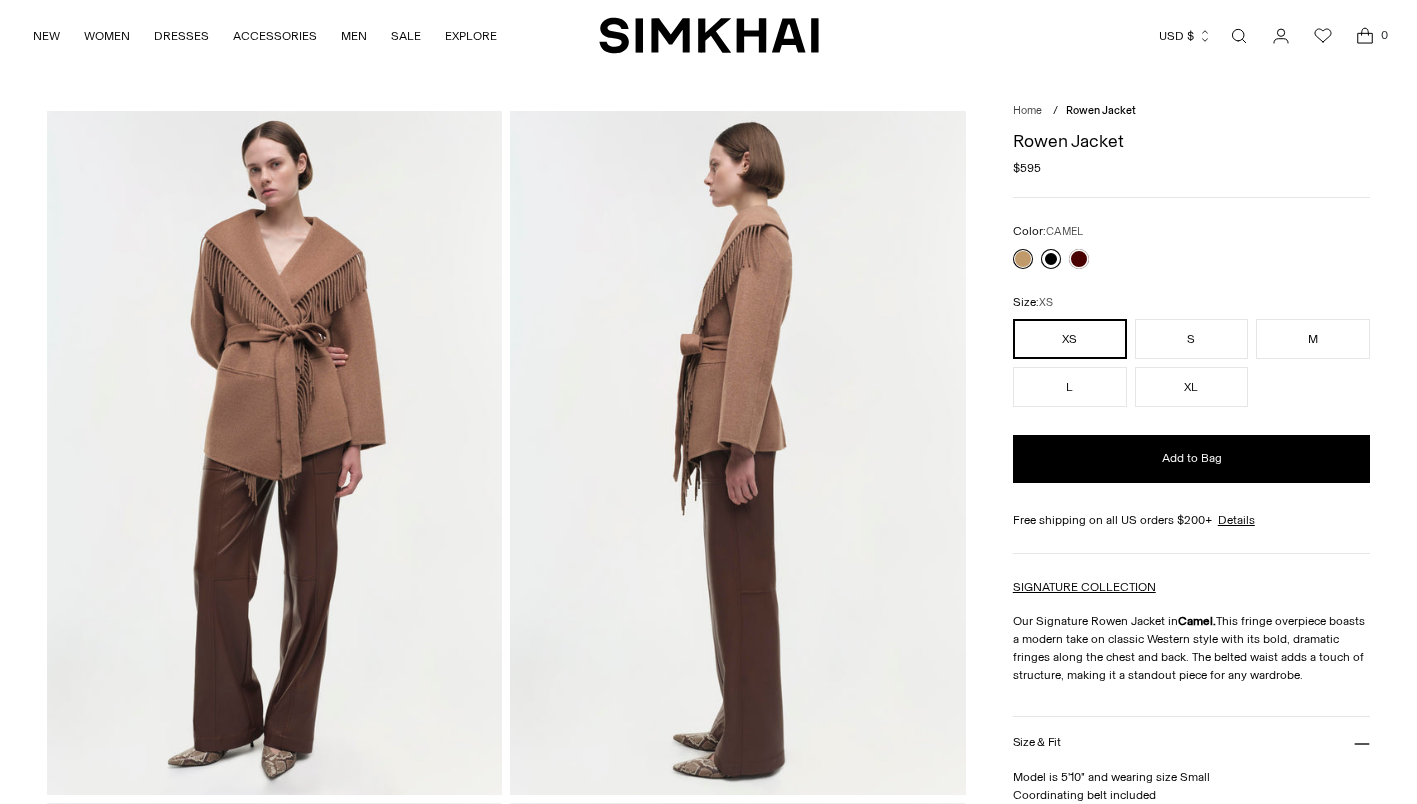 scroll, scrollTop: 0, scrollLeft: 0, axis: both 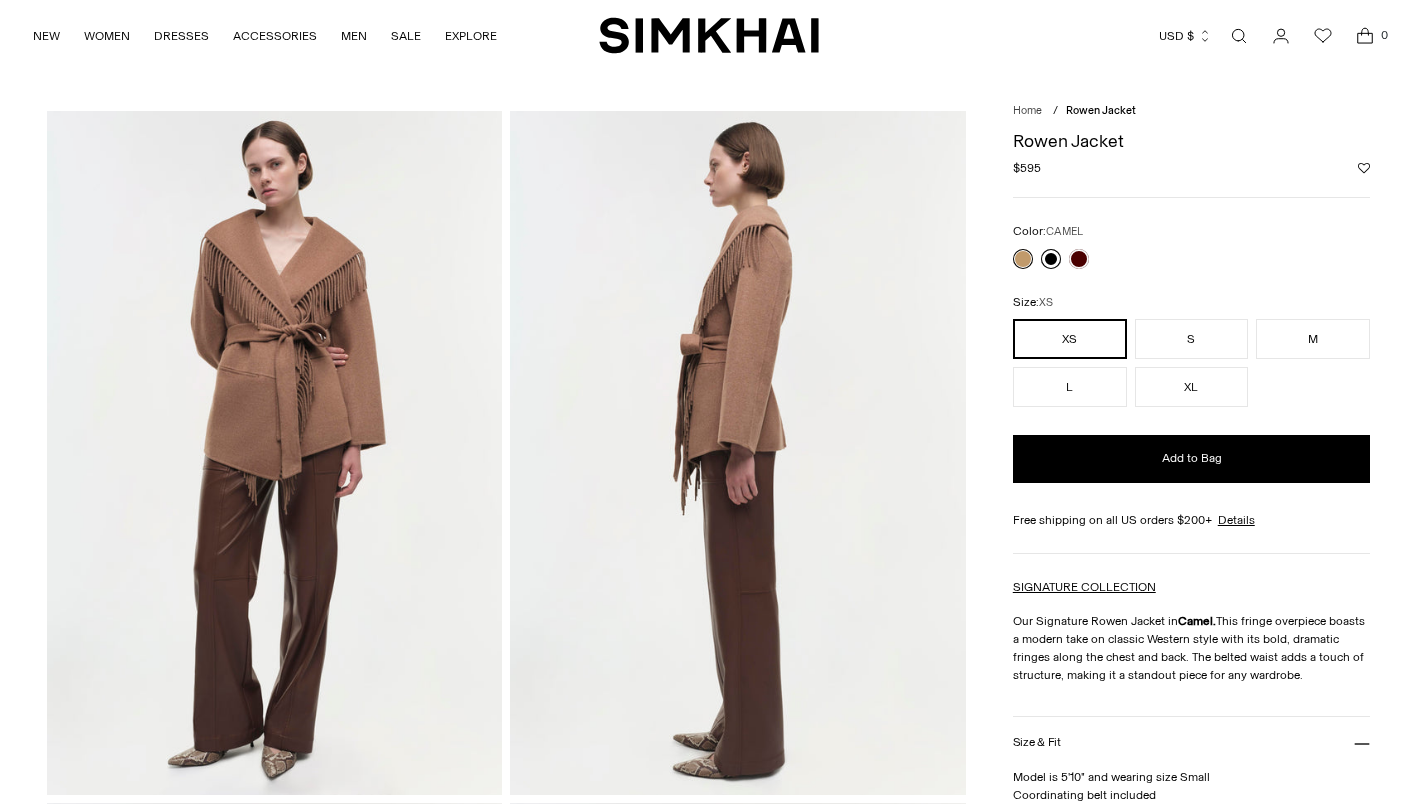 click at bounding box center [1051, 259] 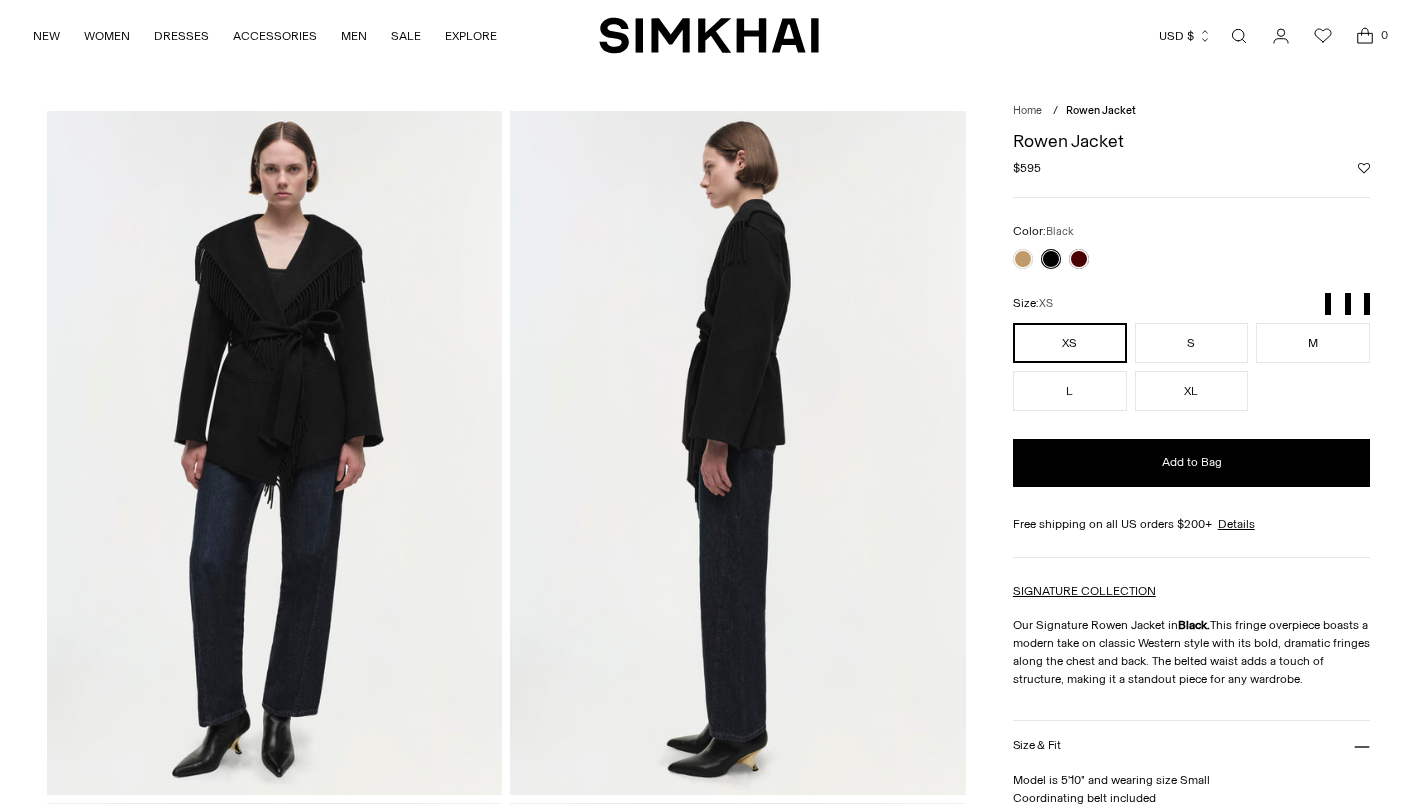 scroll, scrollTop: 900, scrollLeft: 0, axis: vertical 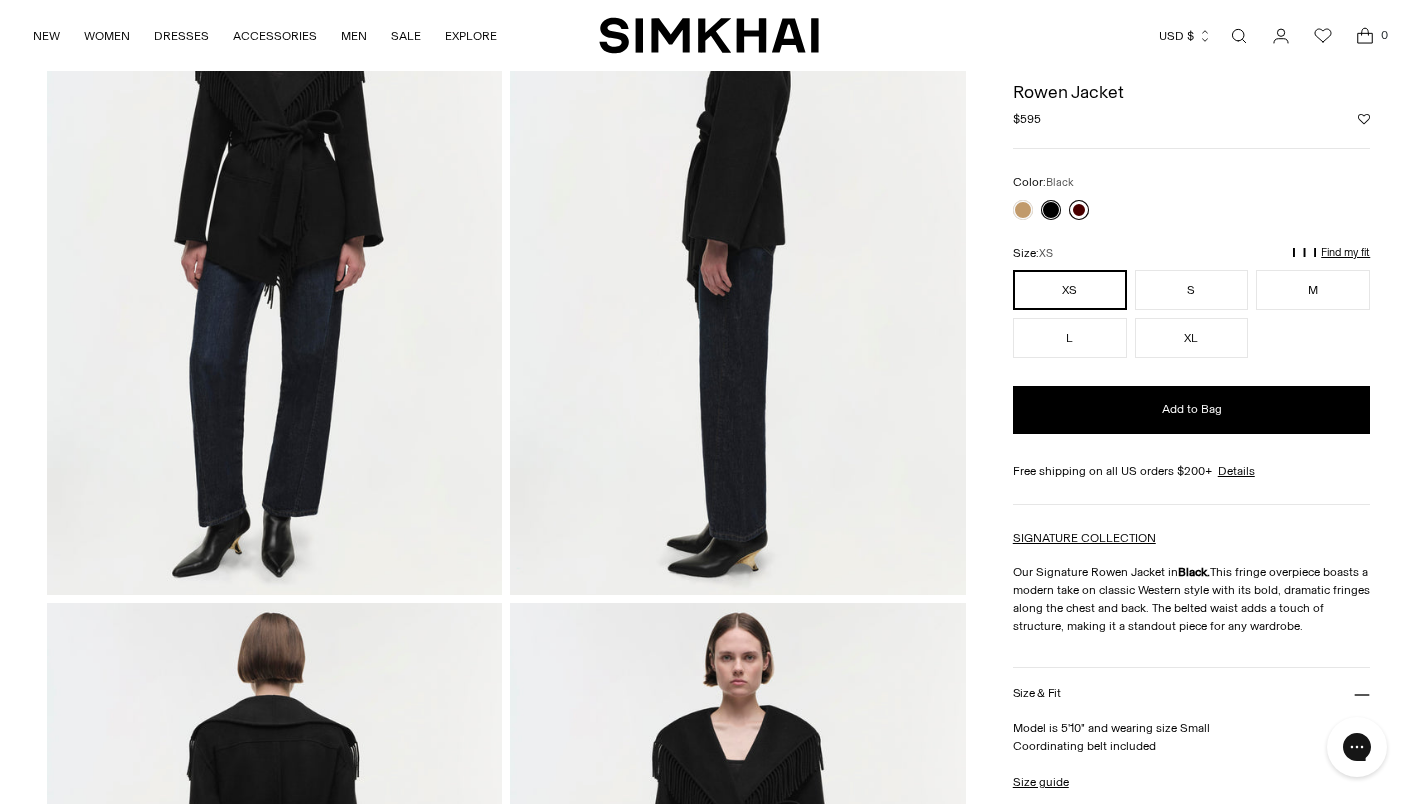 click at bounding box center [1079, 210] 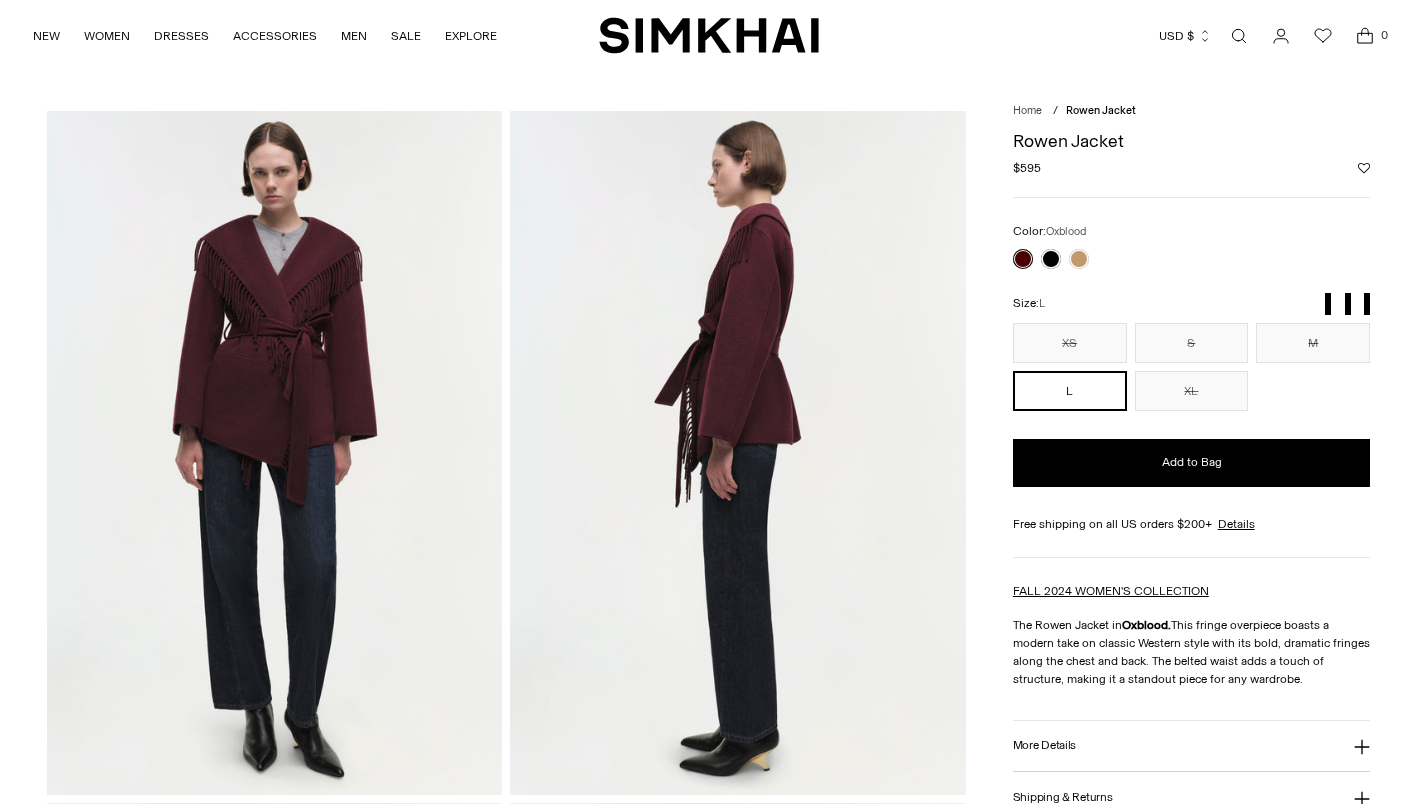 scroll, scrollTop: 0, scrollLeft: 0, axis: both 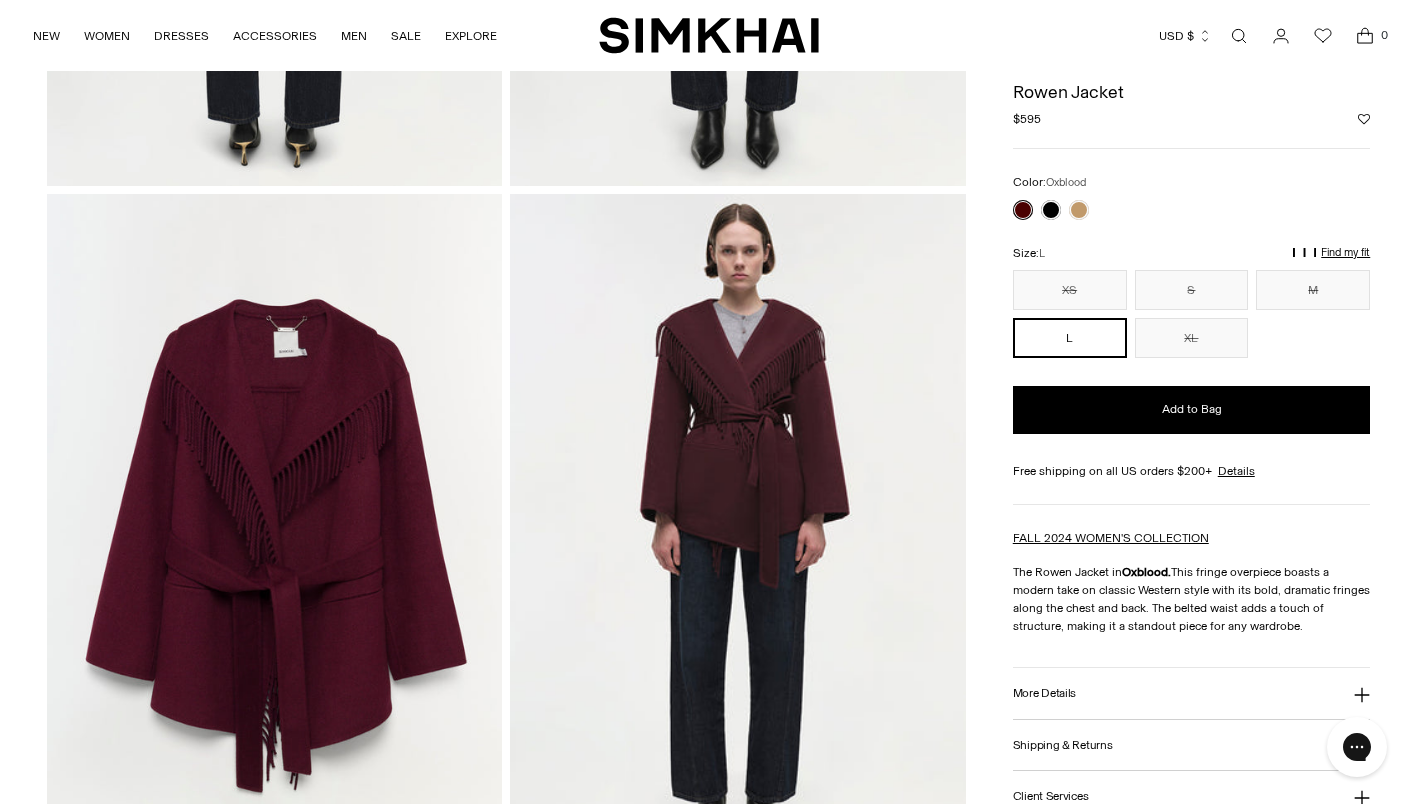 click at bounding box center [275, 535] 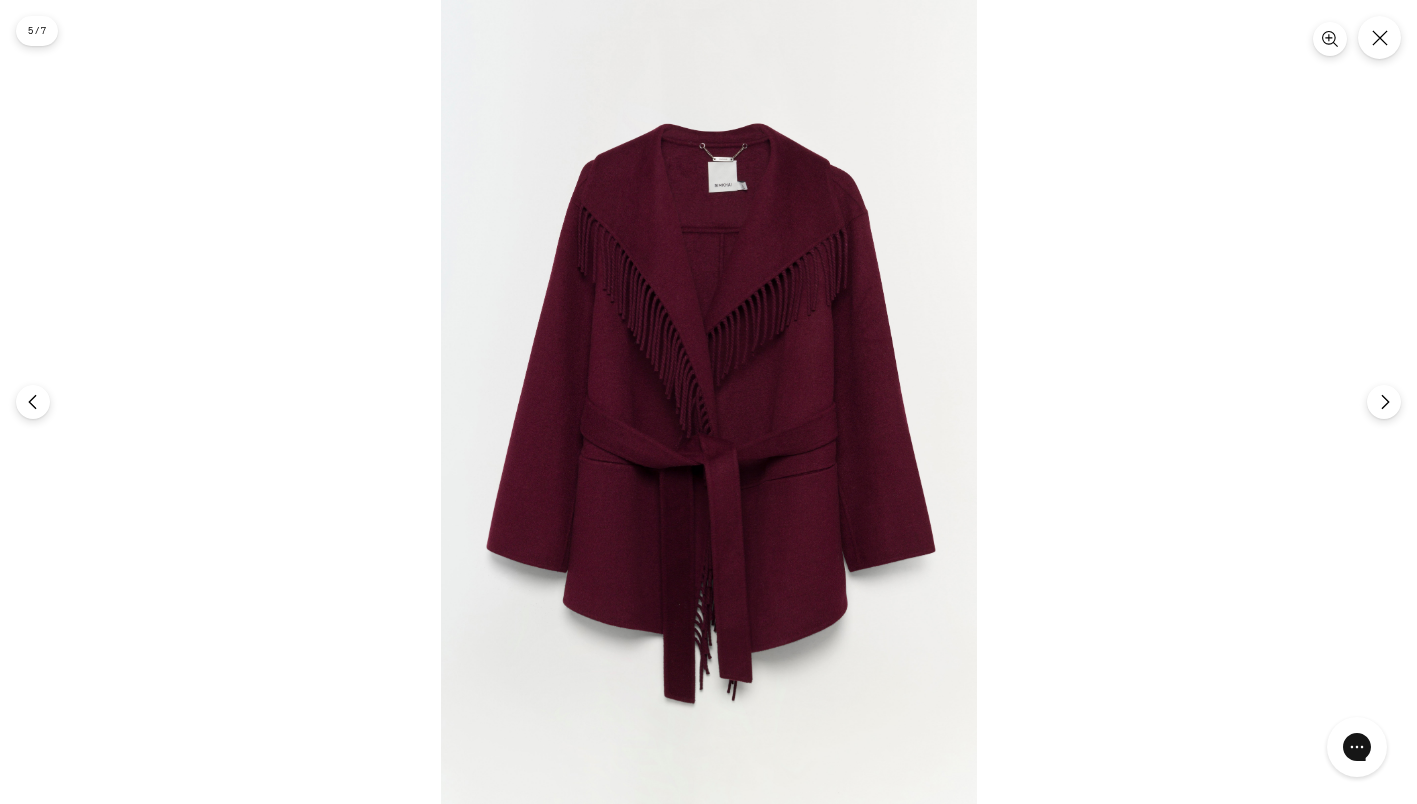 click at bounding box center [708, 402] 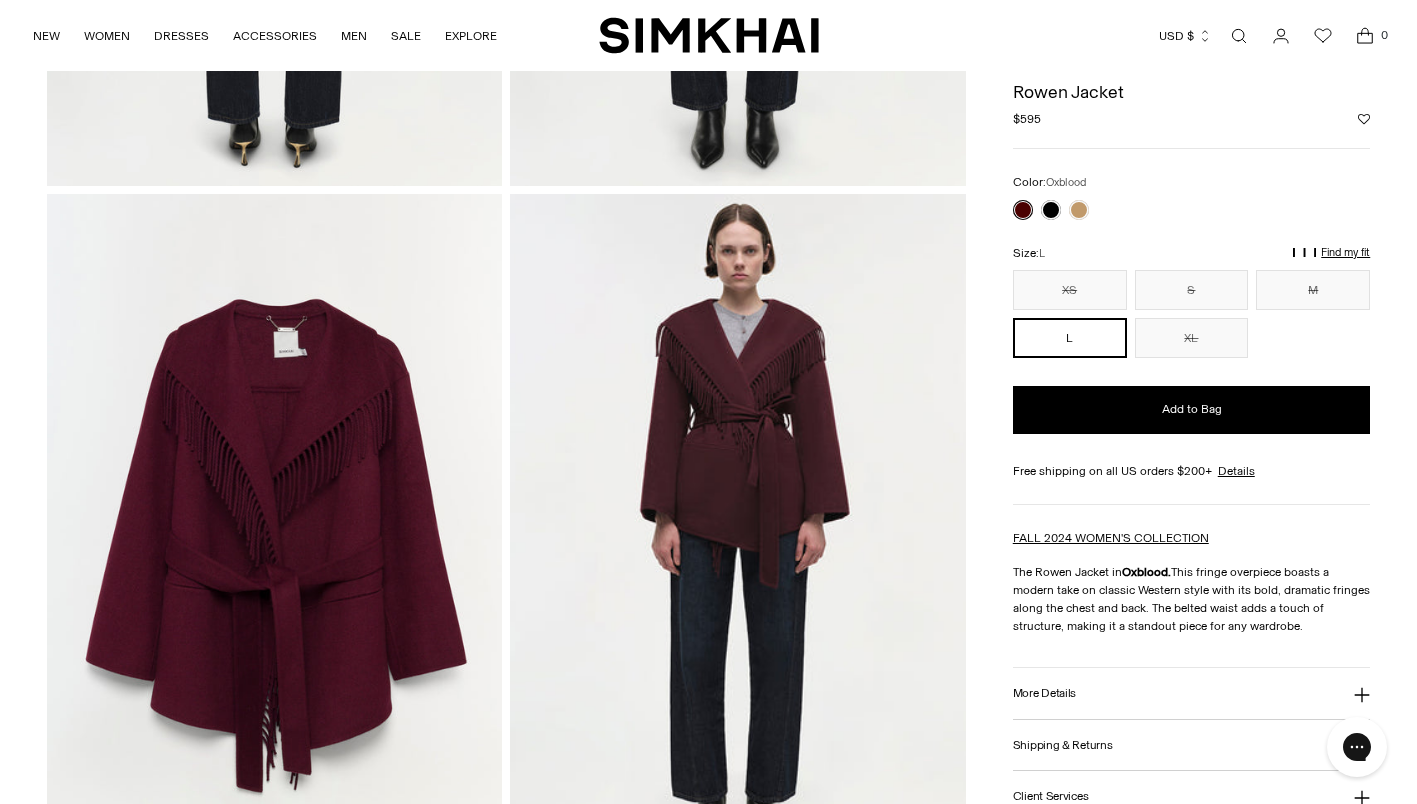 drag, startPoint x: 1358, startPoint y: 34, endPoint x: 1348, endPoint y: 198, distance: 164.3046 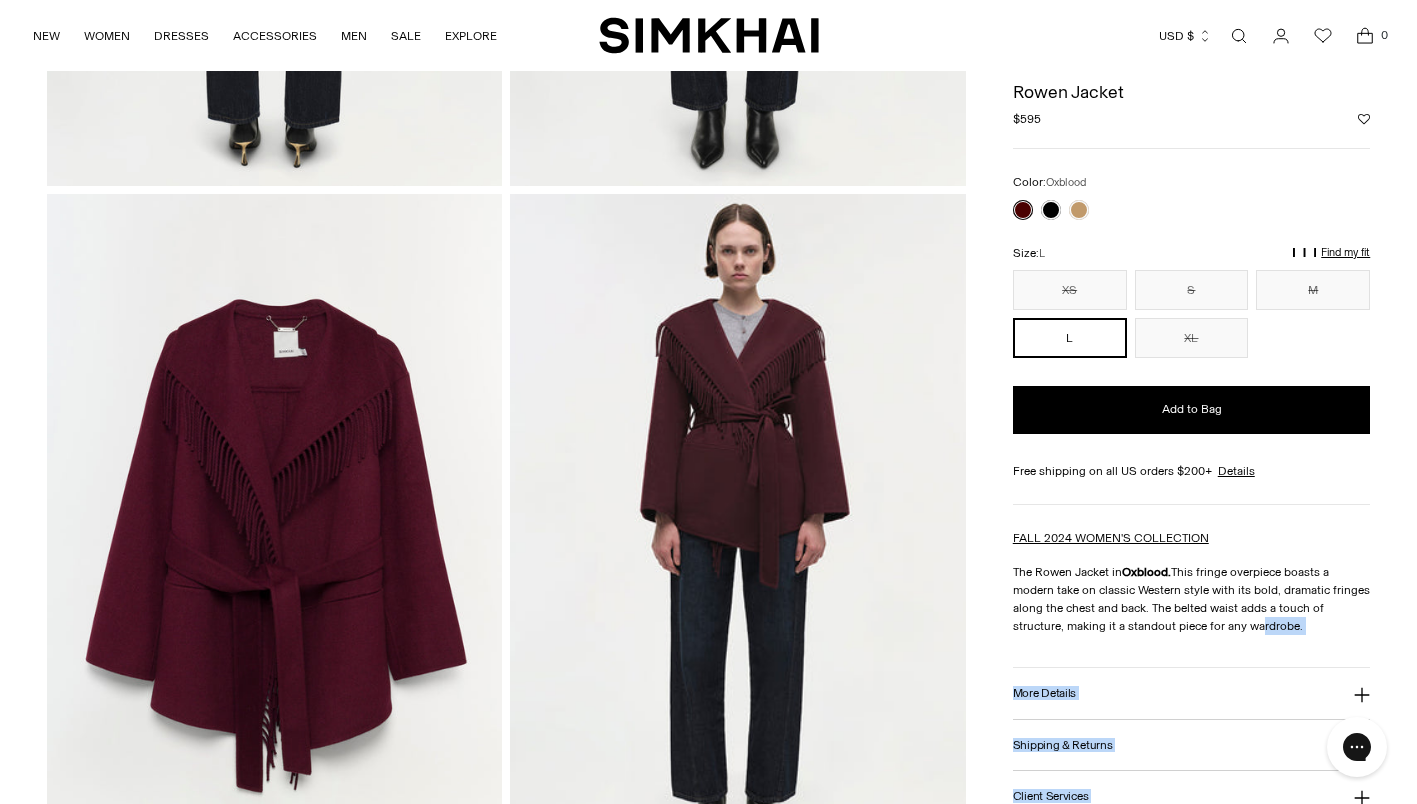 drag, startPoint x: 1011, startPoint y: 574, endPoint x: 1260, endPoint y: 630, distance: 255.21951 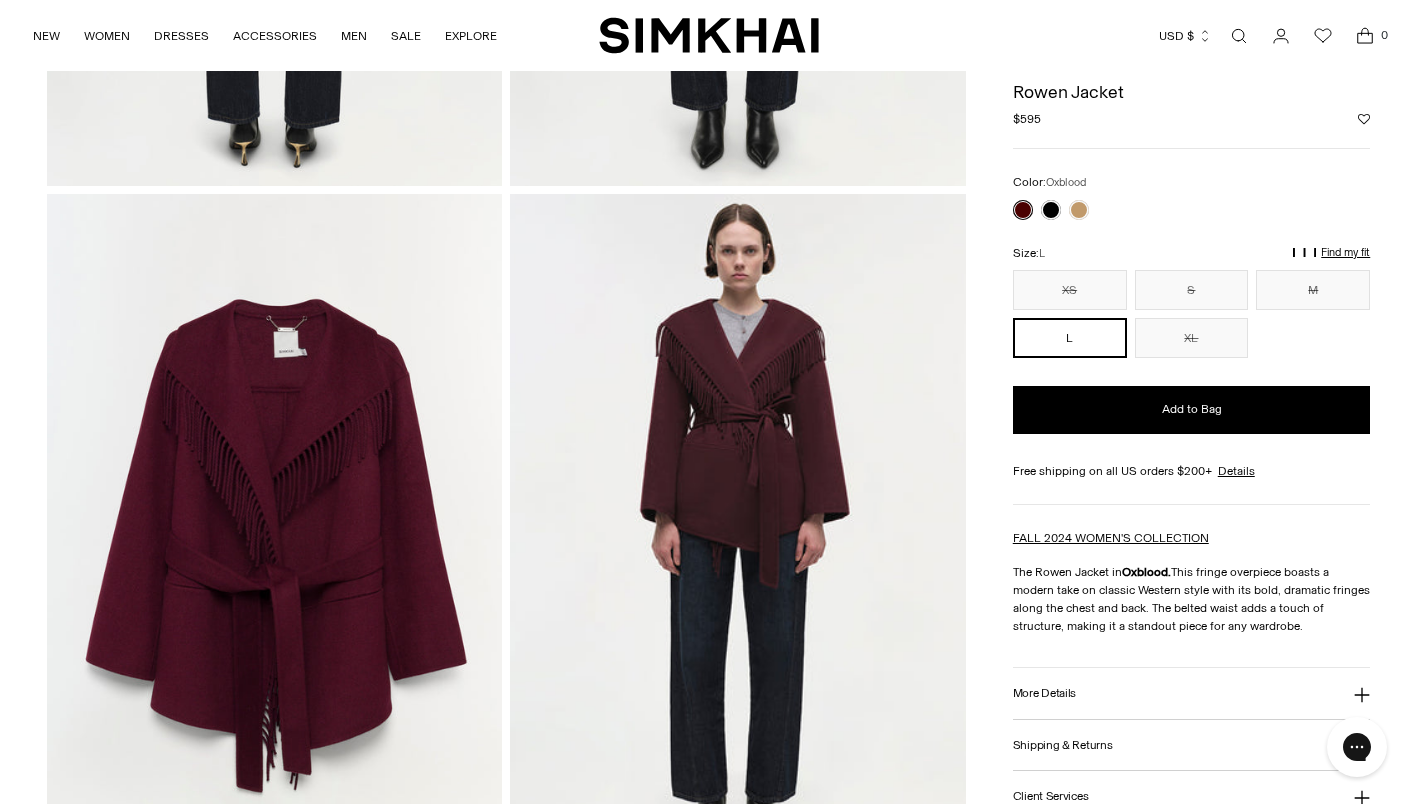 drag, startPoint x: 1260, startPoint y: 630, endPoint x: 1086, endPoint y: 600, distance: 176.56726 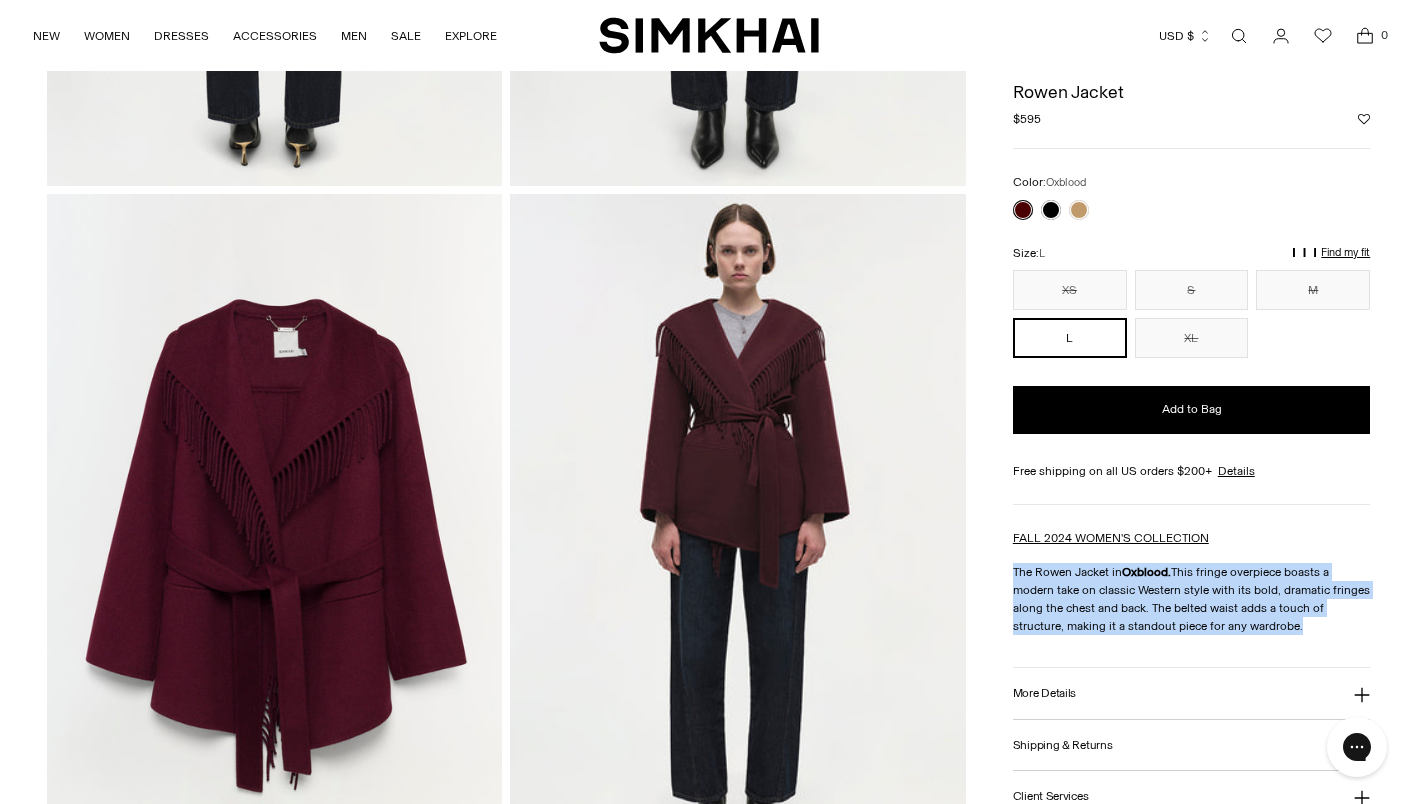drag, startPoint x: 1013, startPoint y: 574, endPoint x: 1317, endPoint y: 629, distance: 308.93527 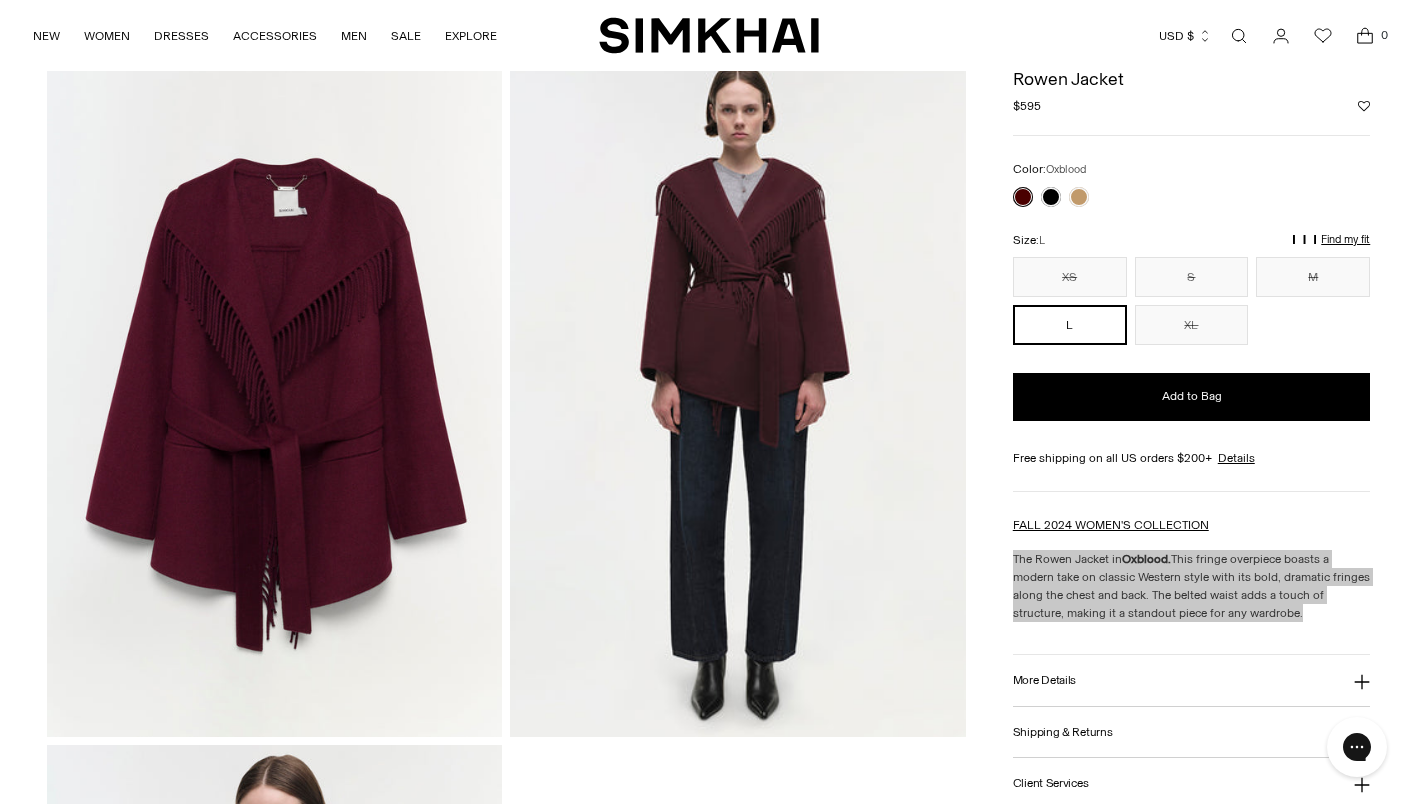 scroll, scrollTop: 1600, scrollLeft: 0, axis: vertical 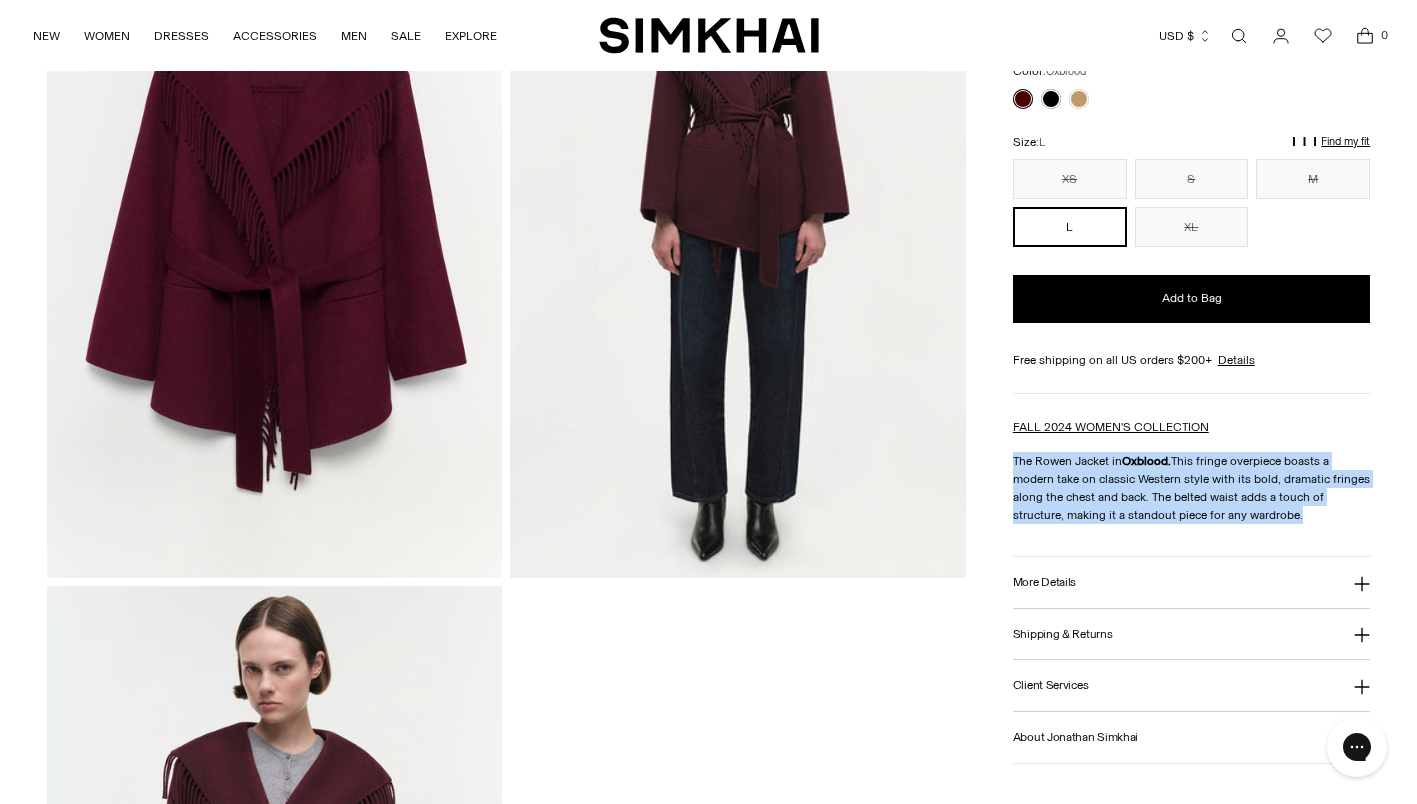 click on "More Details" at bounding box center [1192, 582] 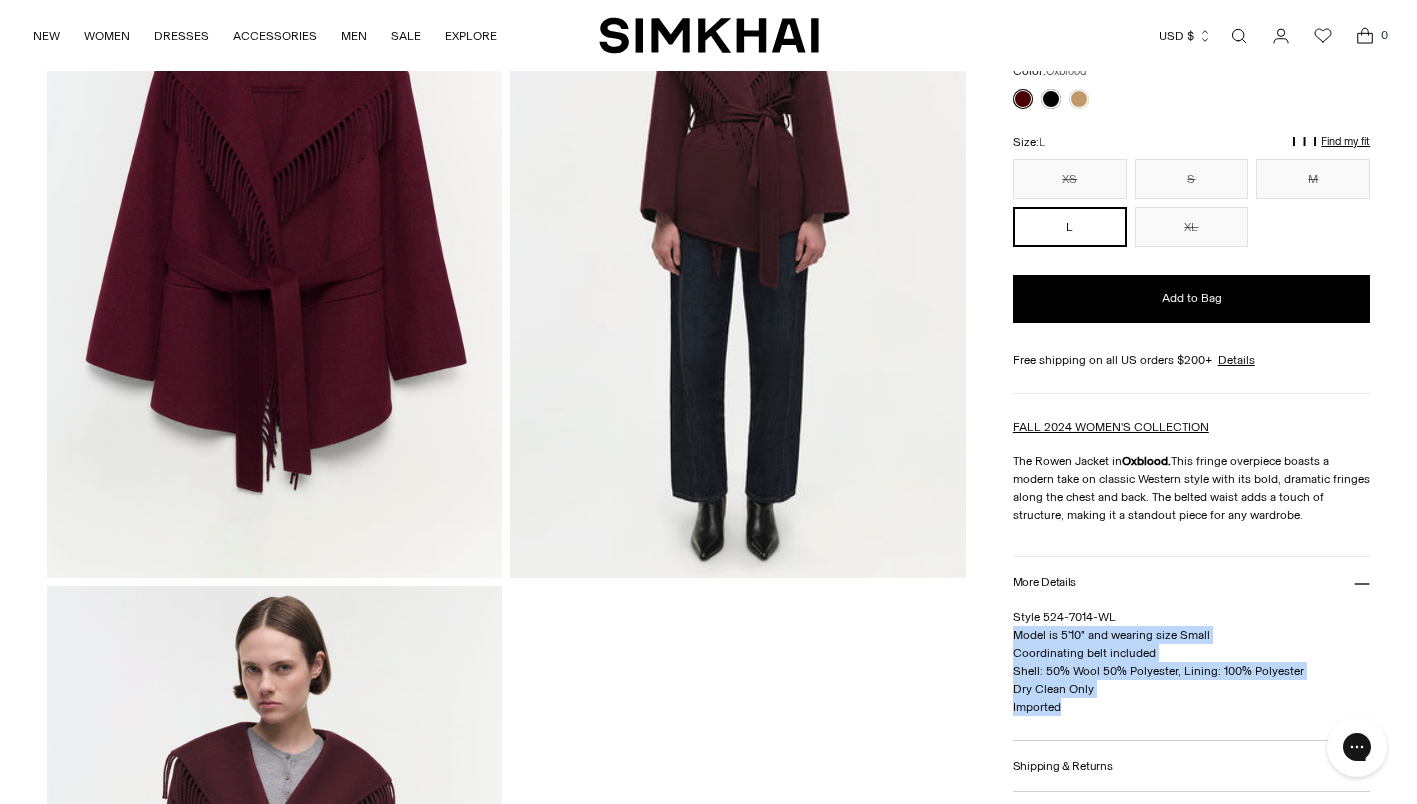 drag, startPoint x: 1013, startPoint y: 634, endPoint x: 1121, endPoint y: 721, distance: 138.68309 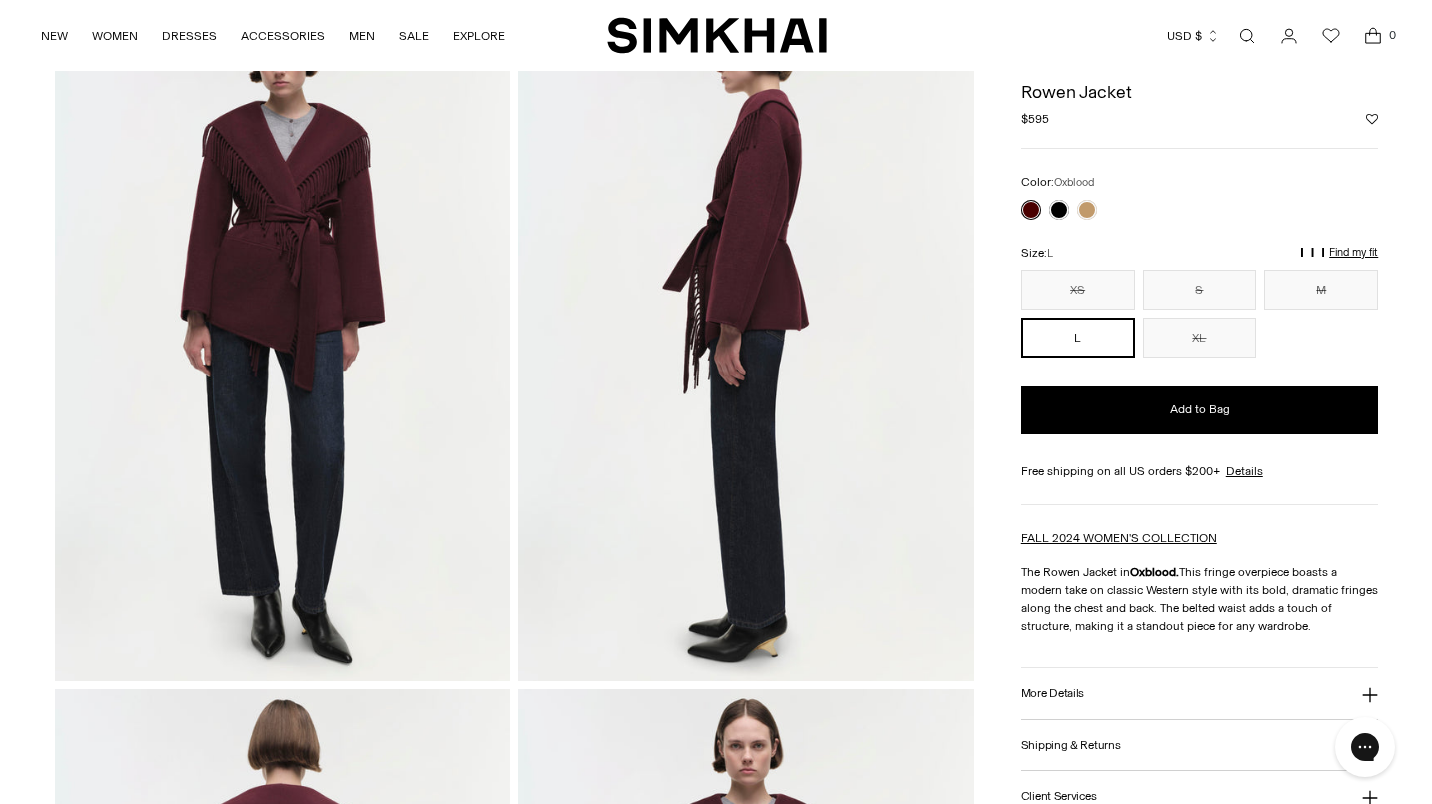scroll, scrollTop: 0, scrollLeft: 0, axis: both 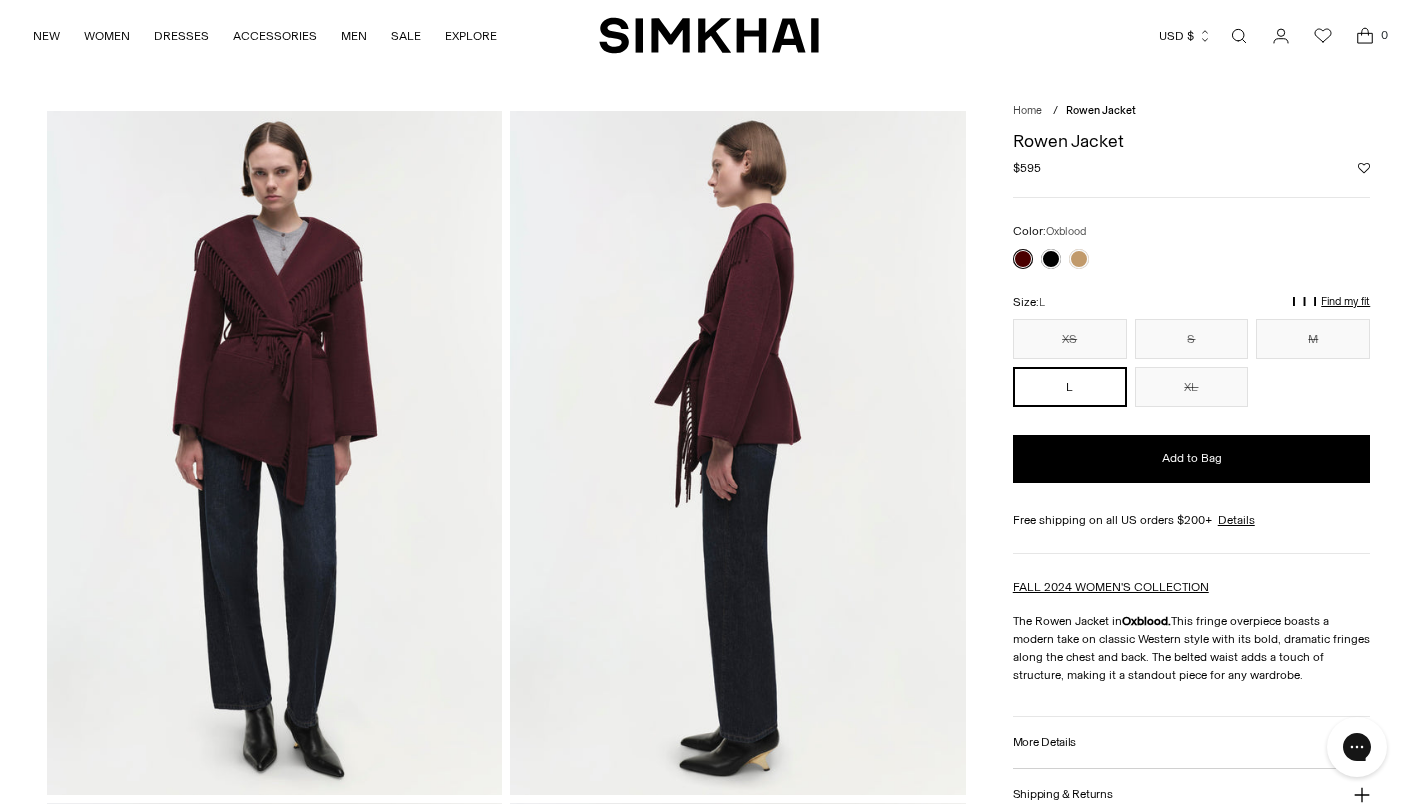 click at bounding box center (1239, 36) 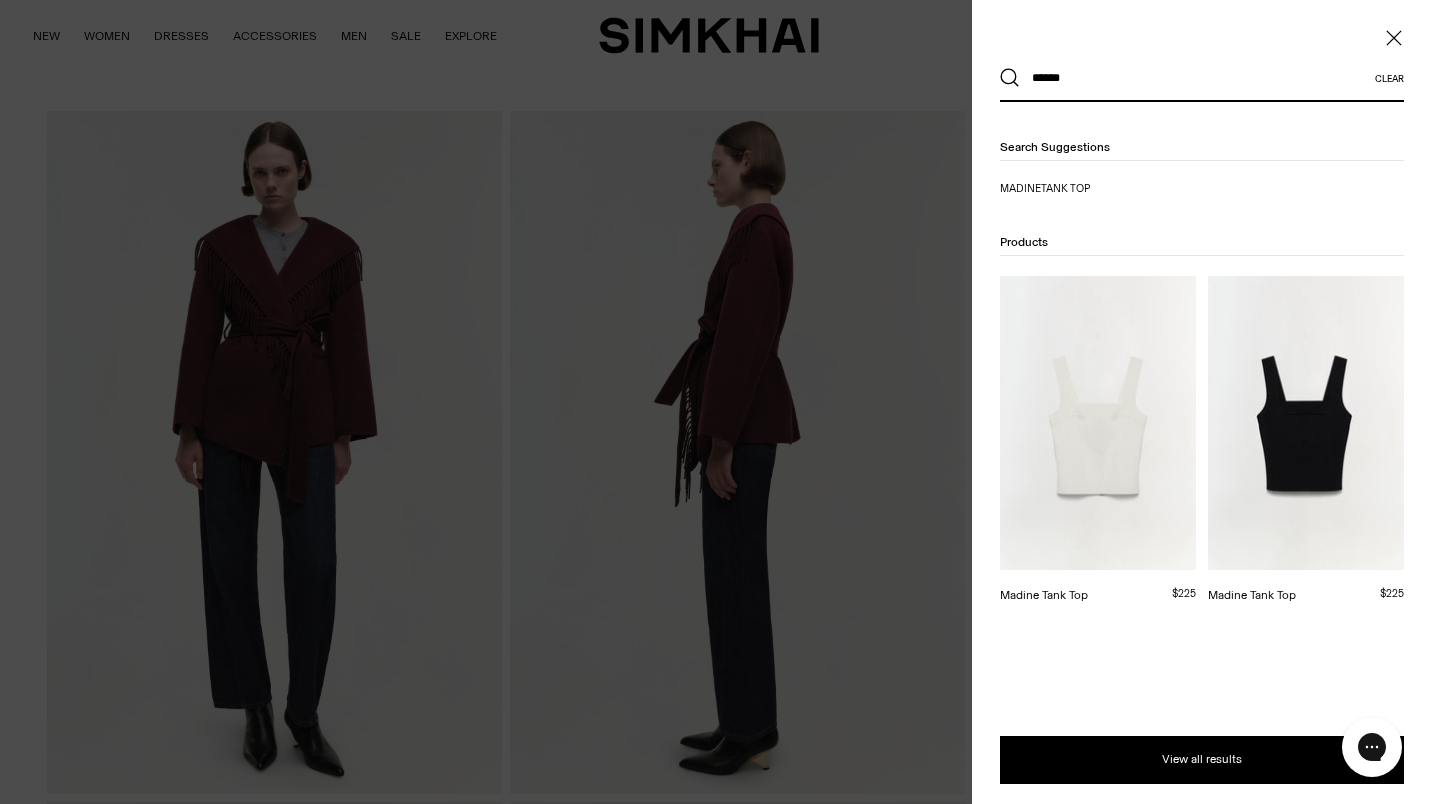 type on "******" 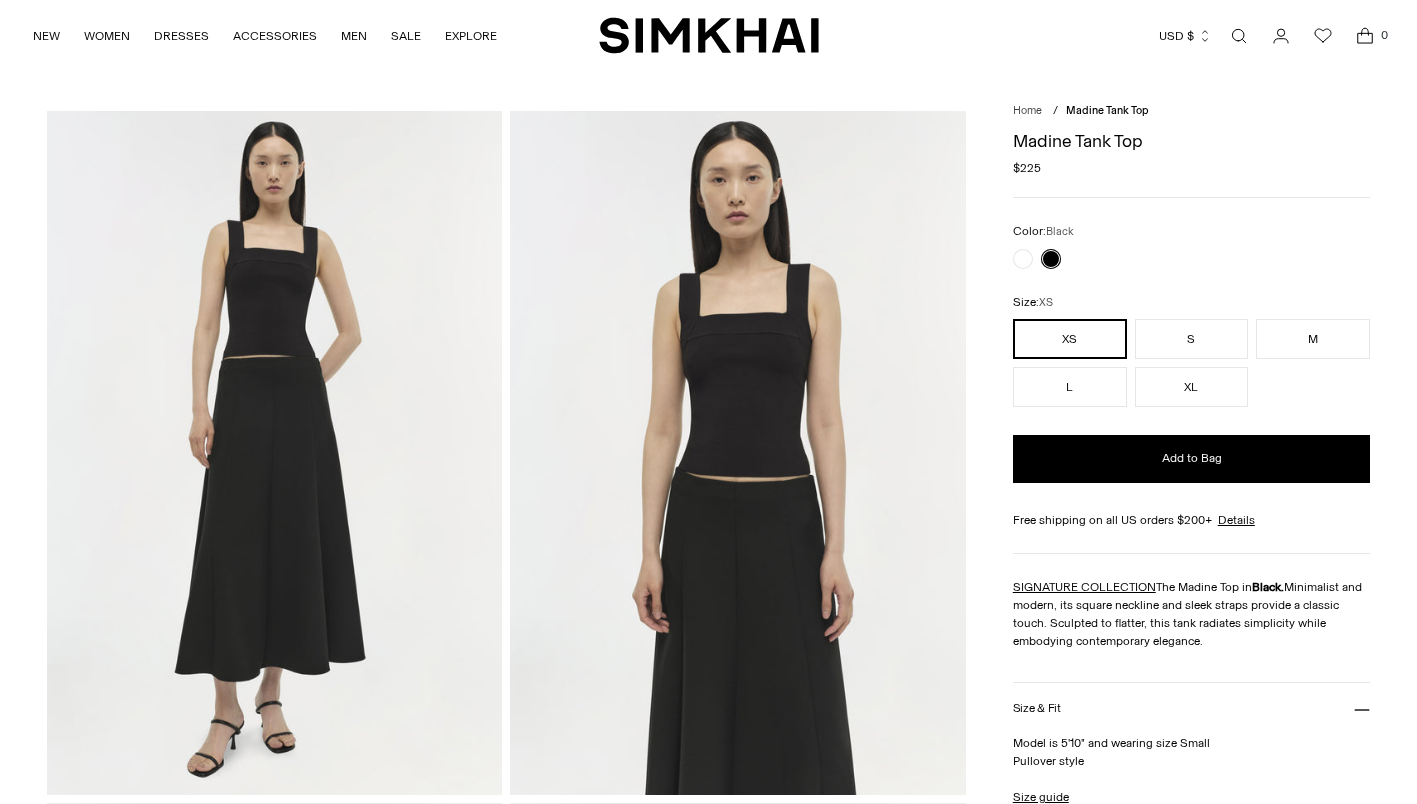 scroll, scrollTop: 0, scrollLeft: 0, axis: both 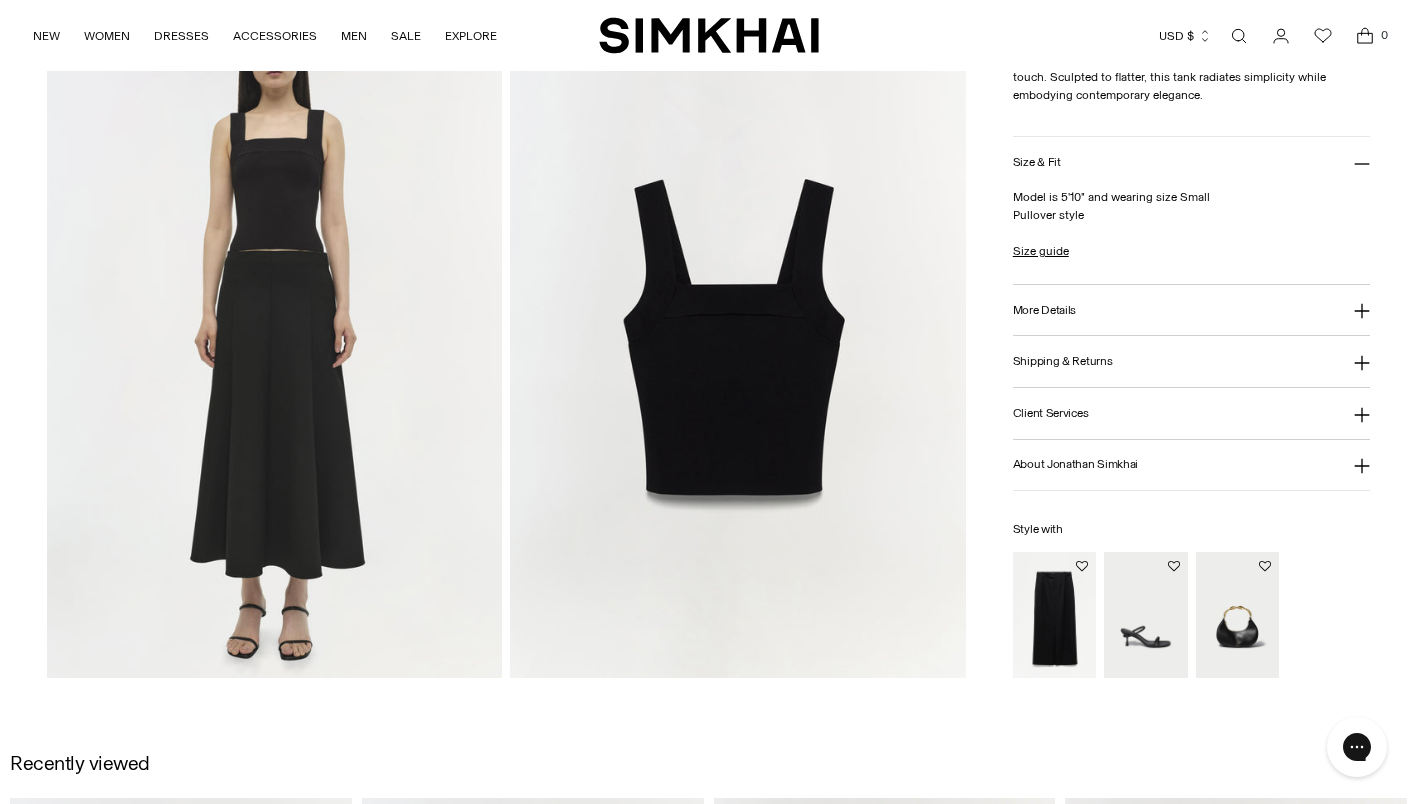 click at bounding box center (738, 335) 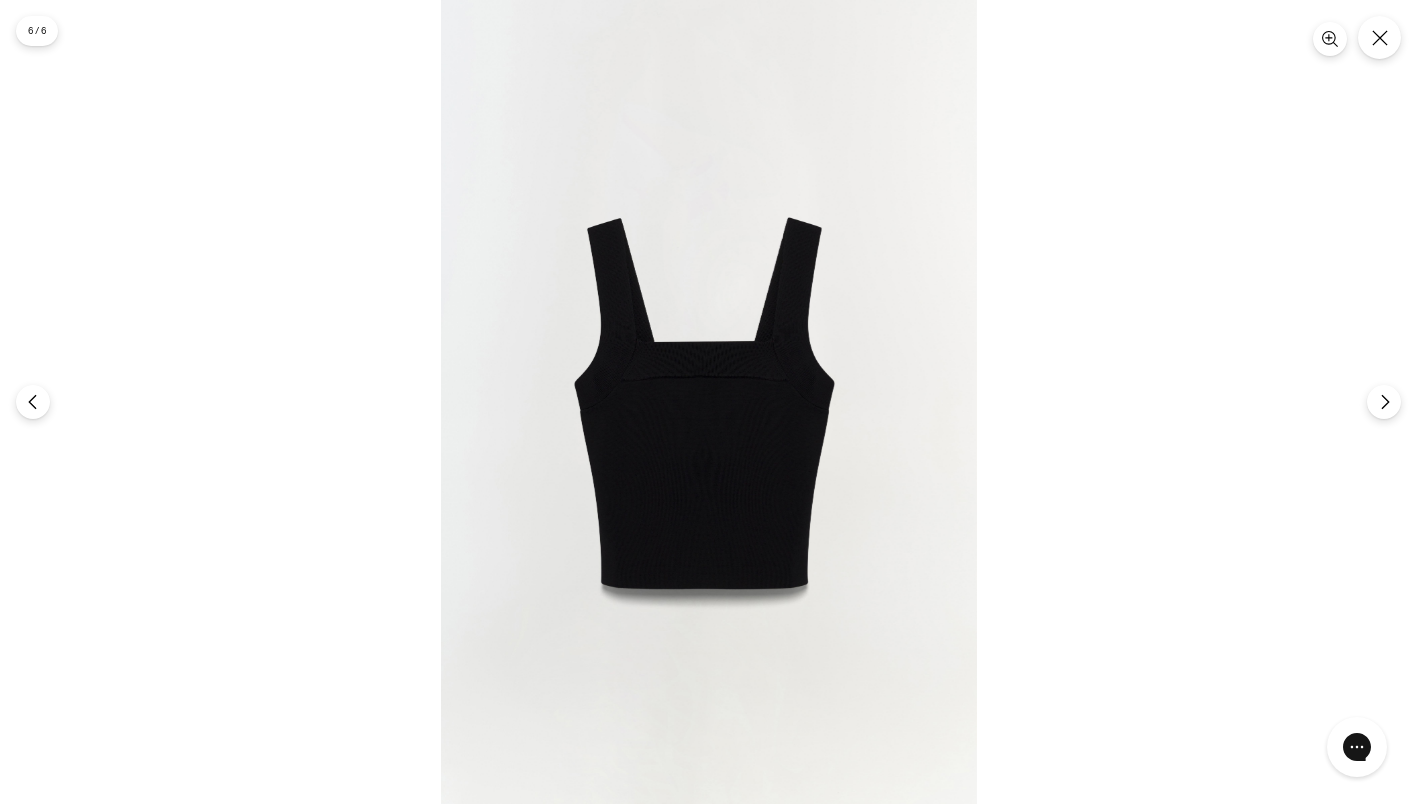 click at bounding box center [709, 402] 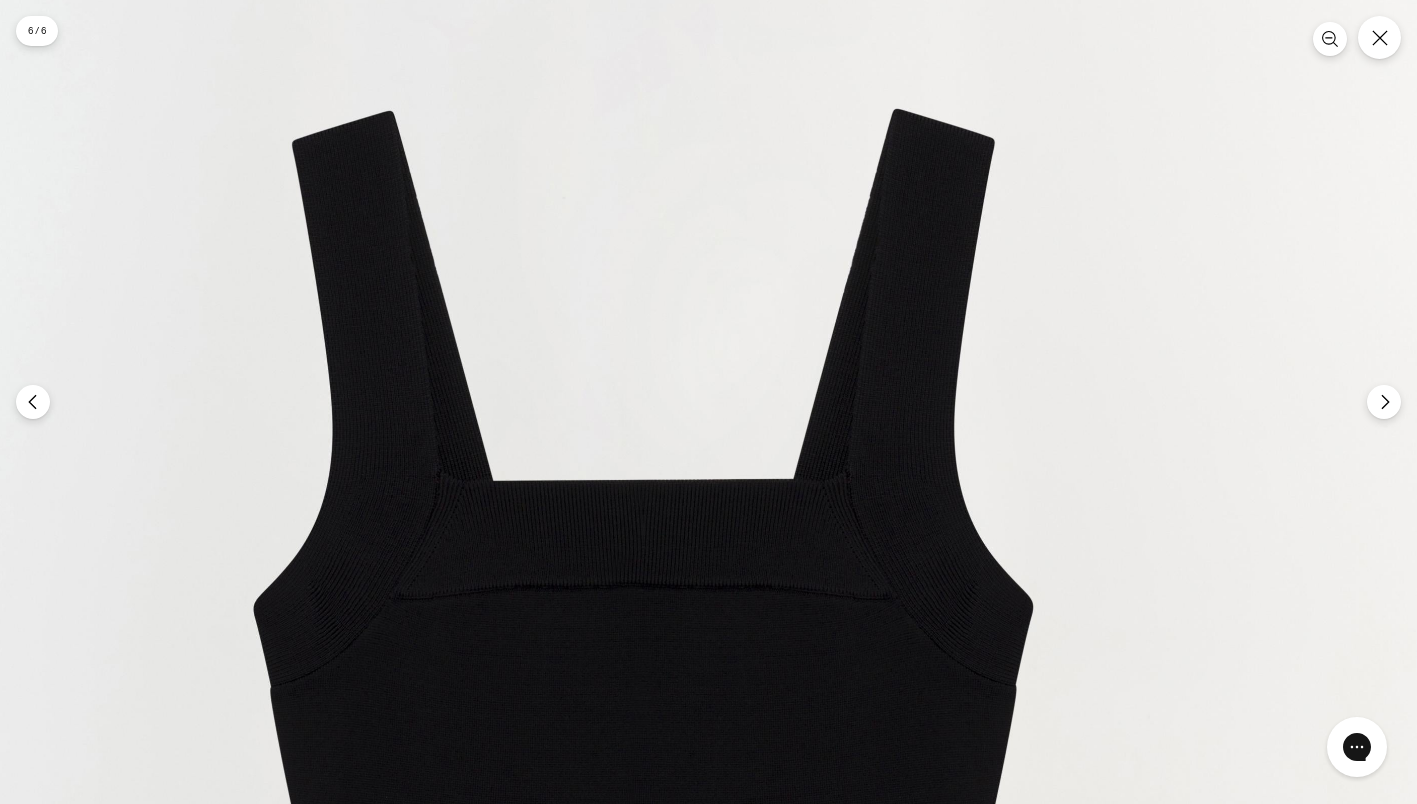 click at bounding box center (657, 662) 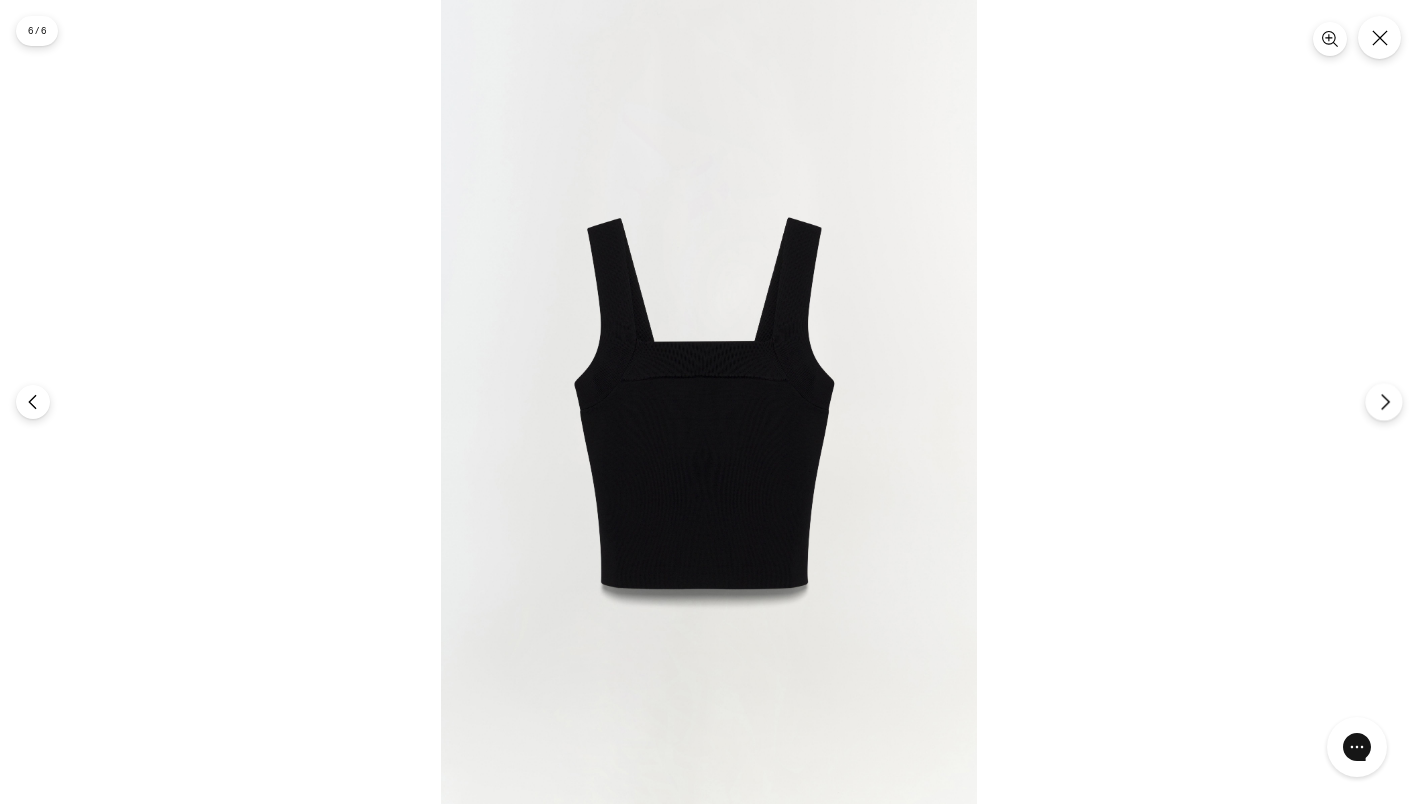 click 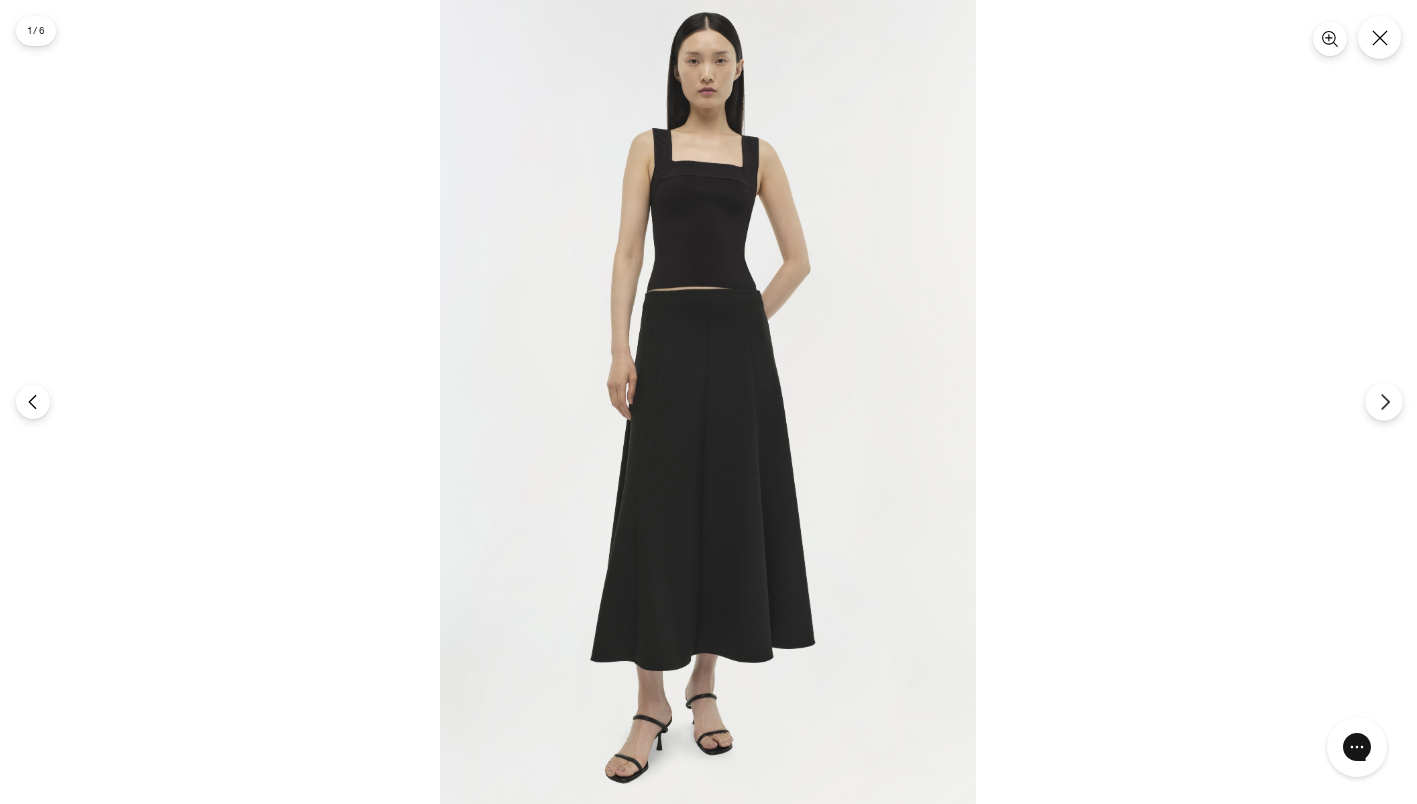 click 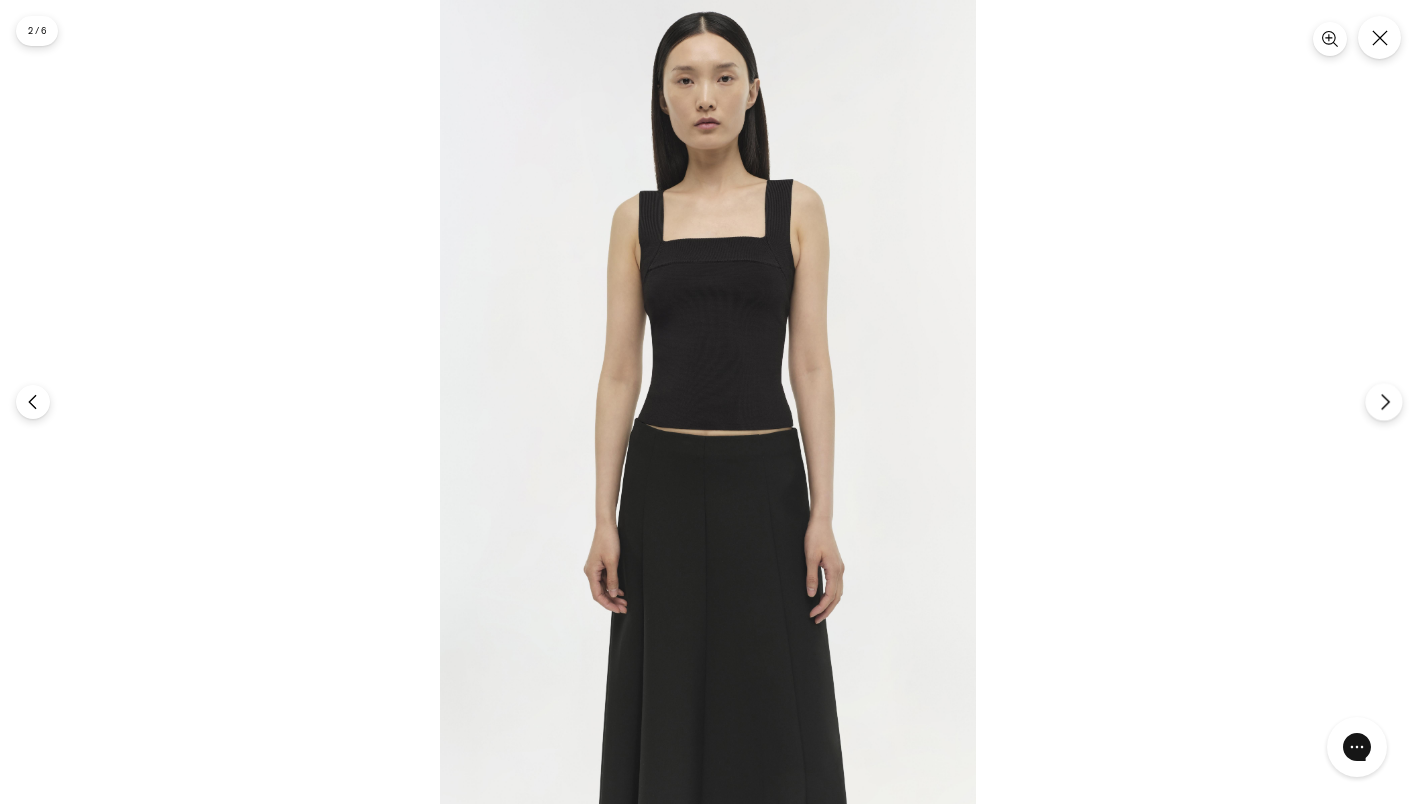 click at bounding box center [1383, 401] 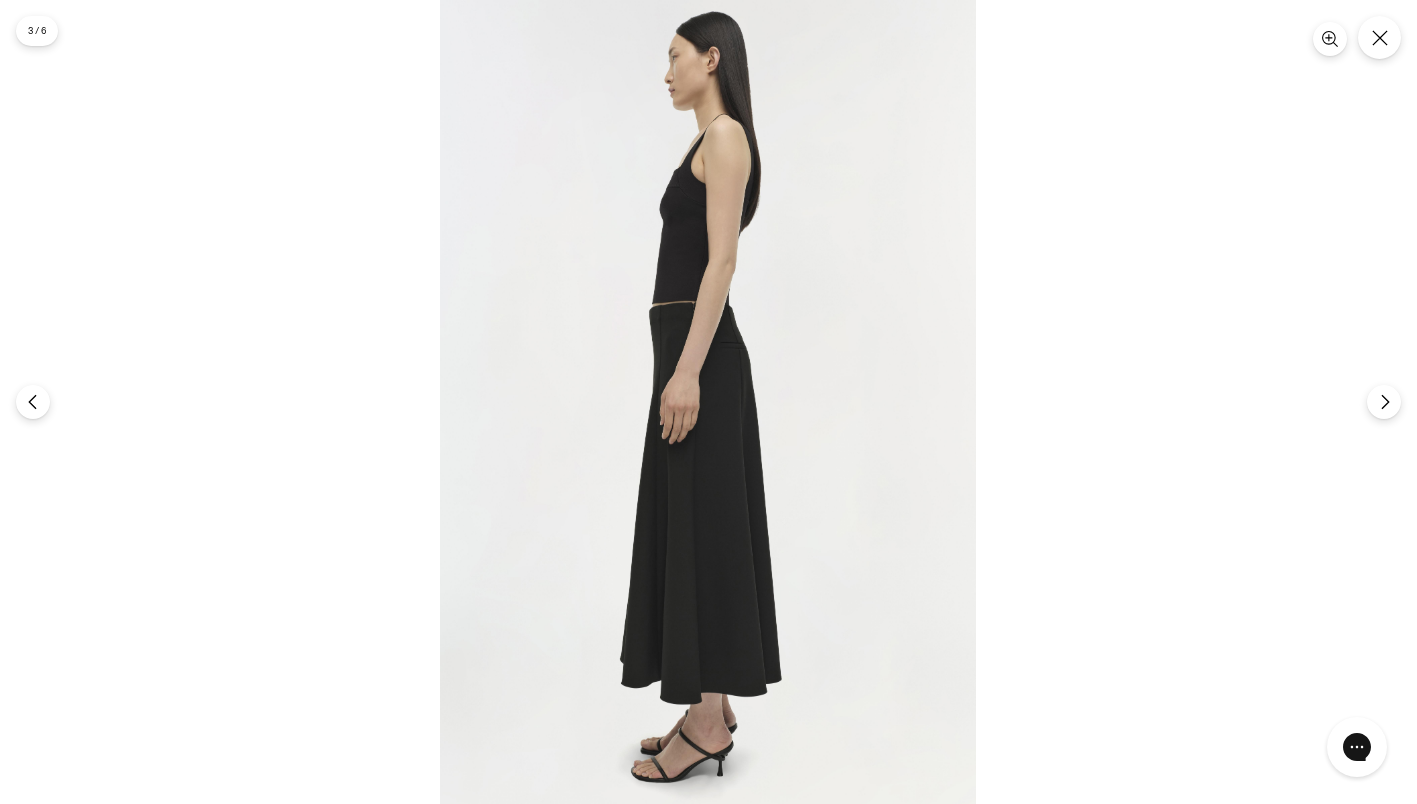 click at bounding box center [708, 402] 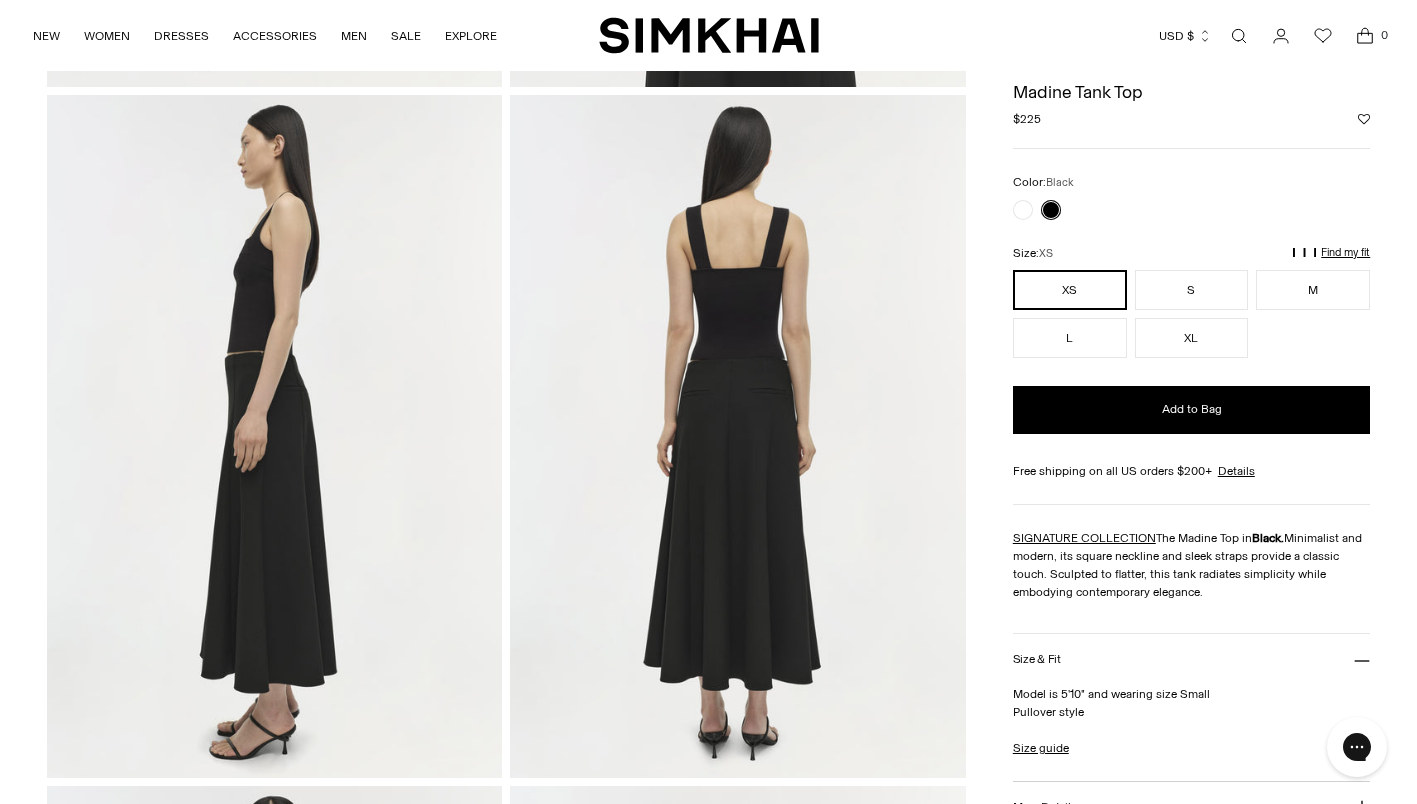scroll, scrollTop: 600, scrollLeft: 0, axis: vertical 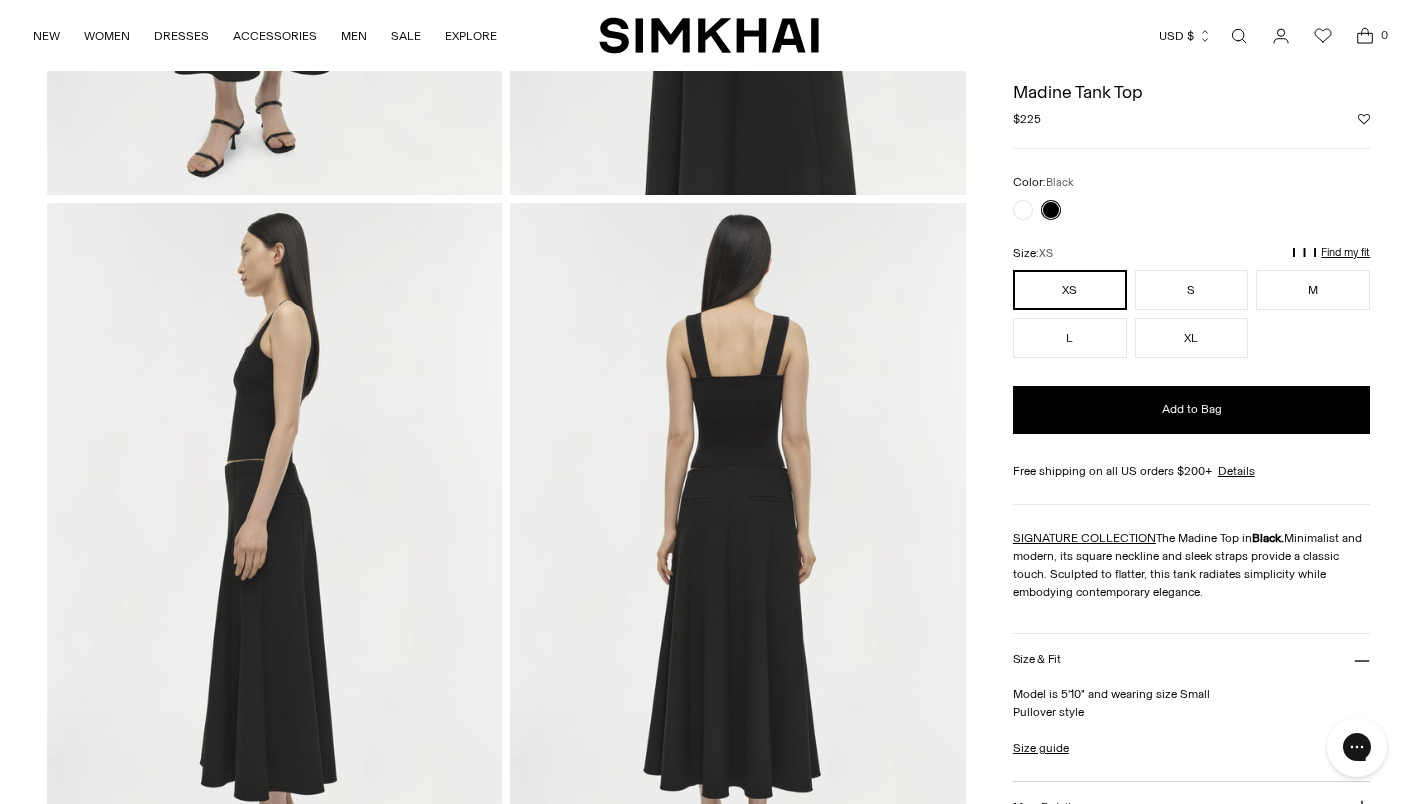 click at bounding box center [738, 544] 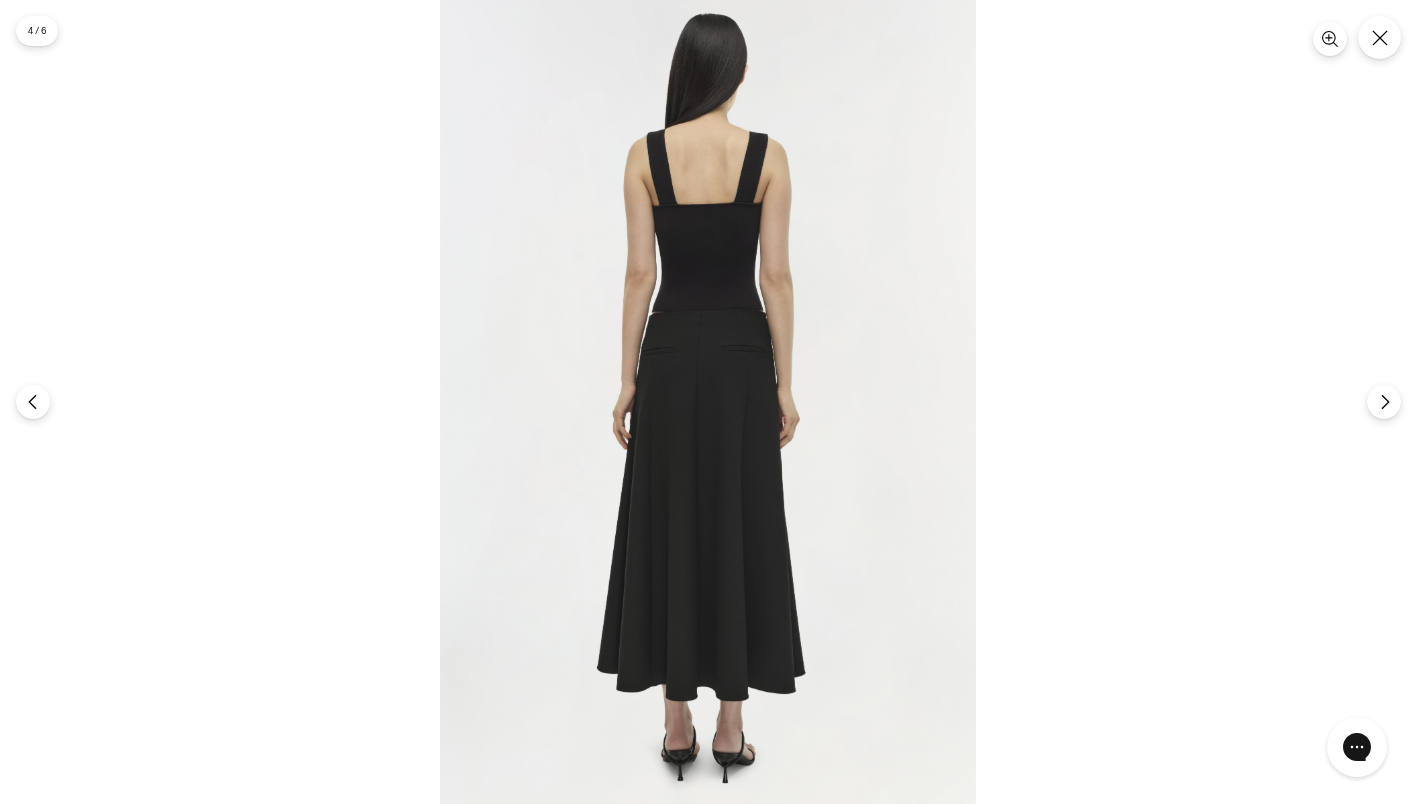 click at bounding box center [708, 402] 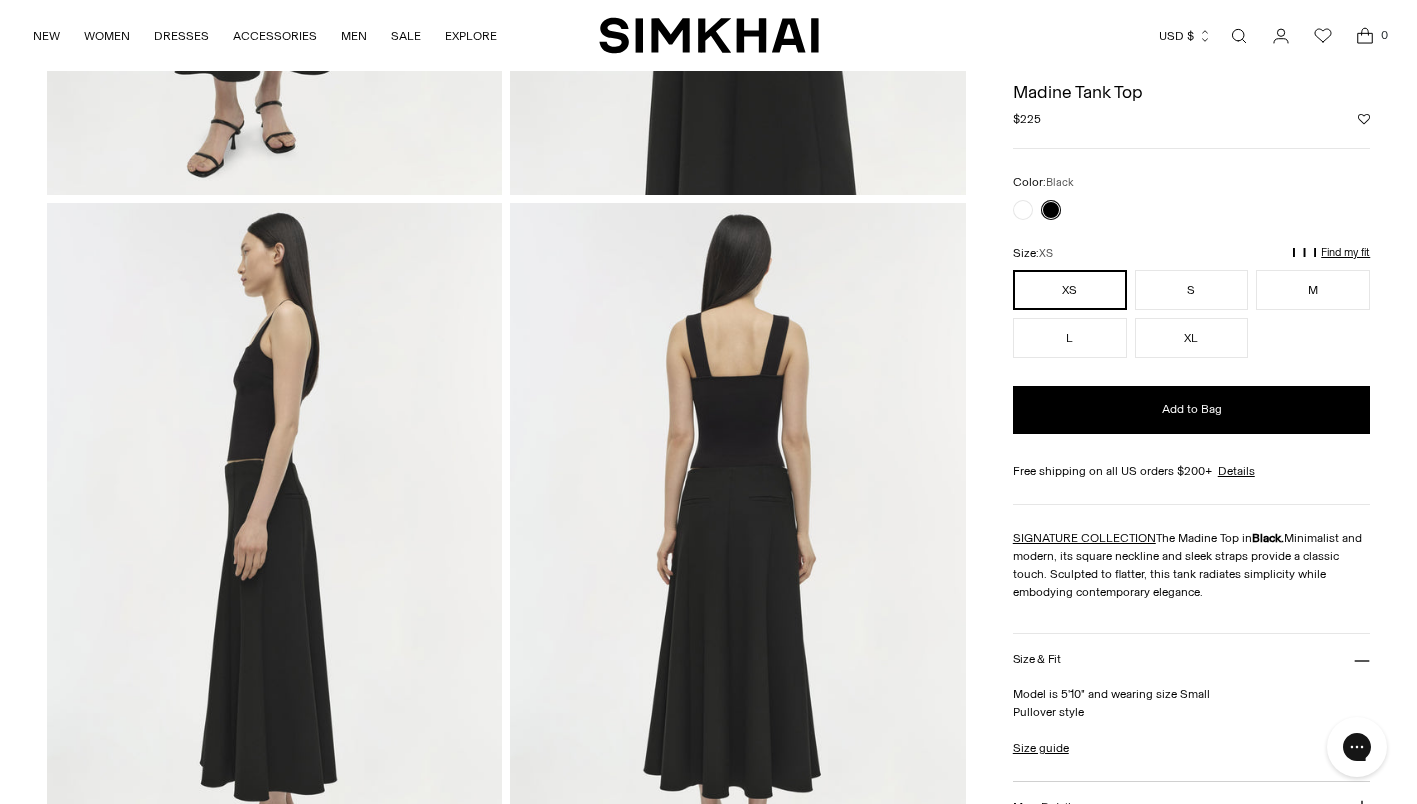 drag, startPoint x: 688, startPoint y: 280, endPoint x: 654, endPoint y: 279, distance: 34.0147 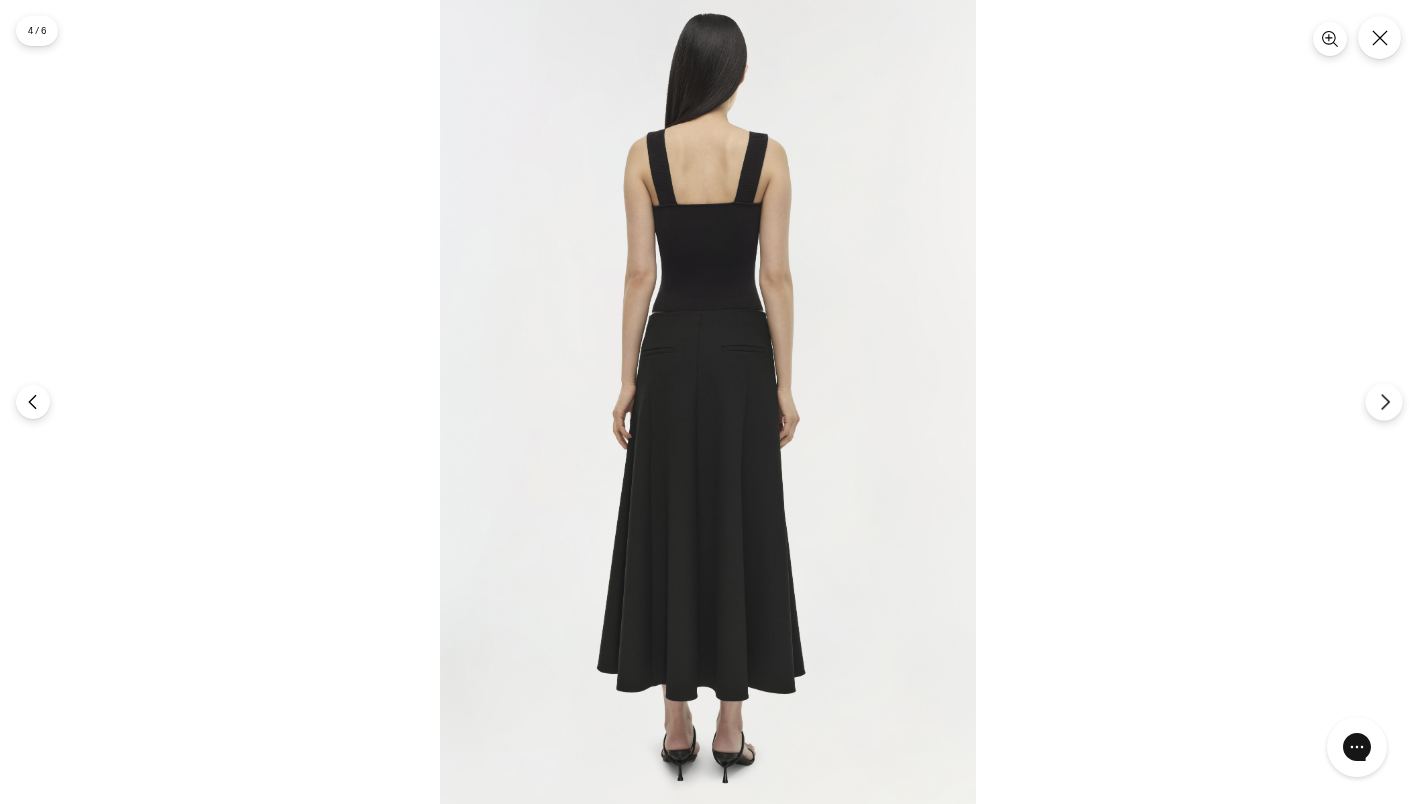 click 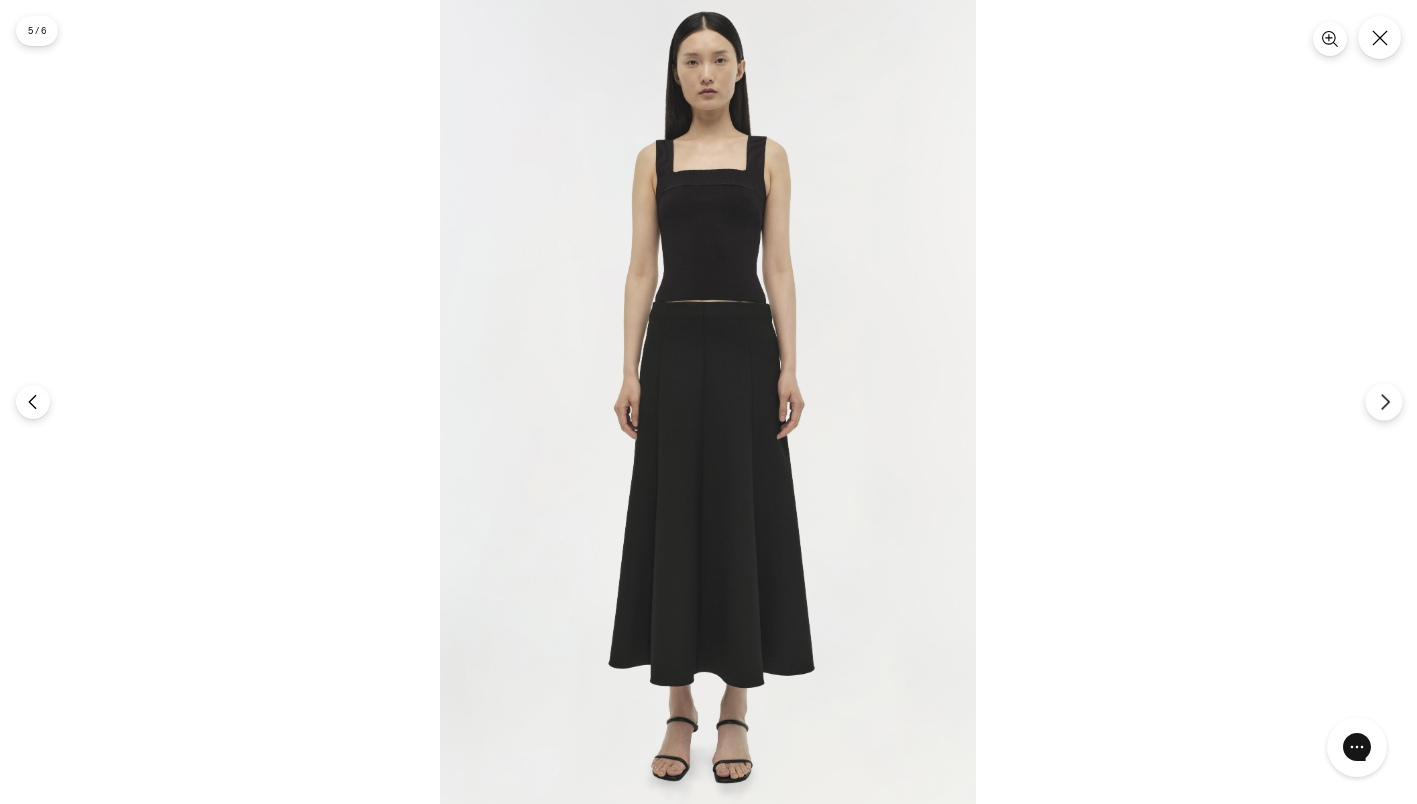 click 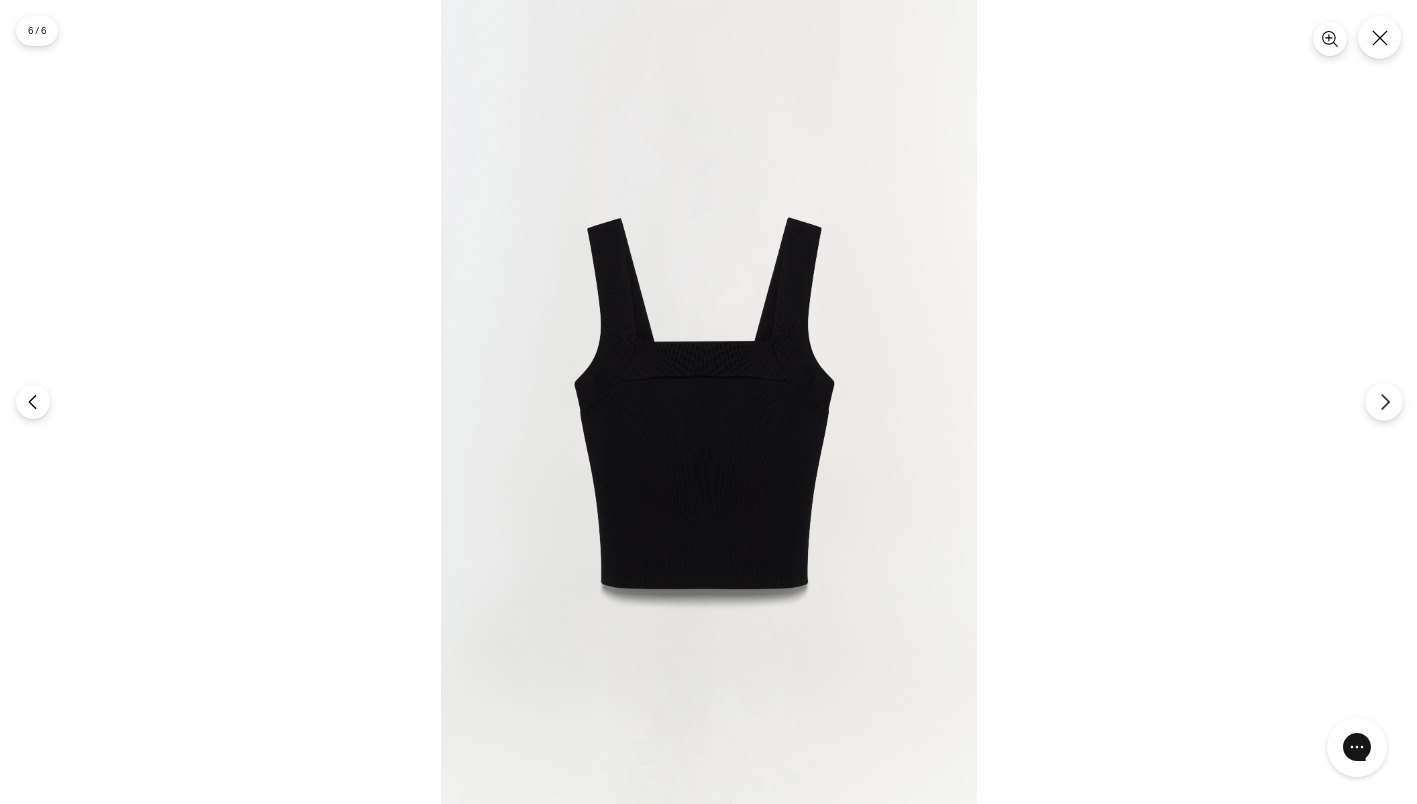click 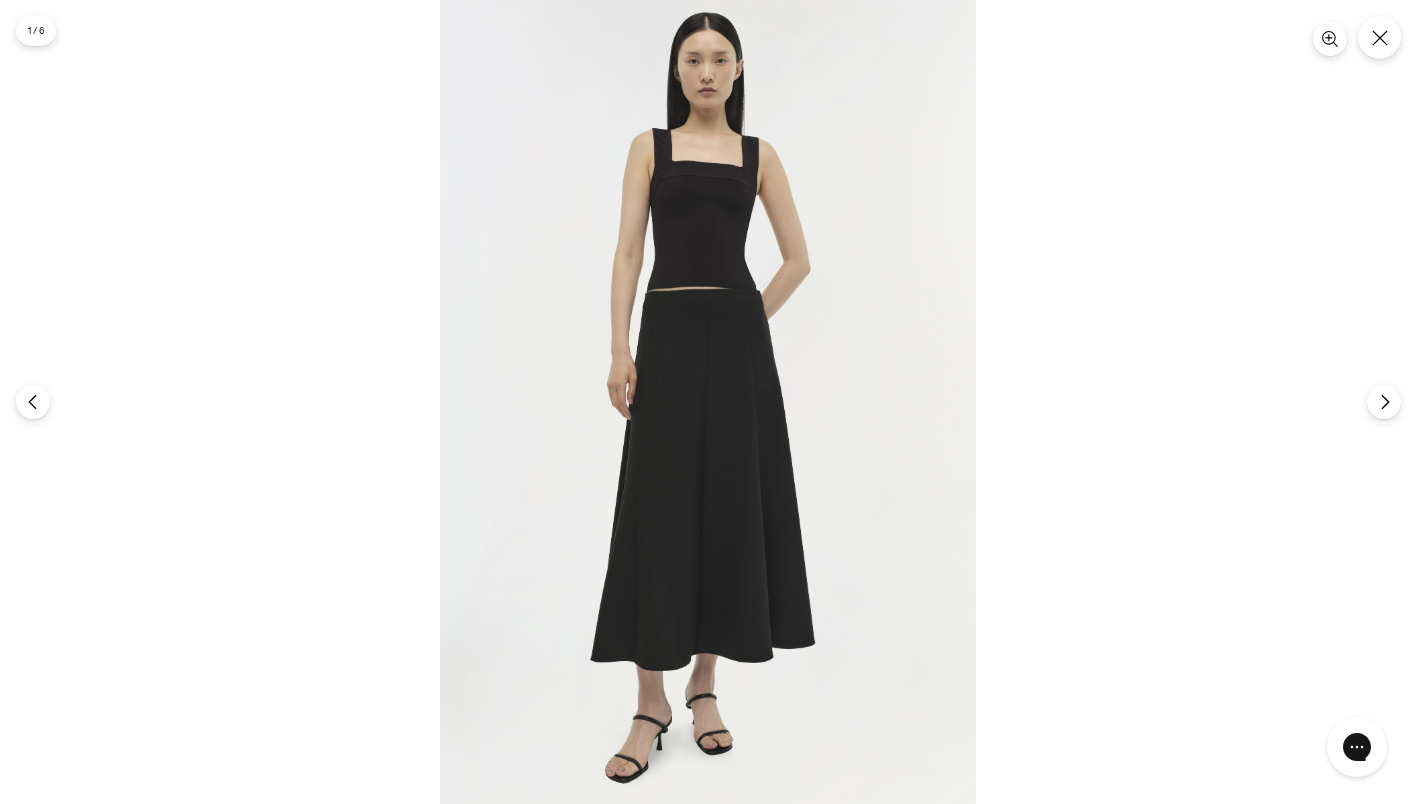 click at bounding box center (708, 402) 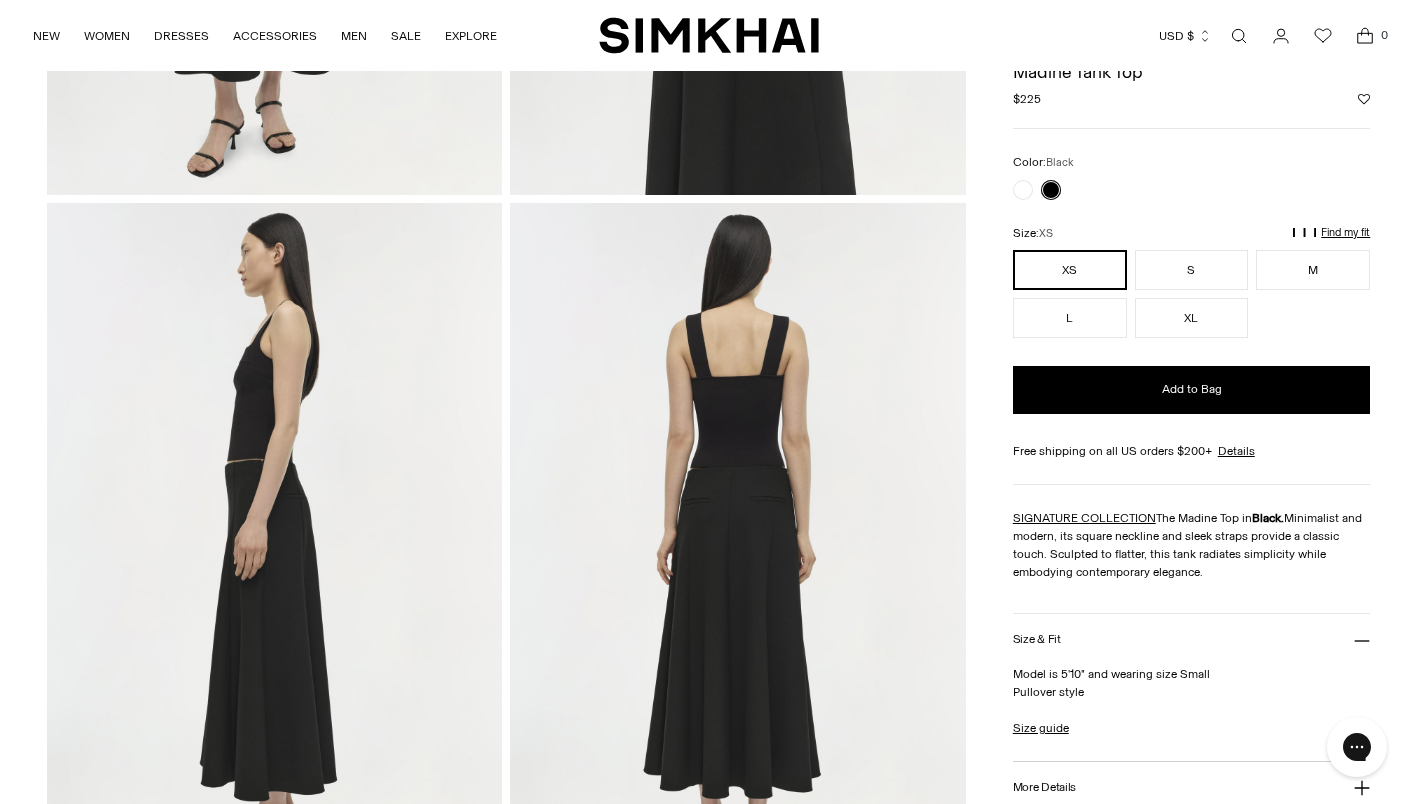 scroll, scrollTop: 700, scrollLeft: 0, axis: vertical 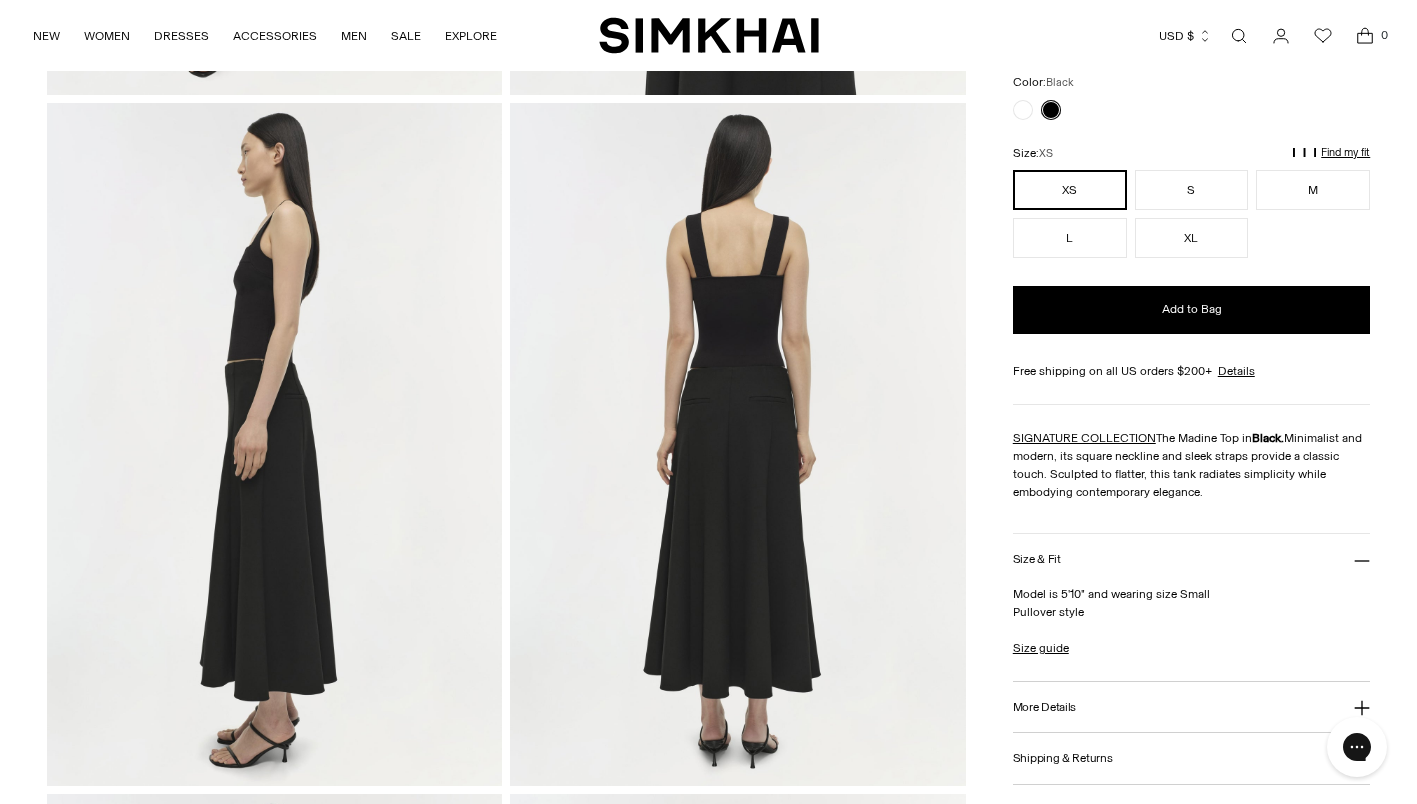 drag, startPoint x: 1010, startPoint y: 589, endPoint x: 1132, endPoint y: 602, distance: 122.69067 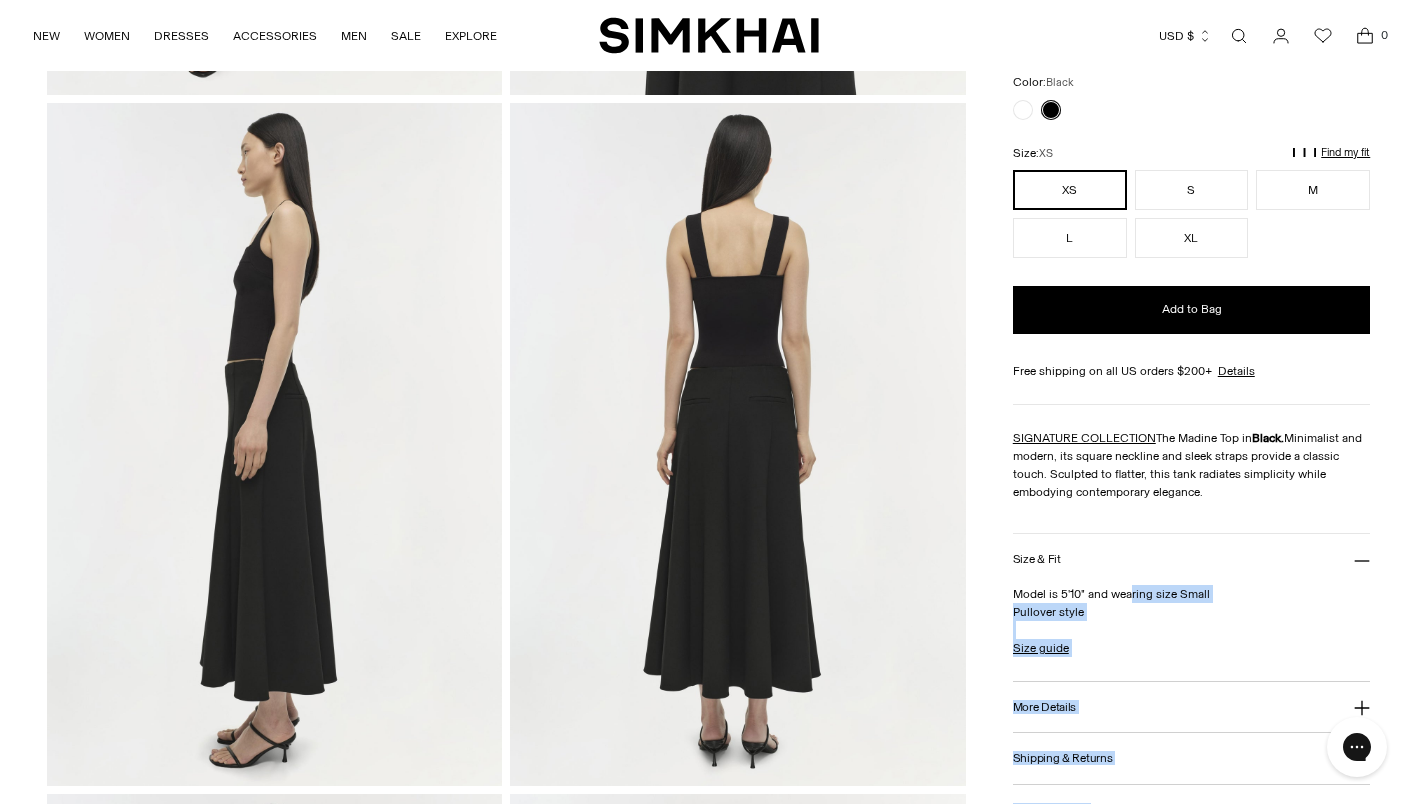 drag, startPoint x: 1132, startPoint y: 602, endPoint x: 1040, endPoint y: 612, distance: 92.541885 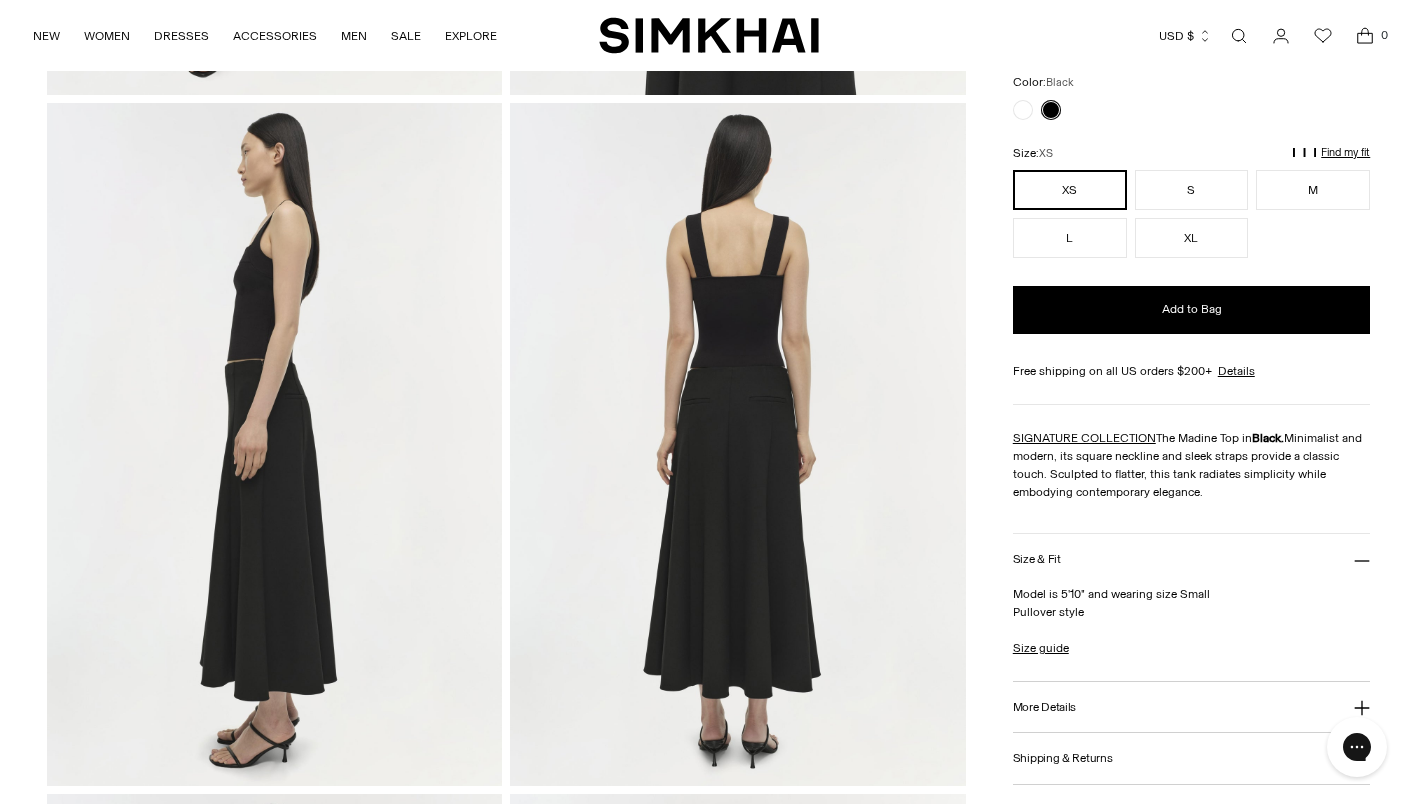 click on "Model is 5'10" and wearing size Small
Pullover style" at bounding box center (1192, 603) 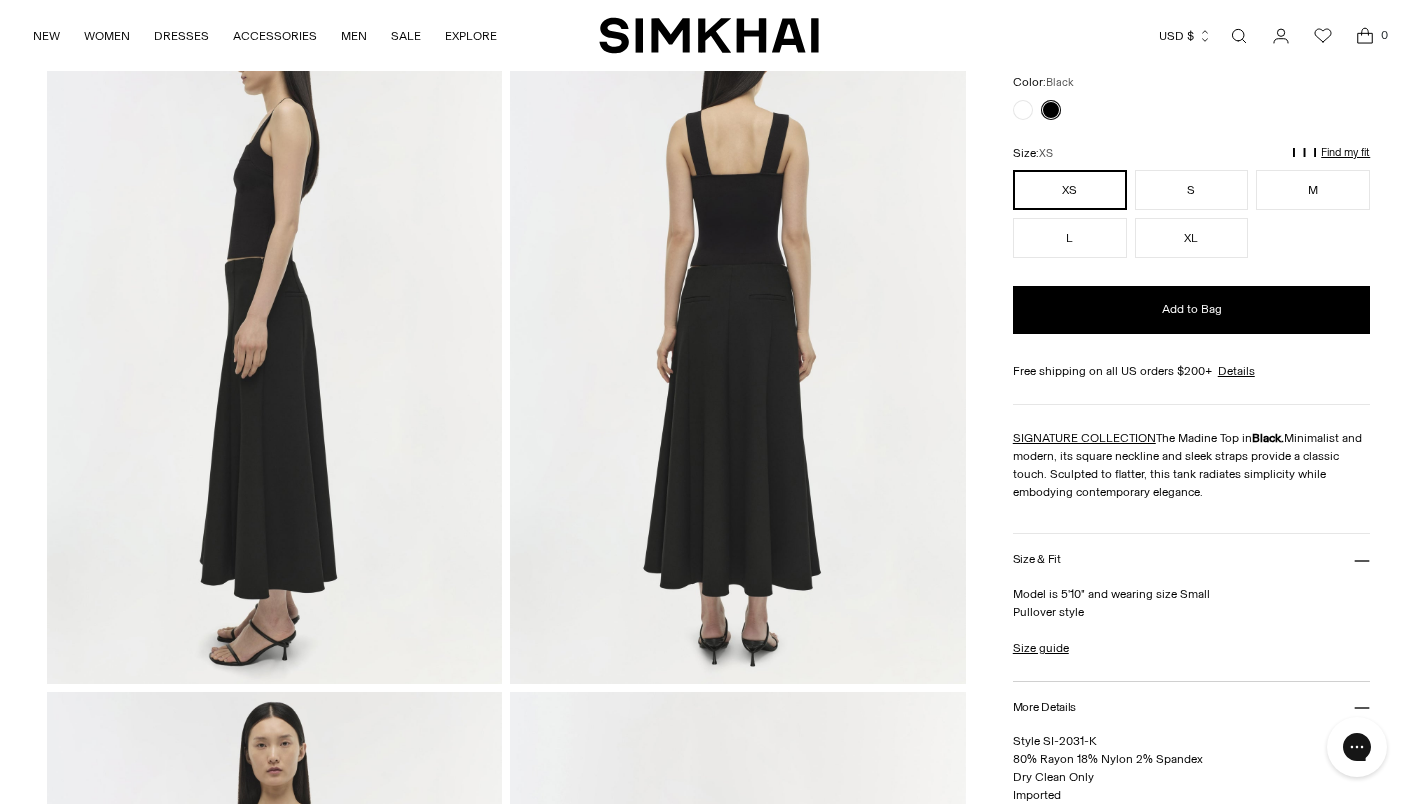 scroll, scrollTop: 900, scrollLeft: 0, axis: vertical 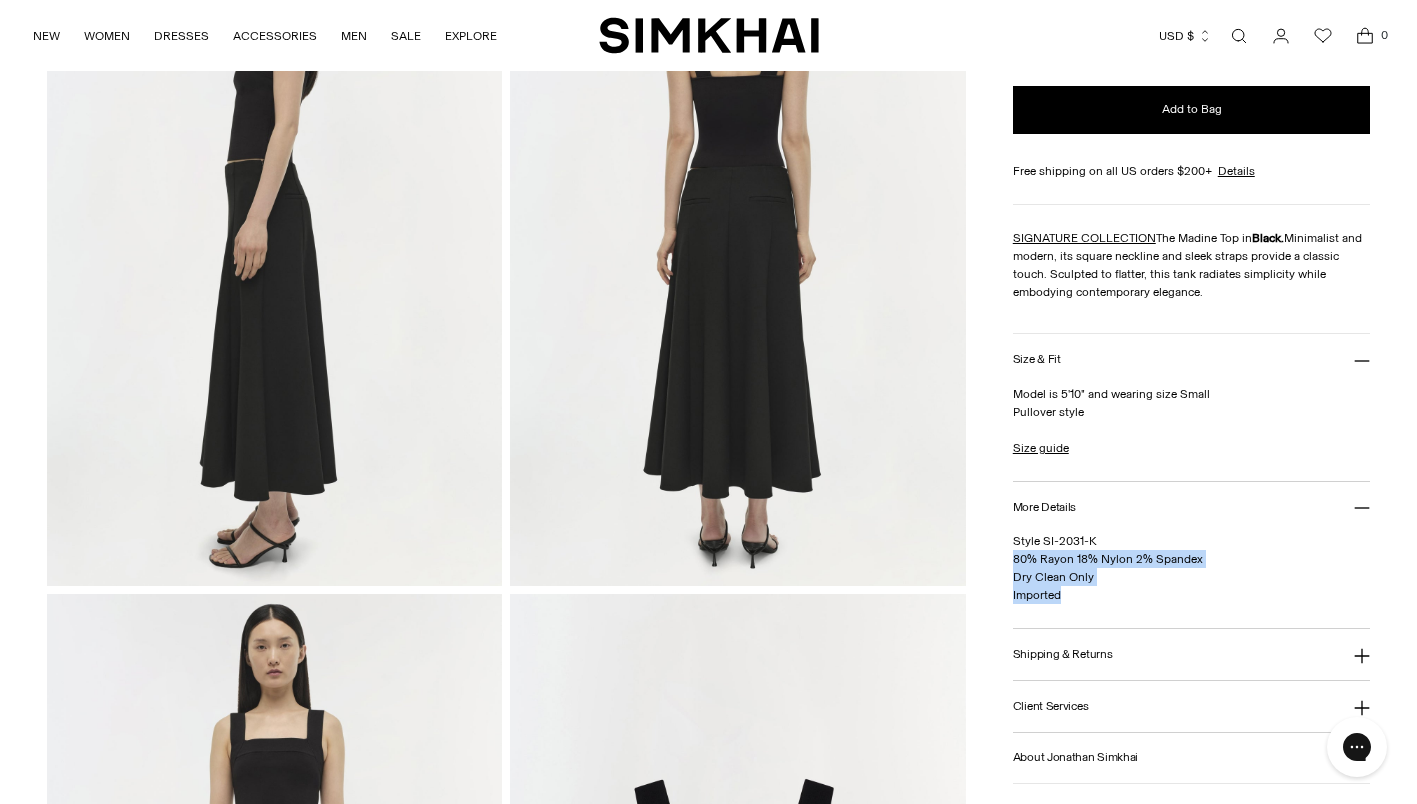 drag, startPoint x: 1013, startPoint y: 561, endPoint x: 1087, endPoint y: 597, distance: 82.29216 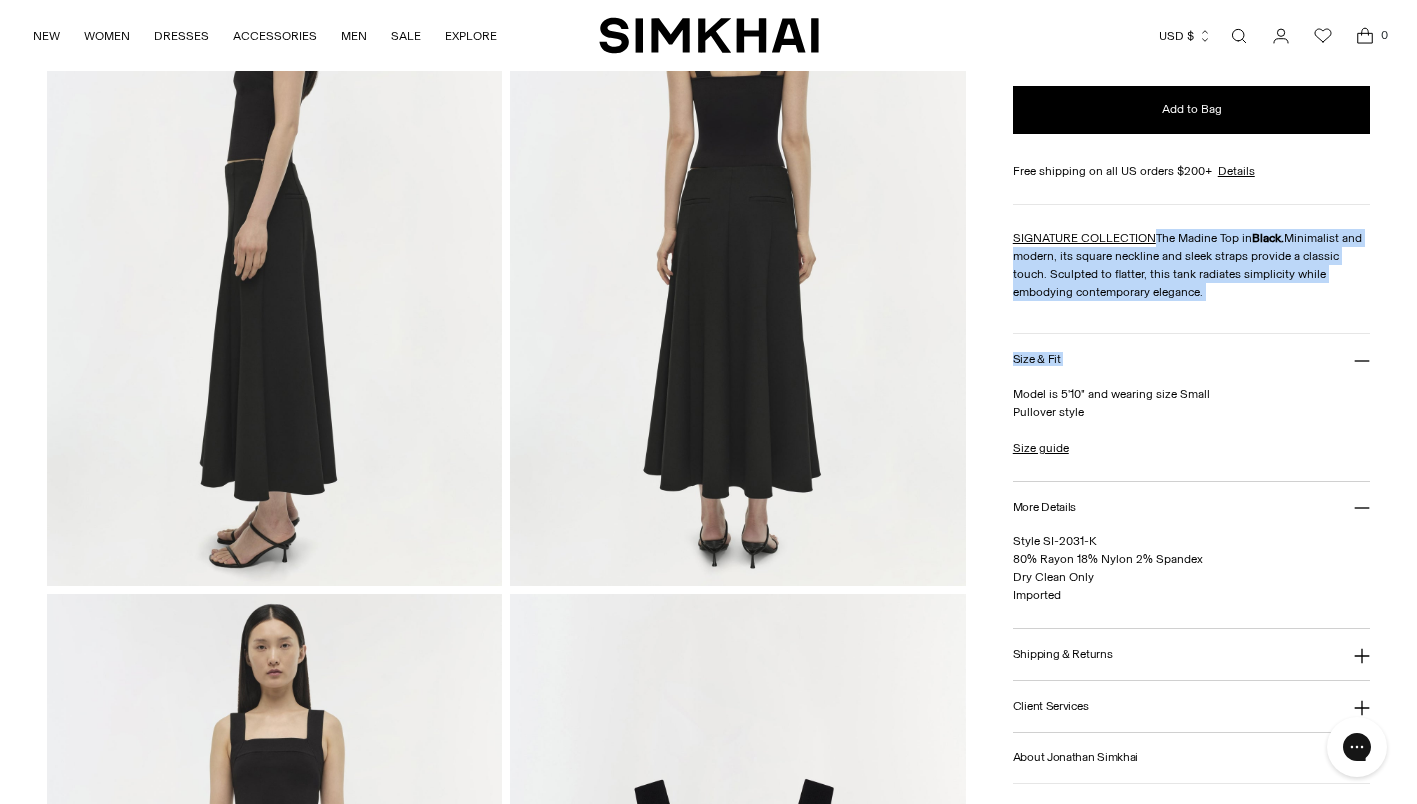 drag, startPoint x: 1157, startPoint y: 237, endPoint x: 1214, endPoint y: 311, distance: 93.40771 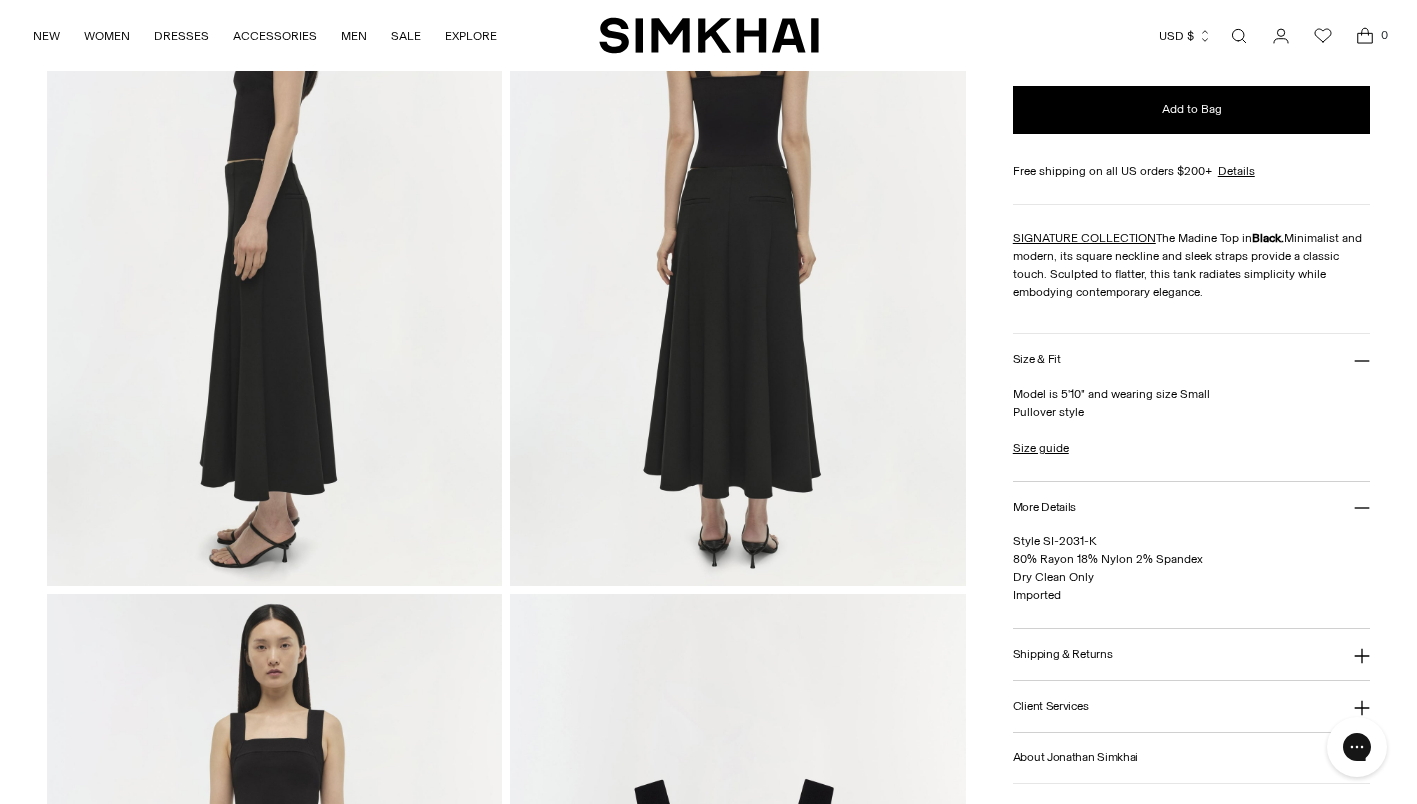drag, startPoint x: 1159, startPoint y: 232, endPoint x: 1167, endPoint y: 239, distance: 10.630146 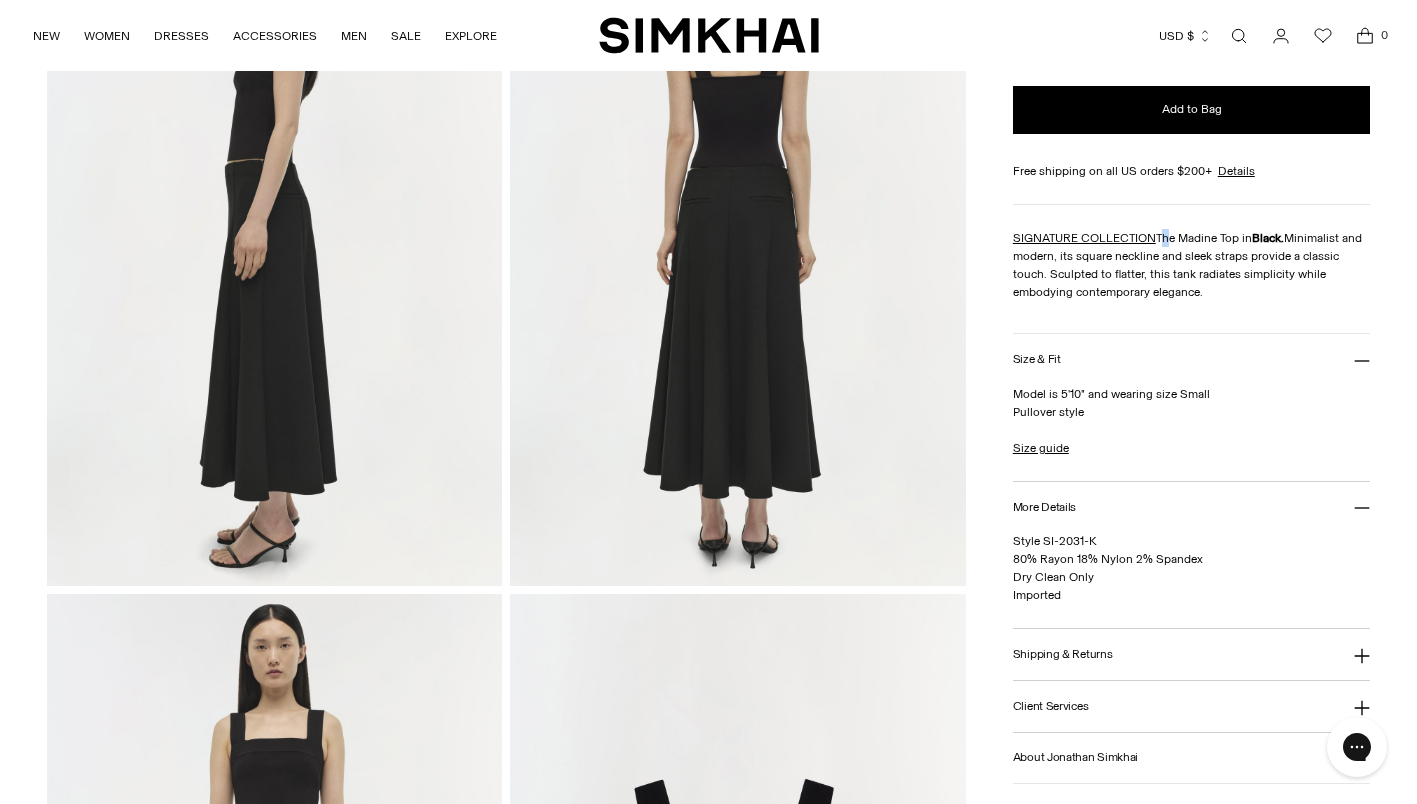 drag, startPoint x: 1167, startPoint y: 239, endPoint x: 1206, endPoint y: 292, distance: 65.802734 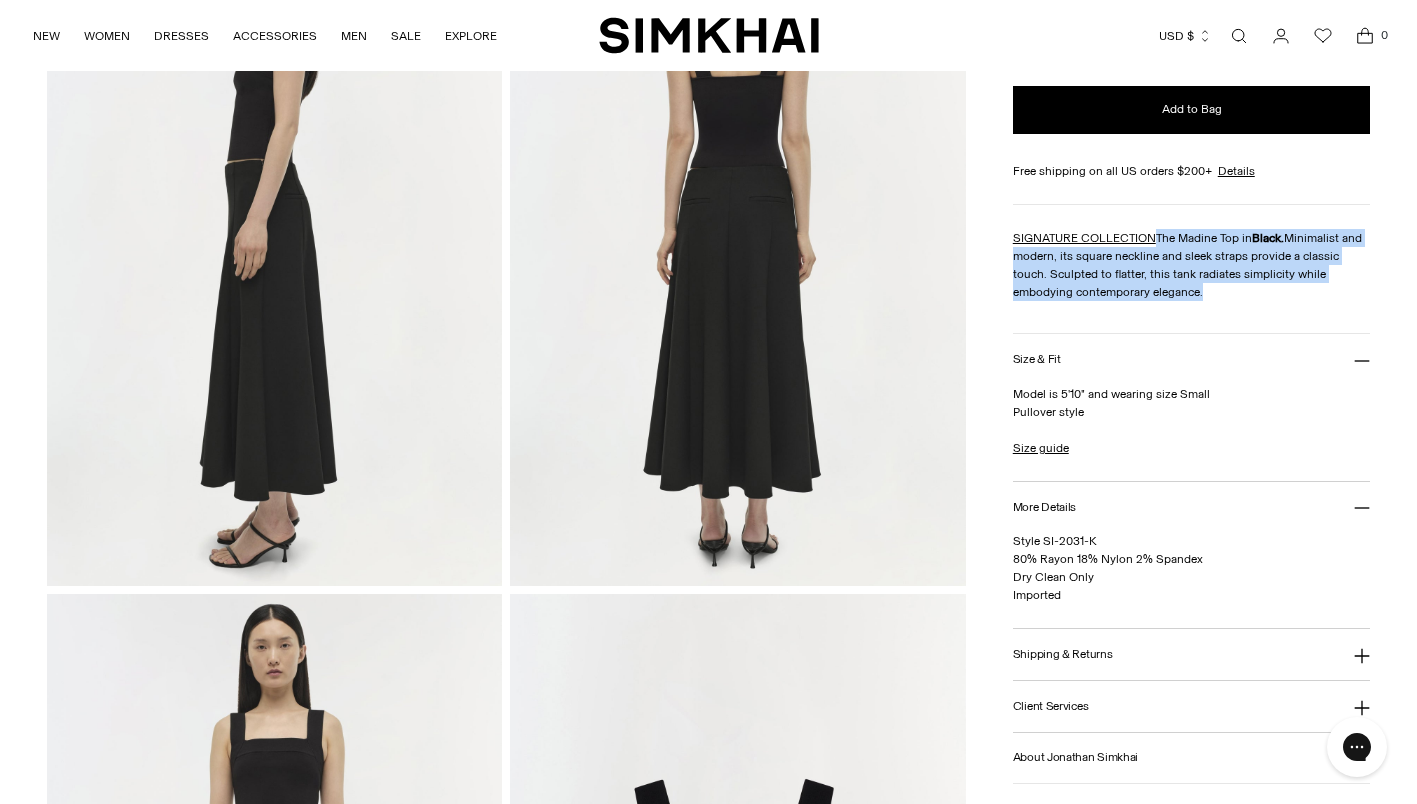 drag, startPoint x: 1202, startPoint y: 288, endPoint x: 1157, endPoint y: 241, distance: 65.06919 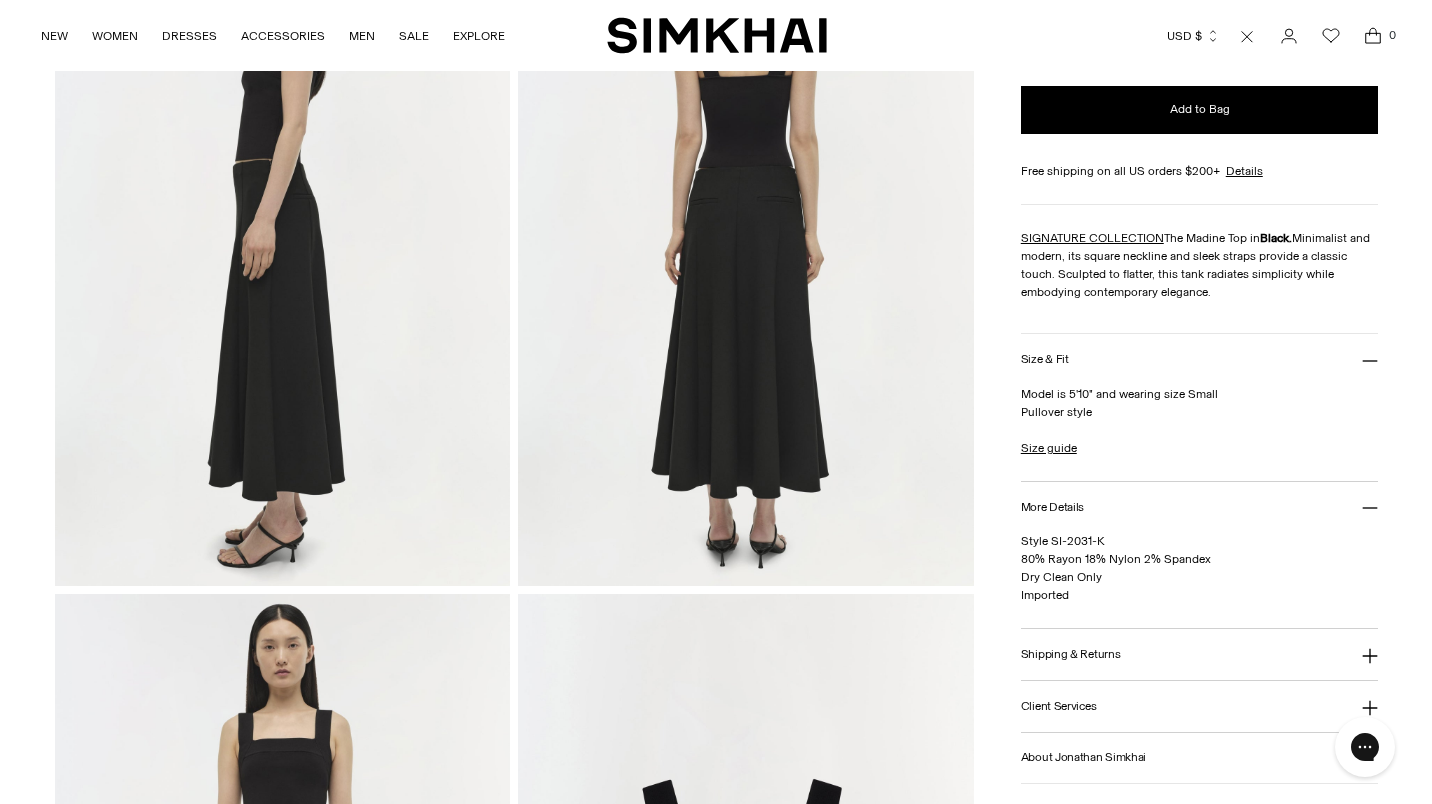 scroll, scrollTop: 0, scrollLeft: 0, axis: both 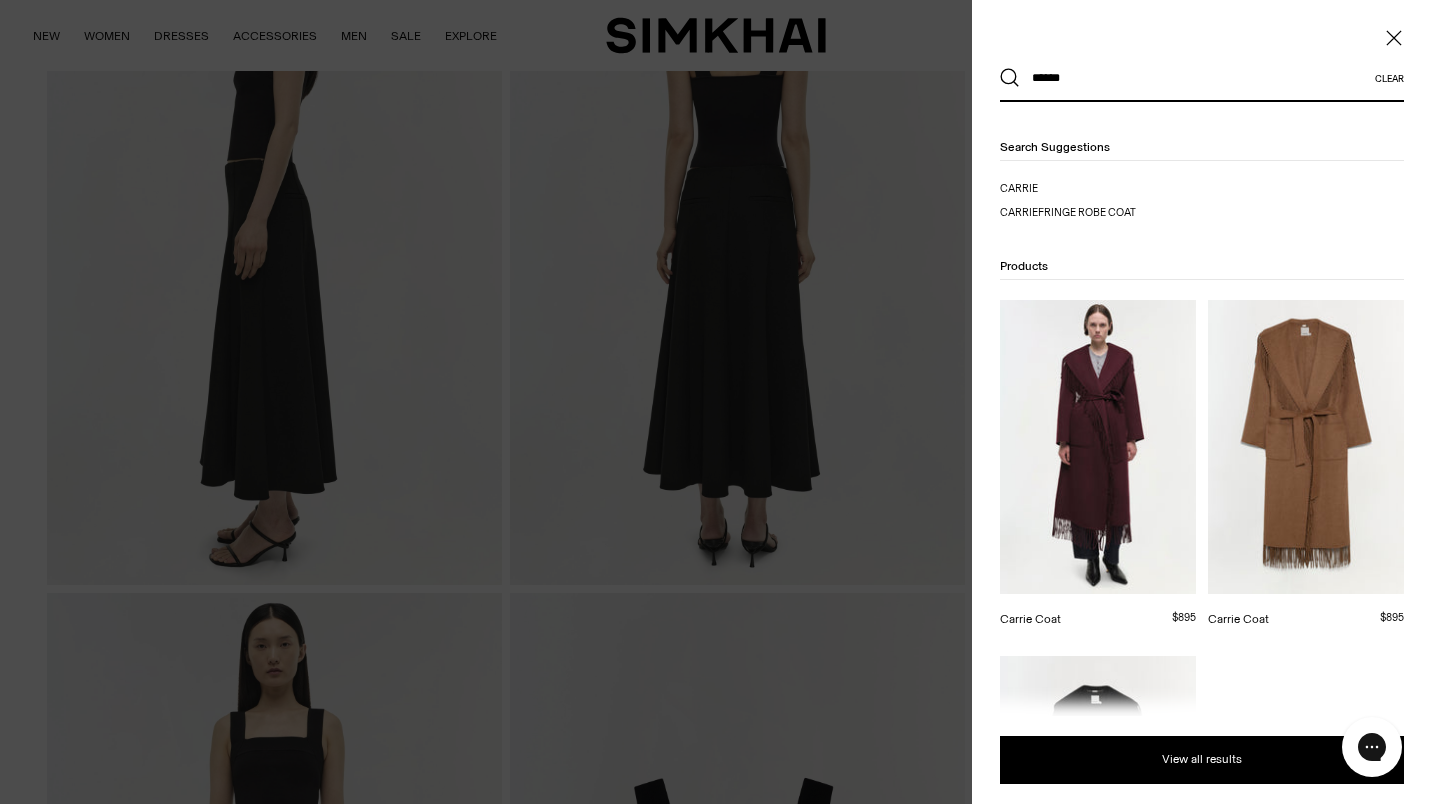type on "******" 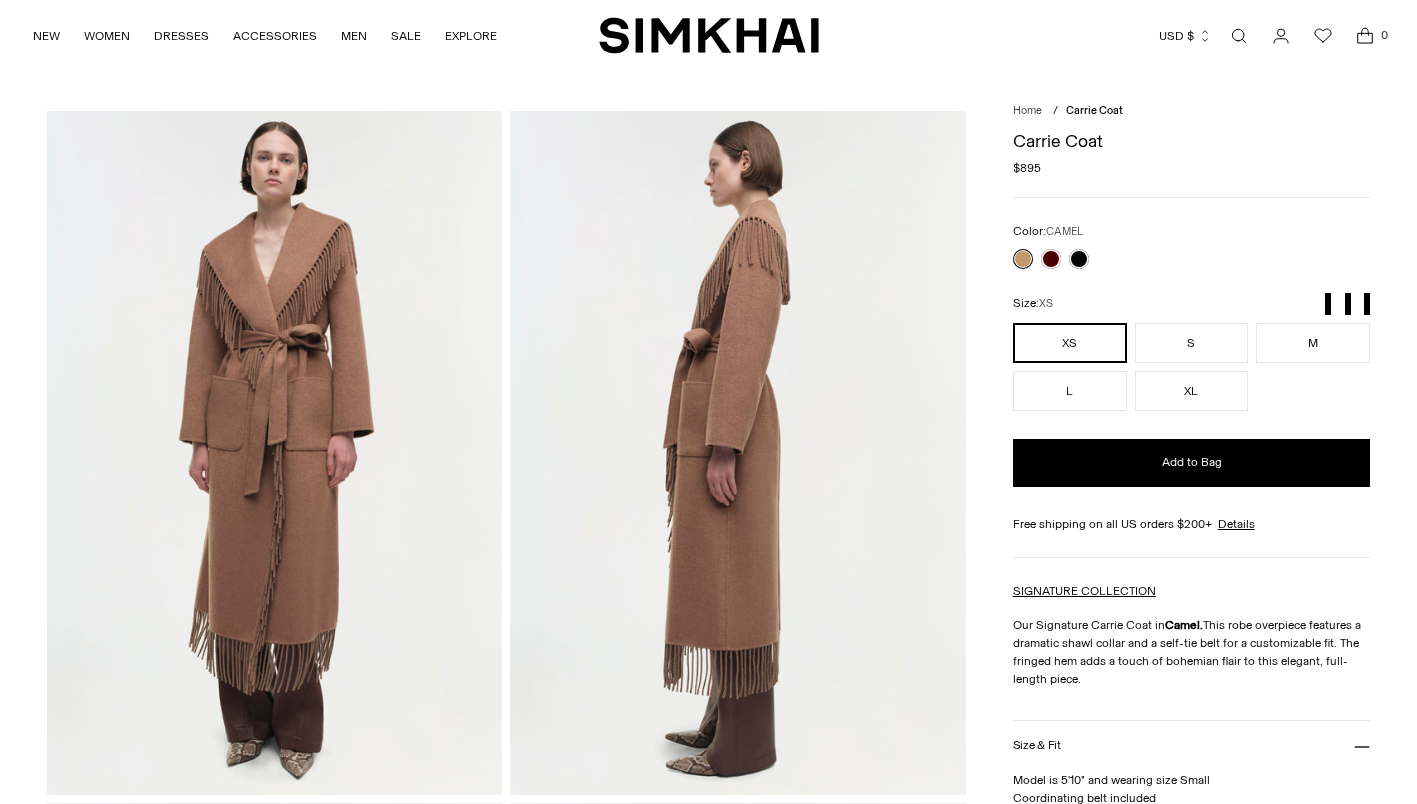 scroll, scrollTop: 0, scrollLeft: 0, axis: both 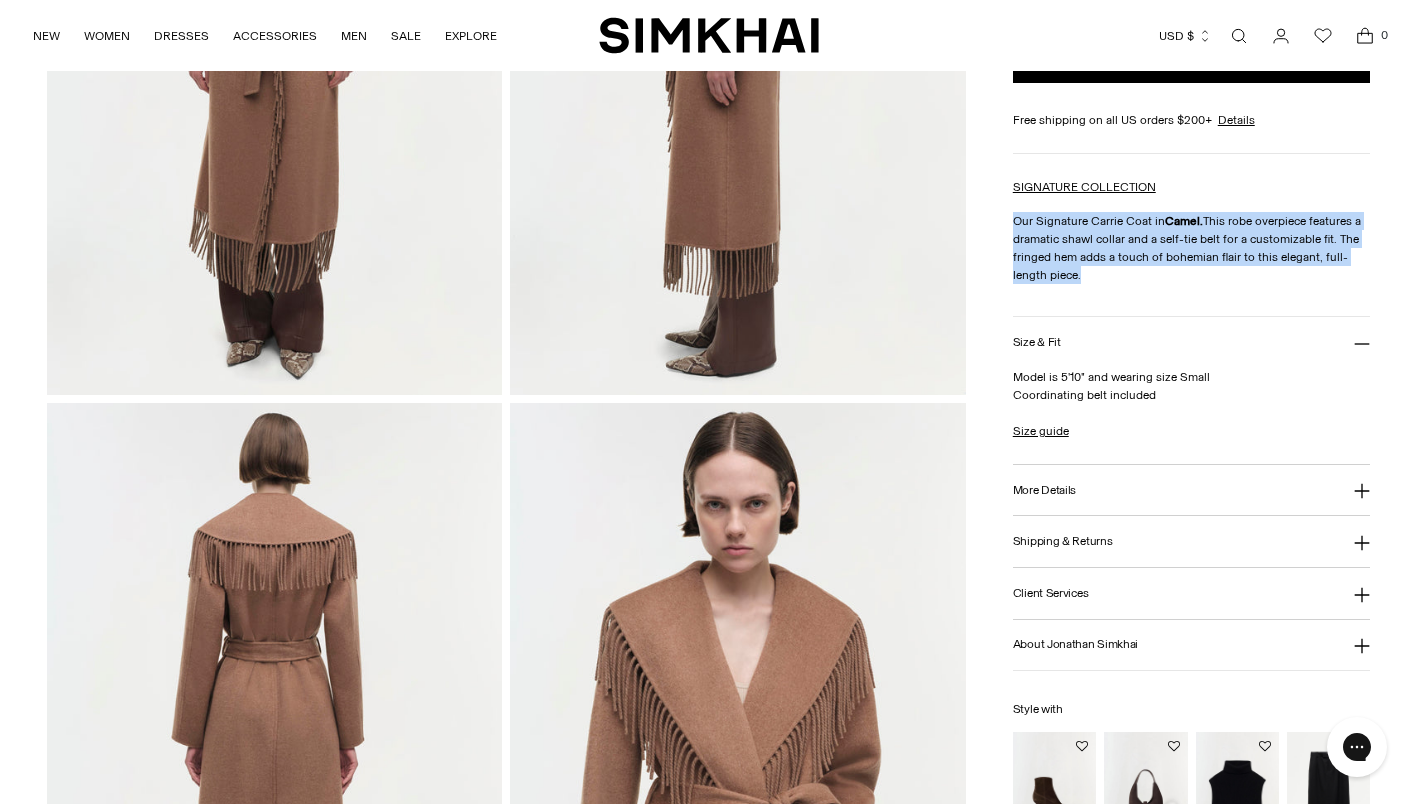 drag, startPoint x: 1013, startPoint y: 219, endPoint x: 1091, endPoint y: 274, distance: 95.44108 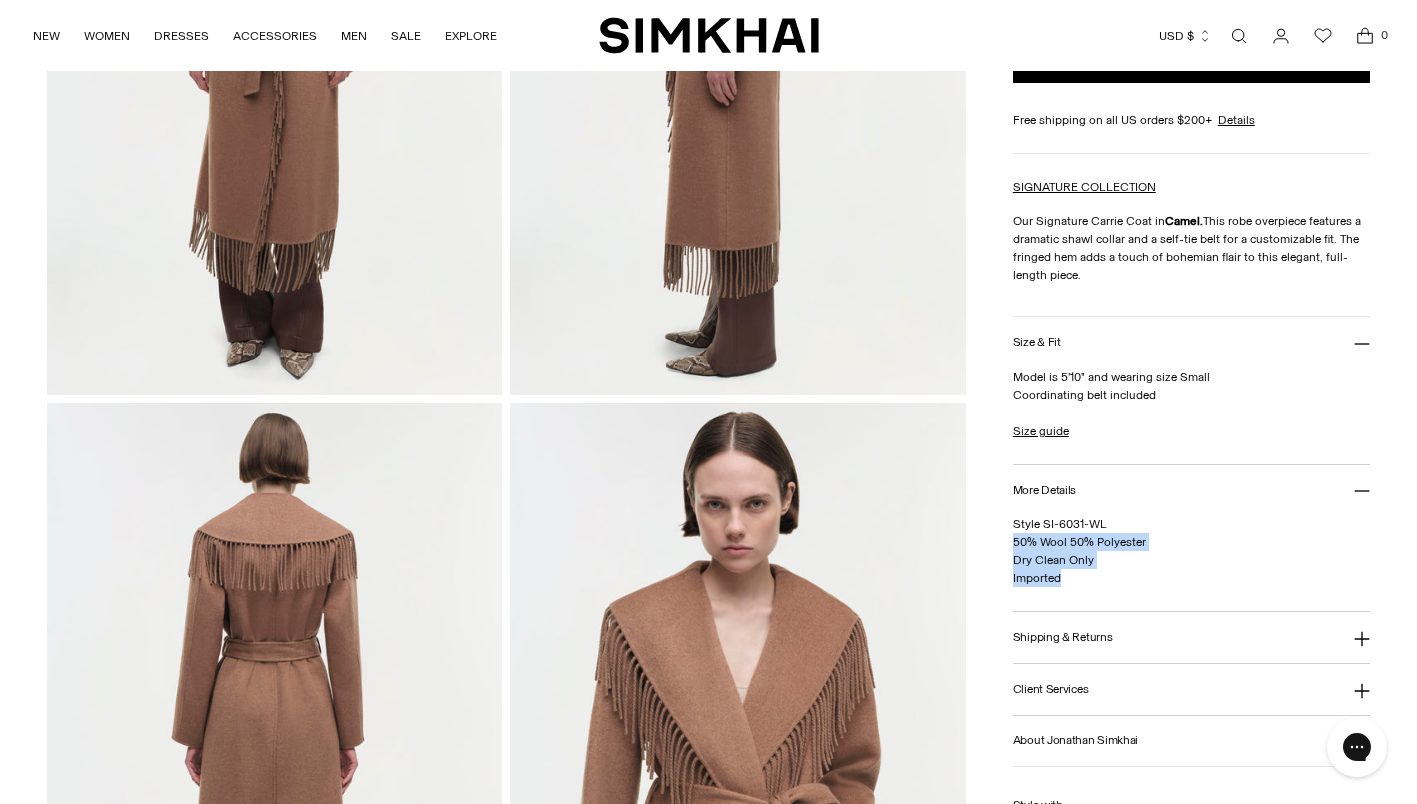 drag, startPoint x: 1013, startPoint y: 542, endPoint x: 1111, endPoint y: 585, distance: 107.01869 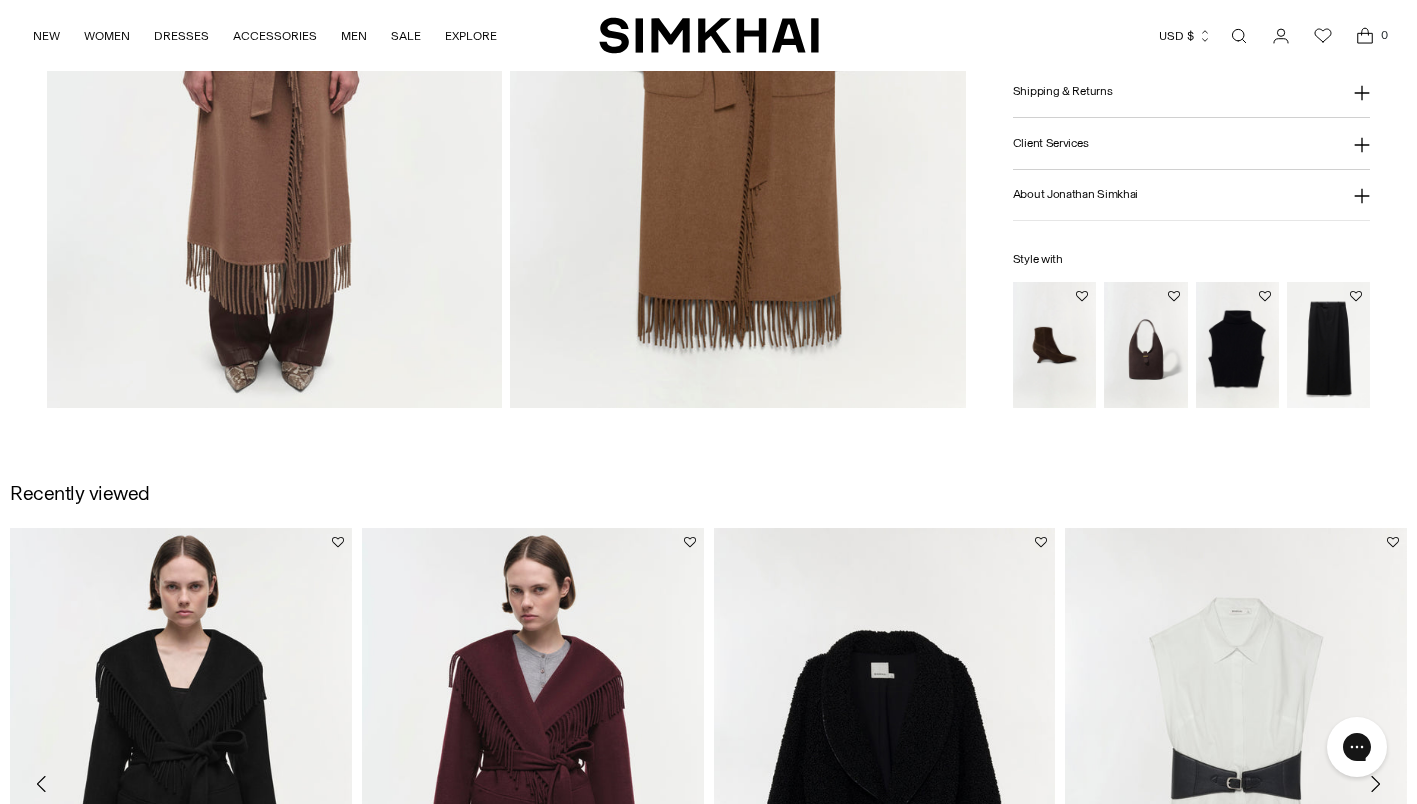 scroll, scrollTop: 1400, scrollLeft: 0, axis: vertical 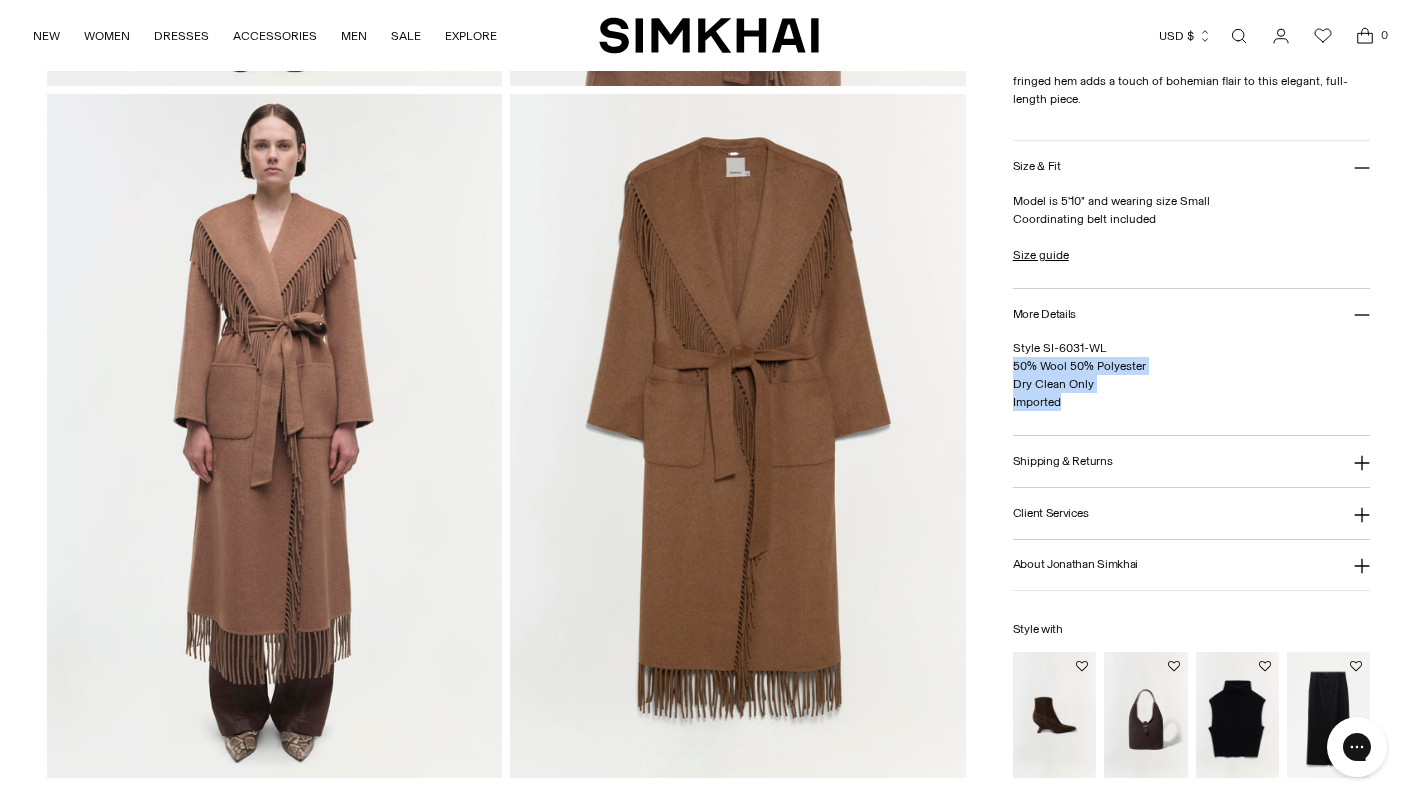 click at bounding box center (738, 435) 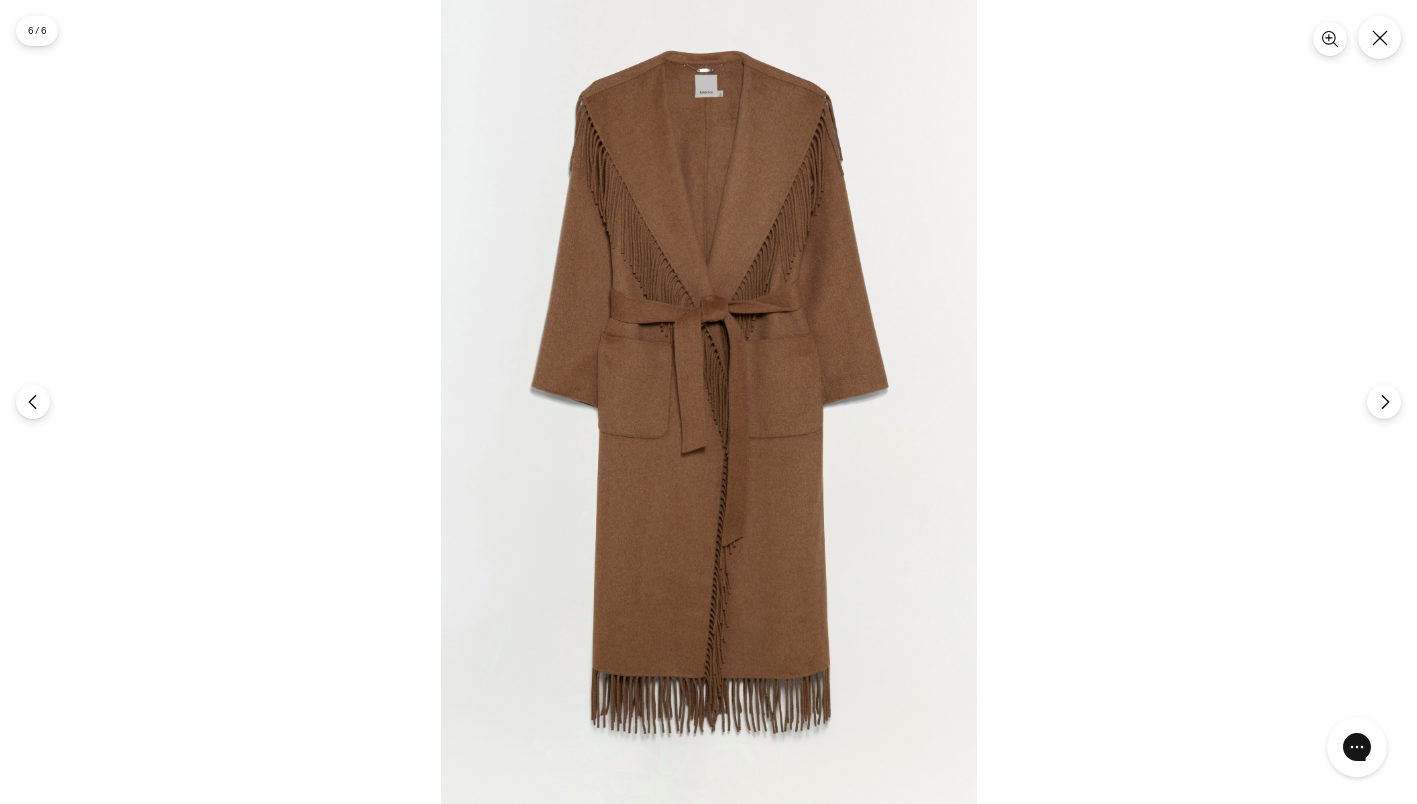 click at bounding box center [708, 402] 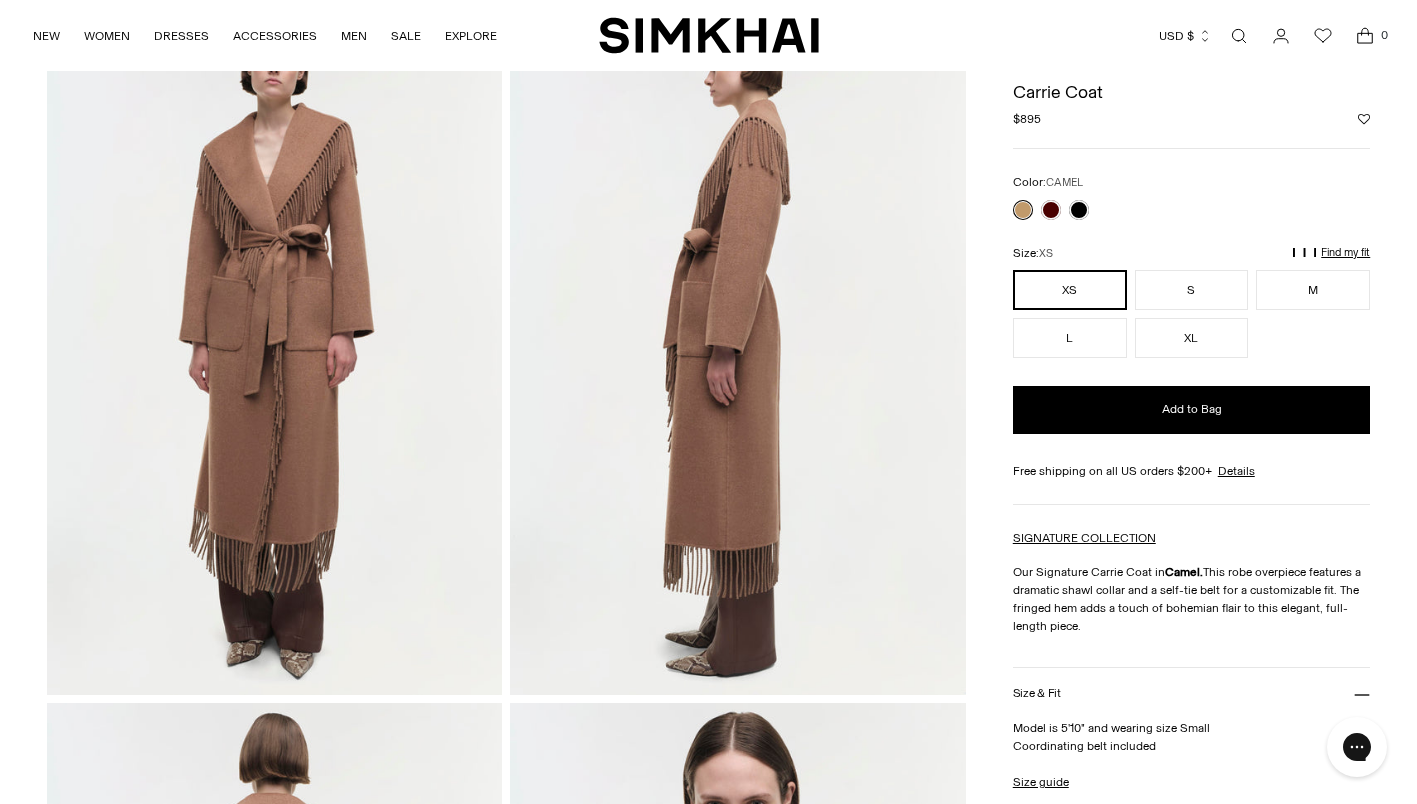 scroll, scrollTop: 0, scrollLeft: 0, axis: both 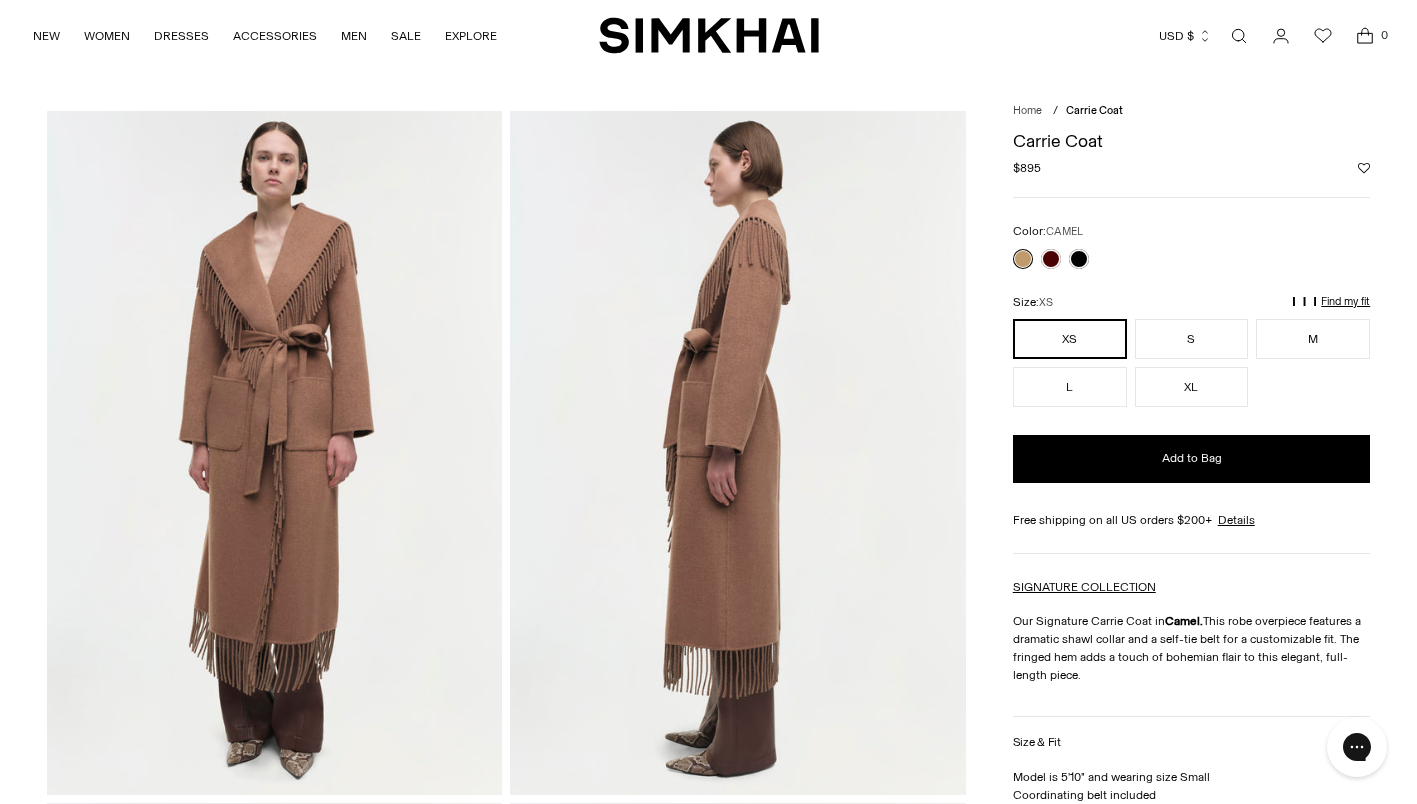 click at bounding box center [275, 452] 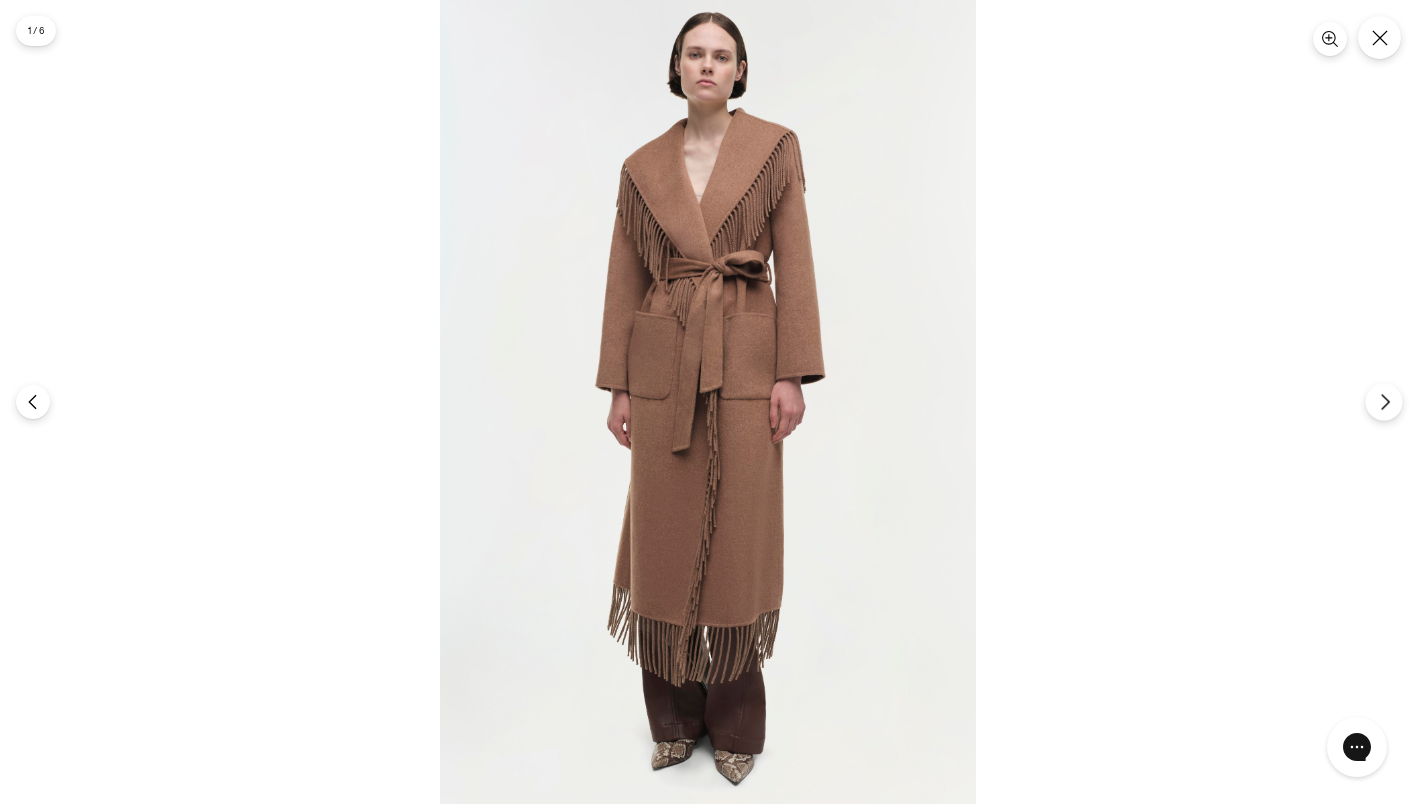 click at bounding box center (1383, 401) 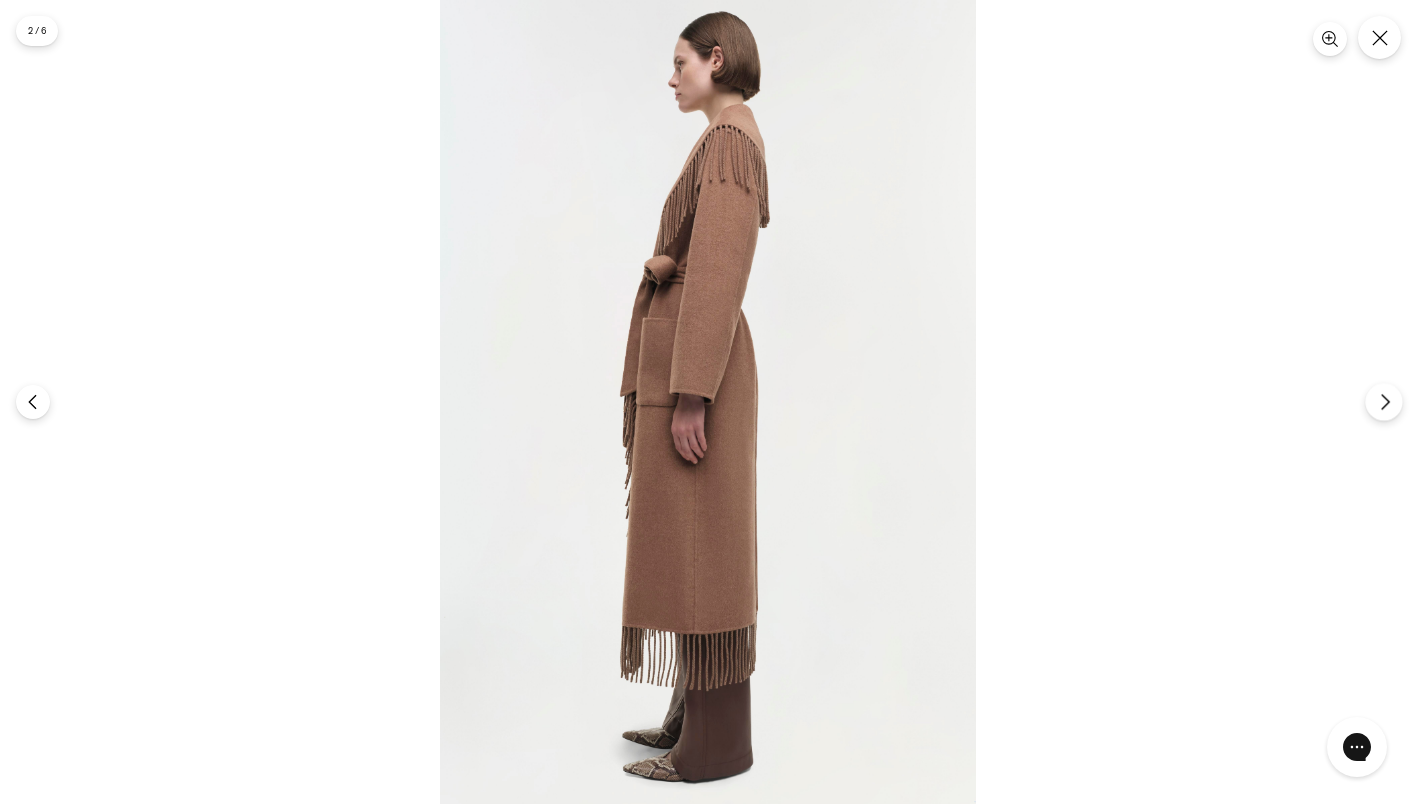 click at bounding box center [1383, 401] 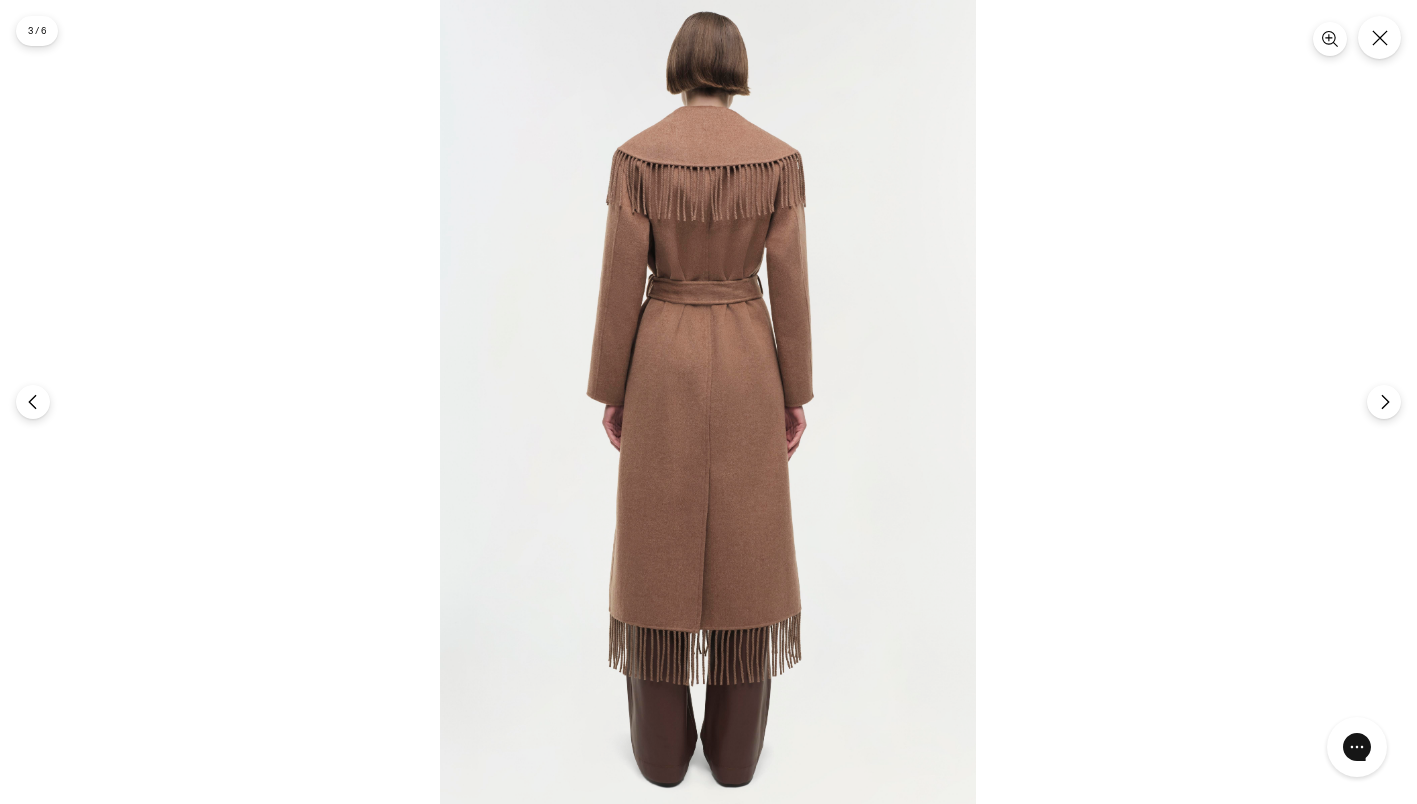click at bounding box center (708, 402) 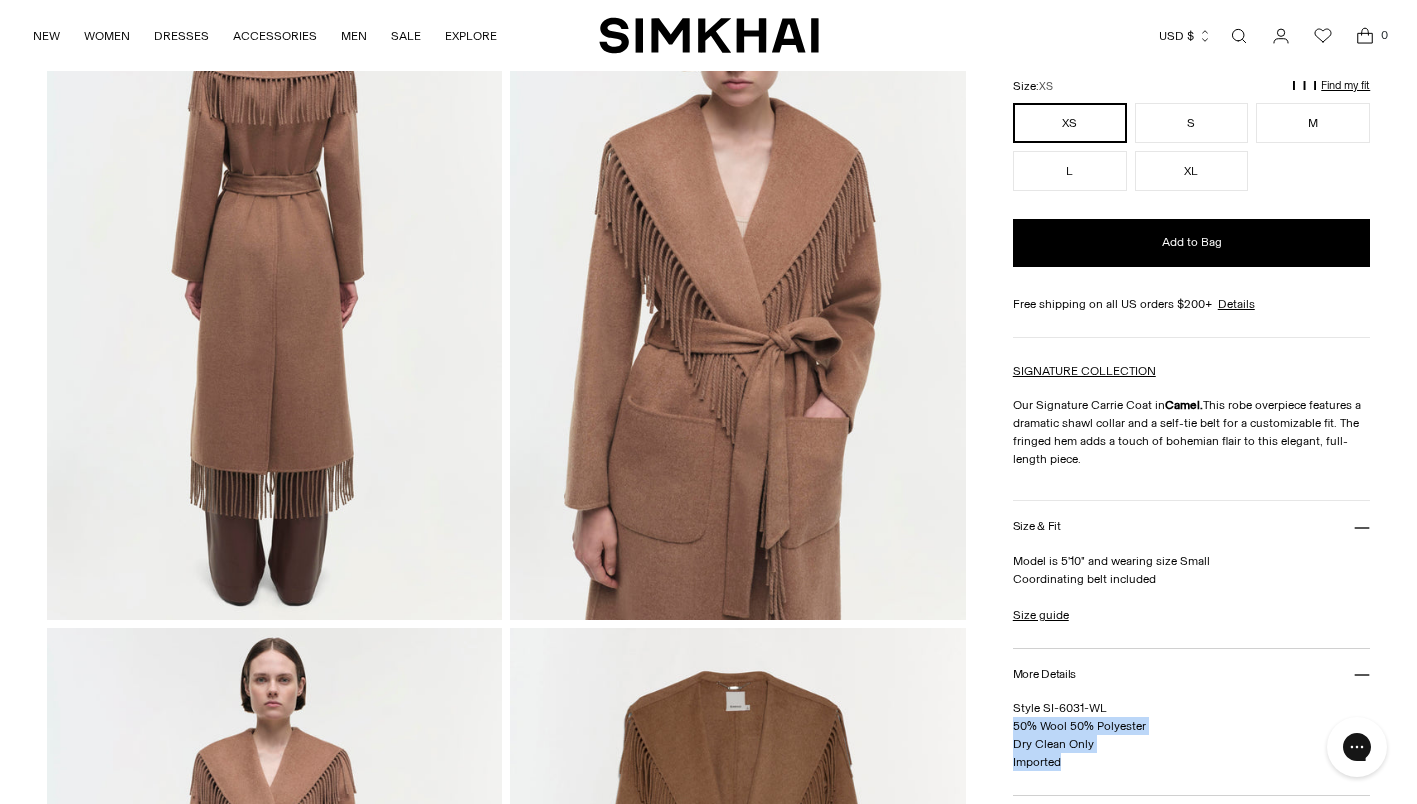 scroll, scrollTop: 700, scrollLeft: 0, axis: vertical 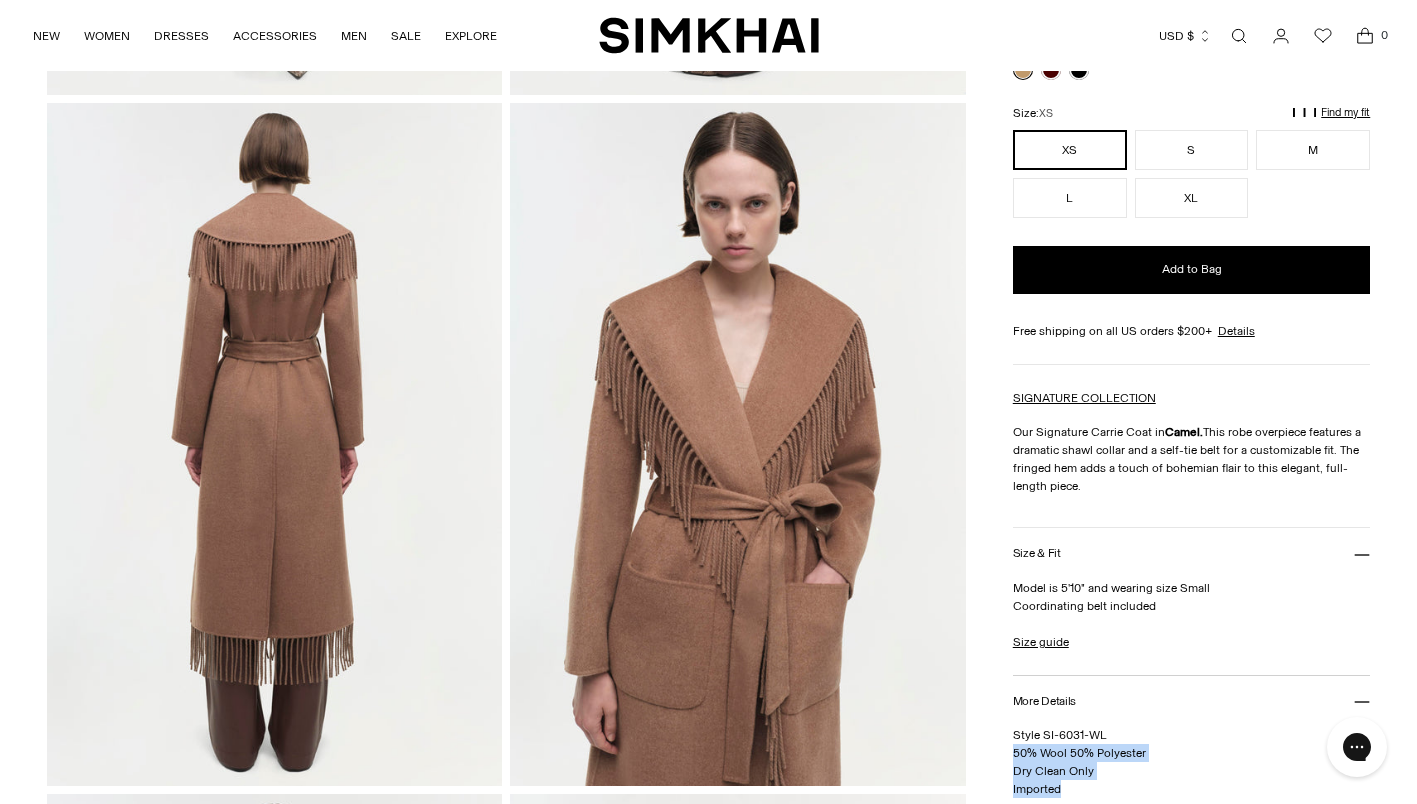 click at bounding box center (738, 444) 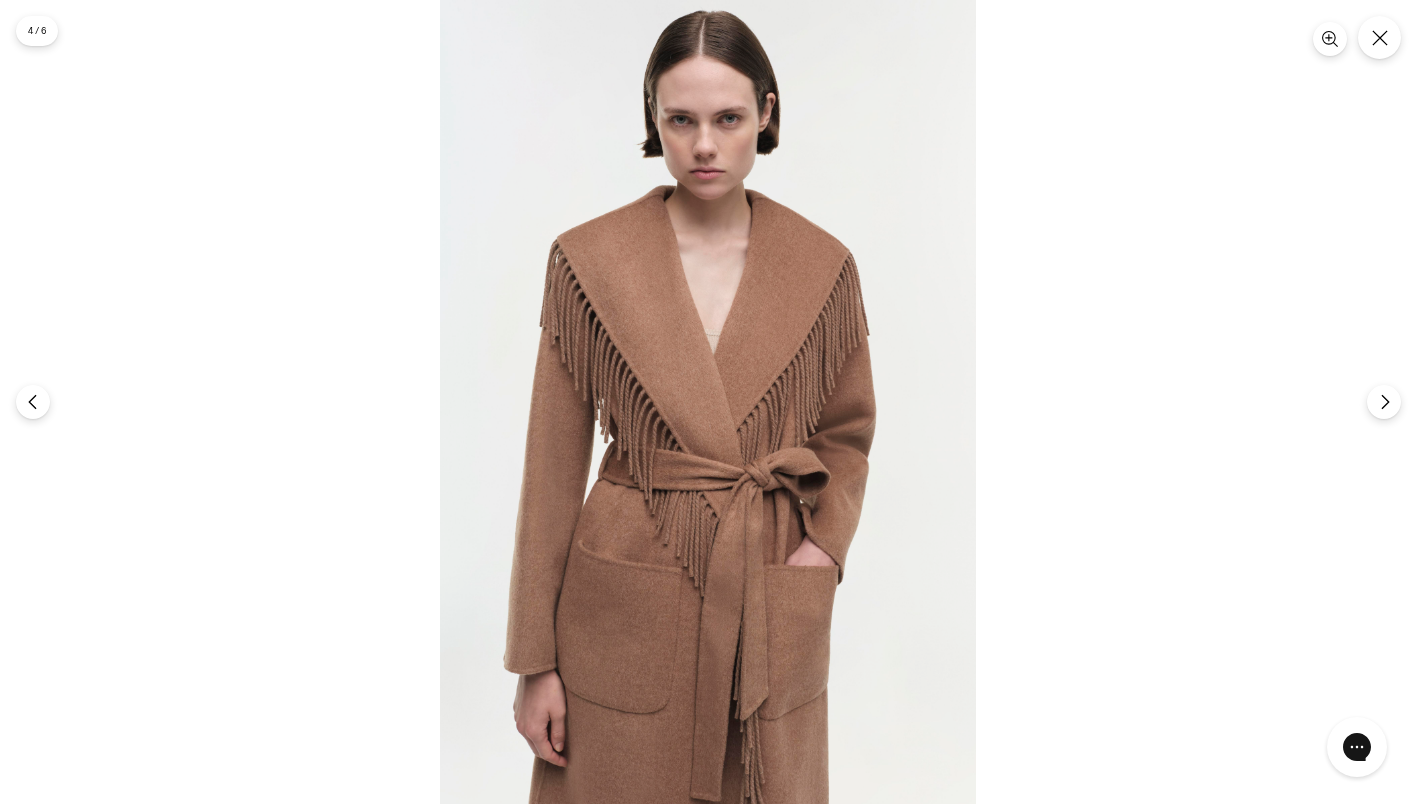 drag, startPoint x: 1372, startPoint y: 40, endPoint x: 1379, endPoint y: 128, distance: 88.27797 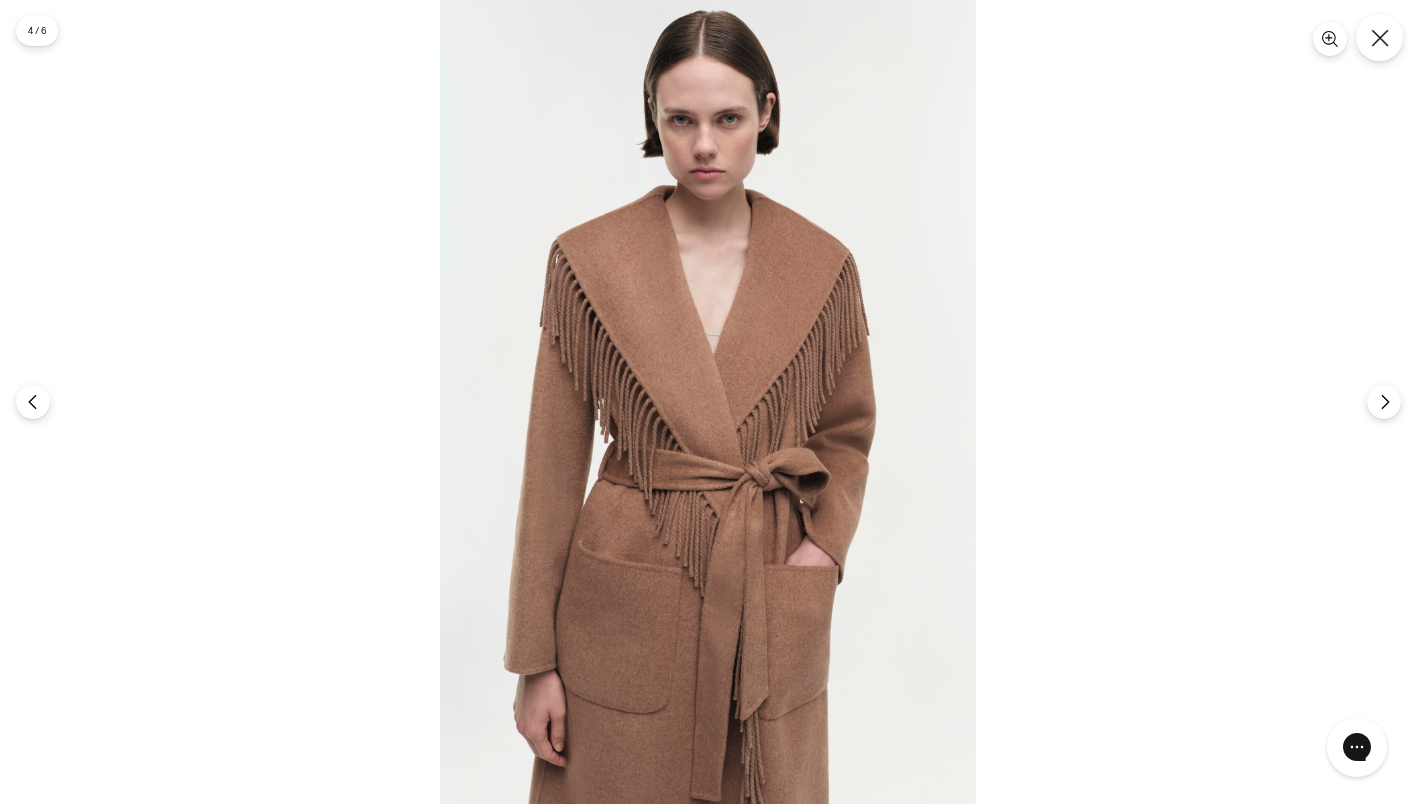 click 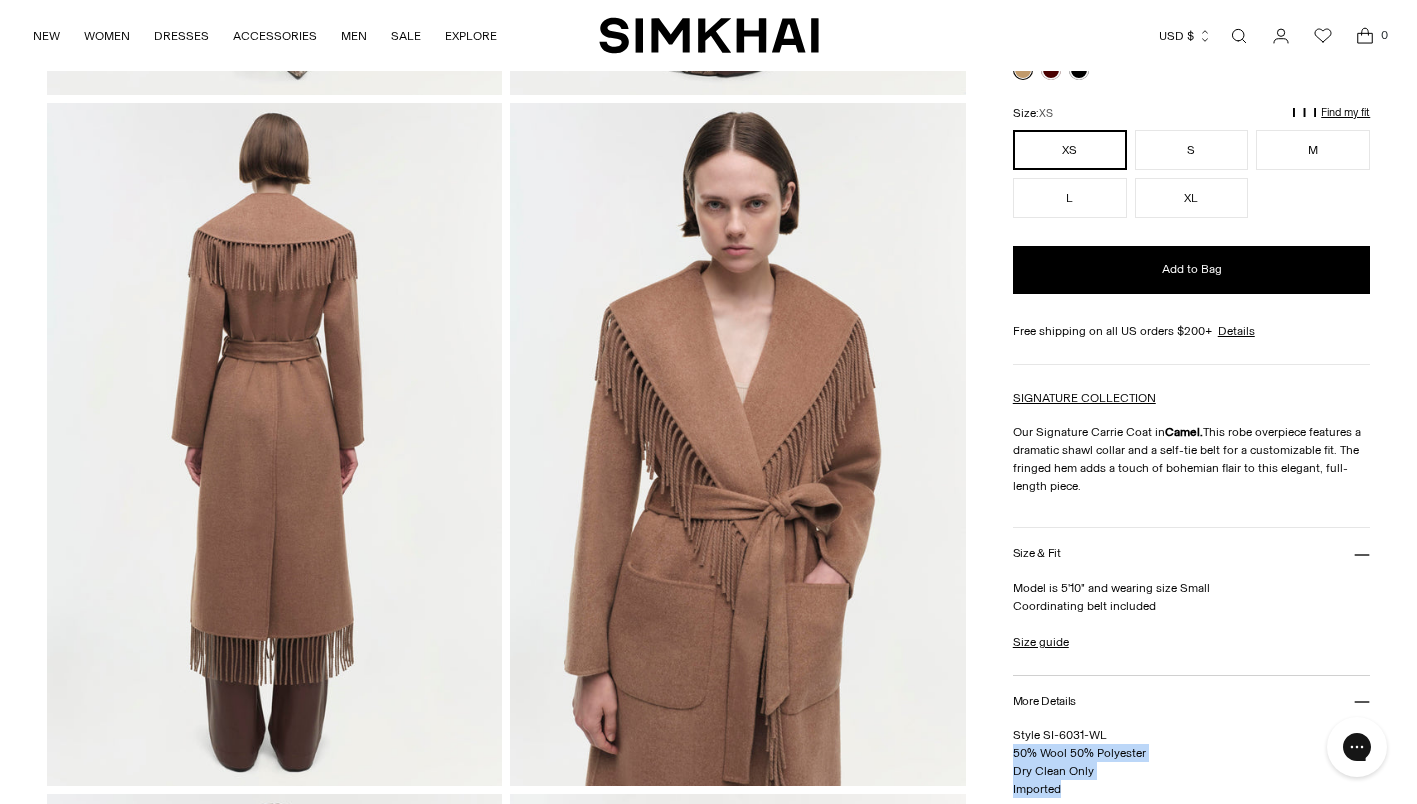 click at bounding box center [1239, 36] 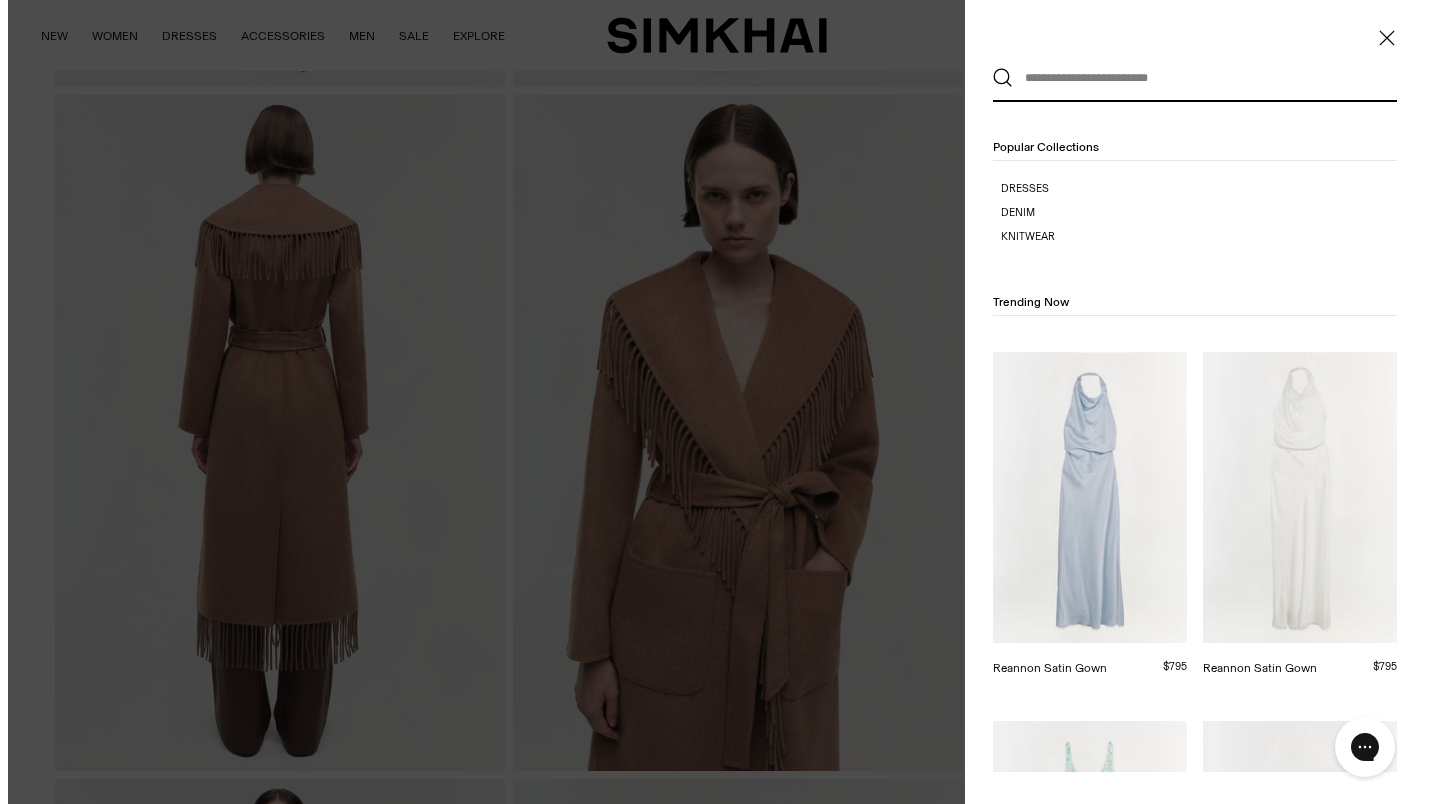 scroll, scrollTop: 0, scrollLeft: 0, axis: both 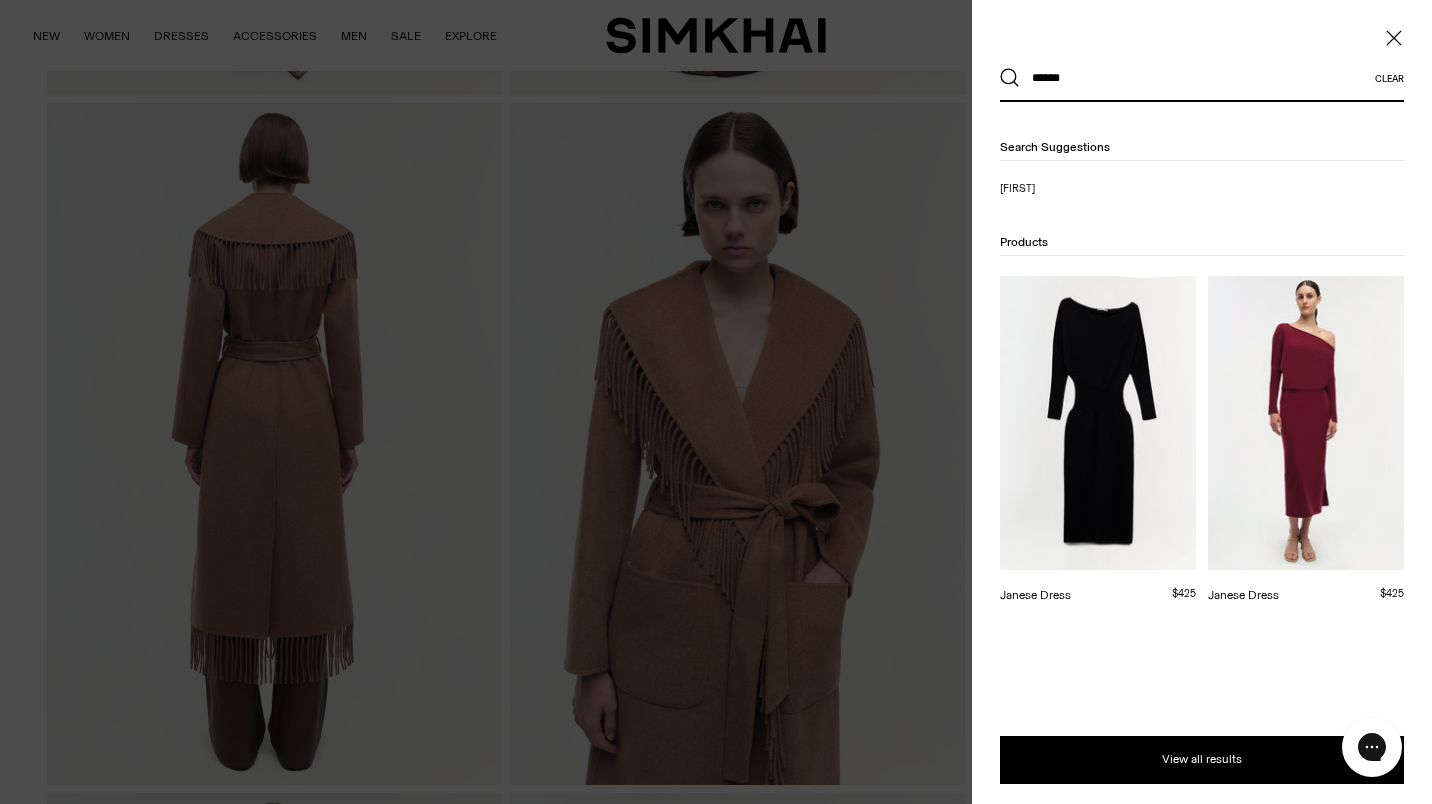 type on "******" 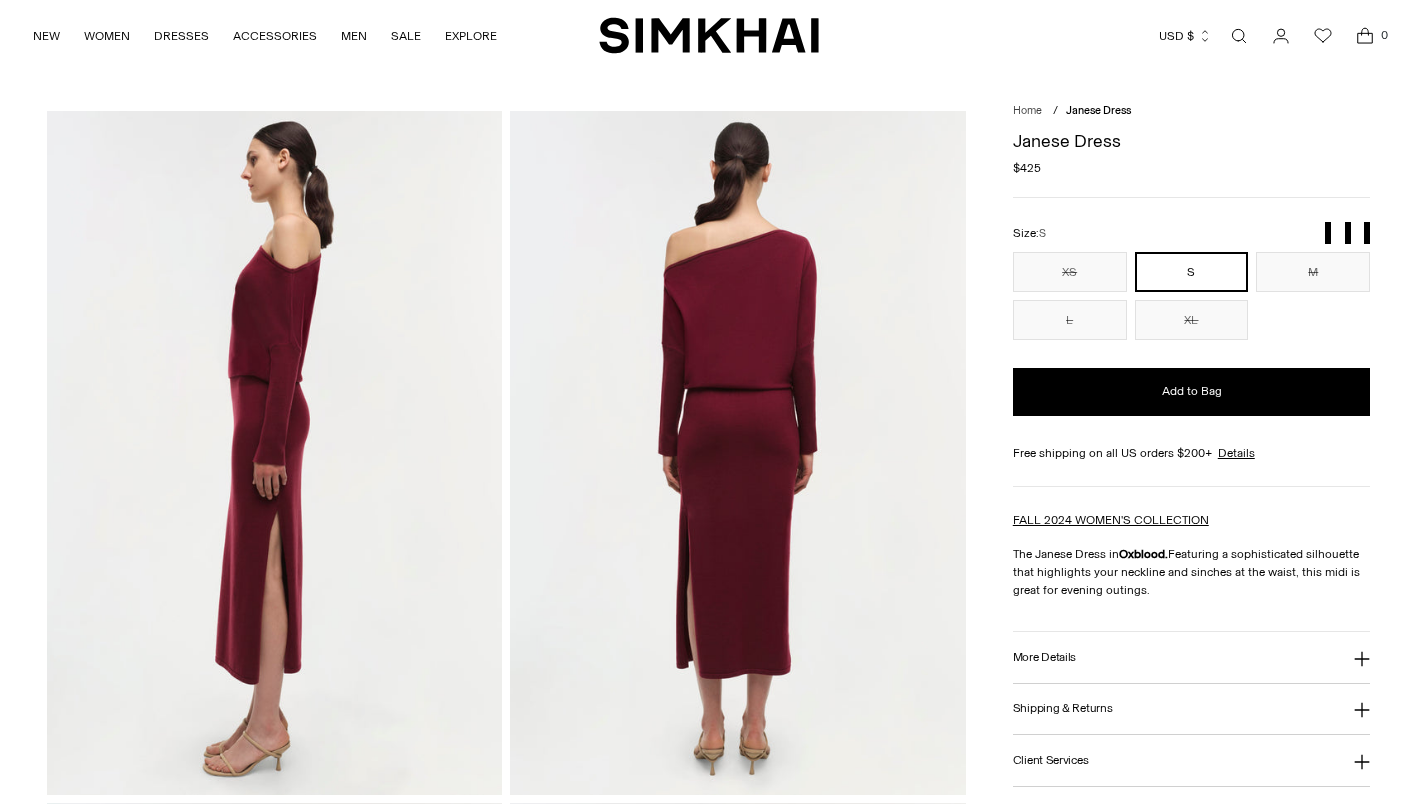 scroll, scrollTop: 0, scrollLeft: 0, axis: both 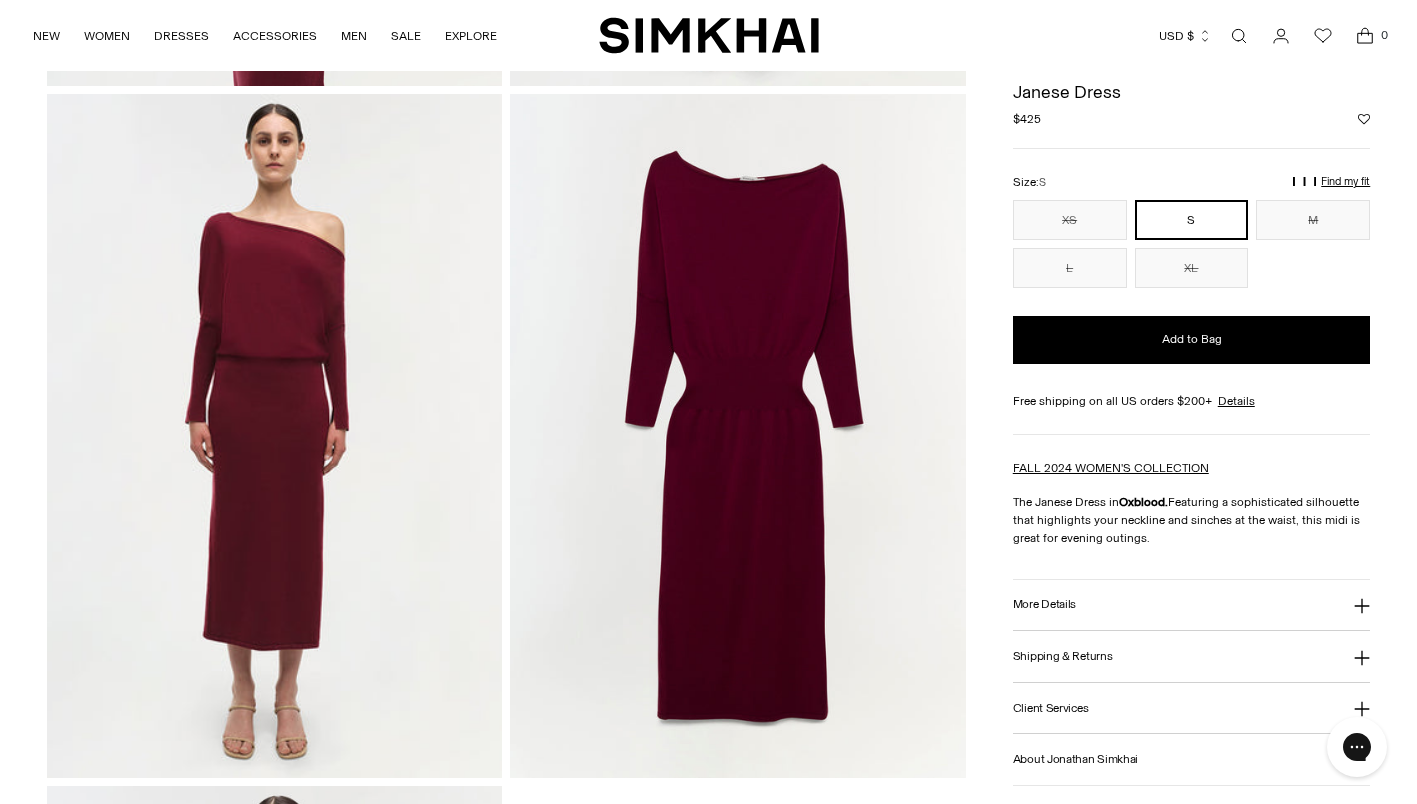 click at bounding box center [738, 435] 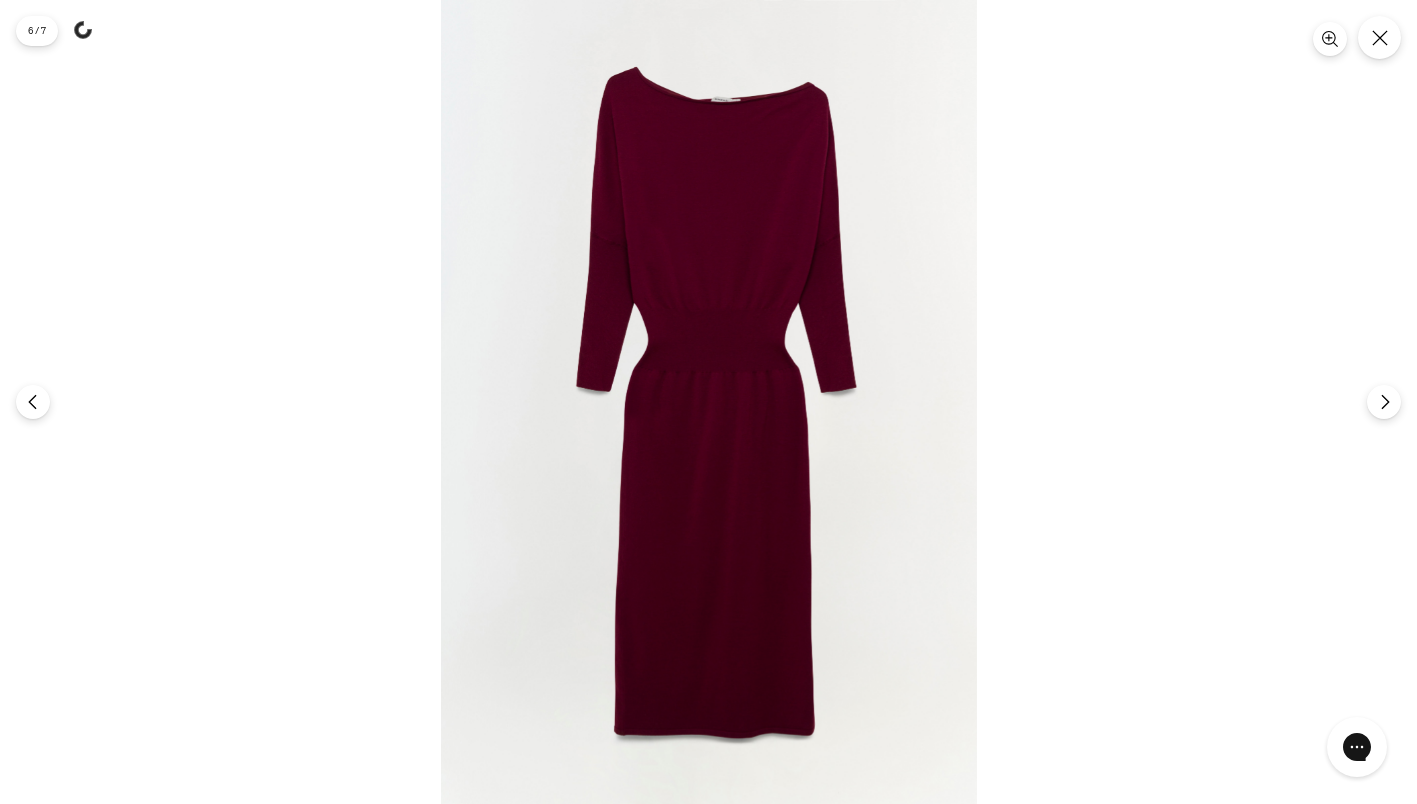 click at bounding box center [709, 402] 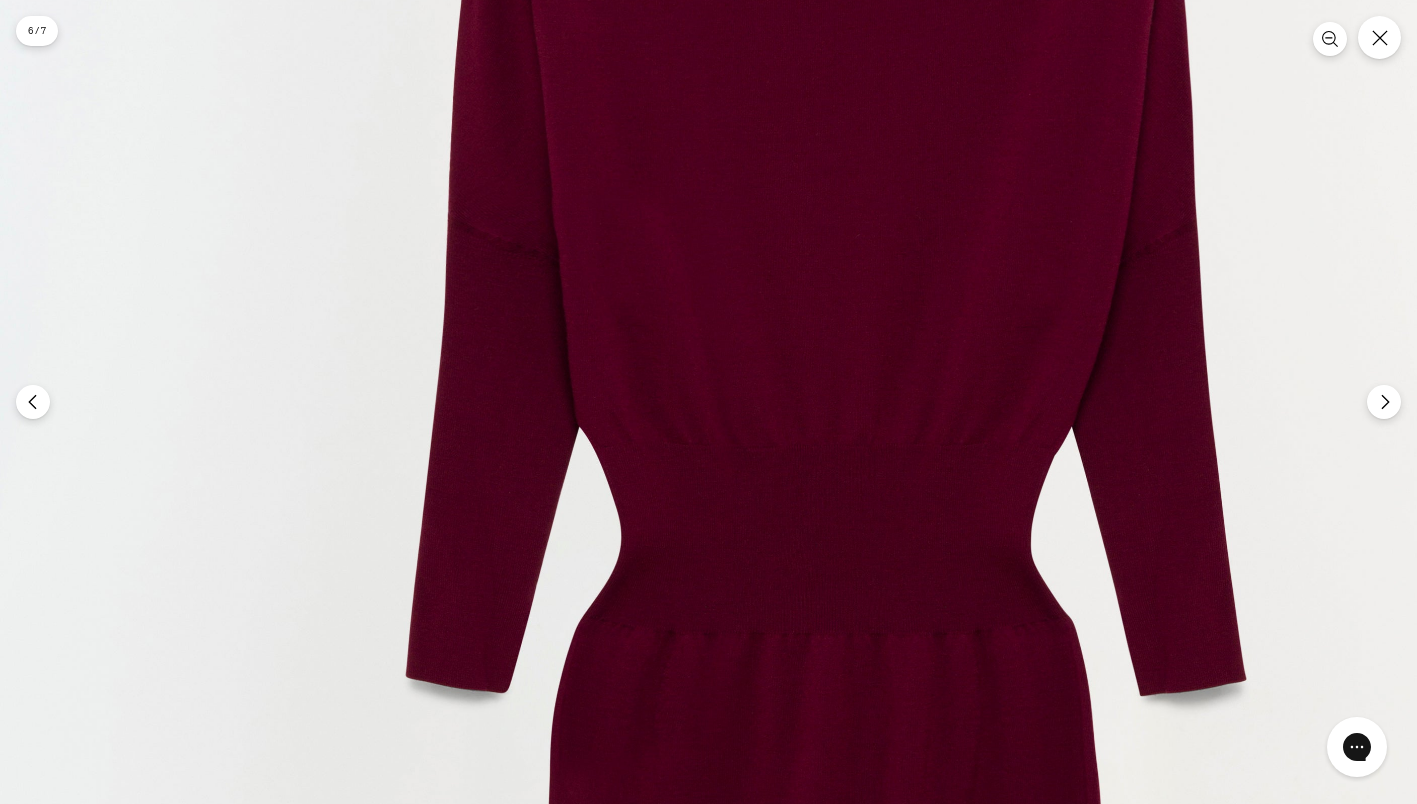 click at bounding box center [804, 724] 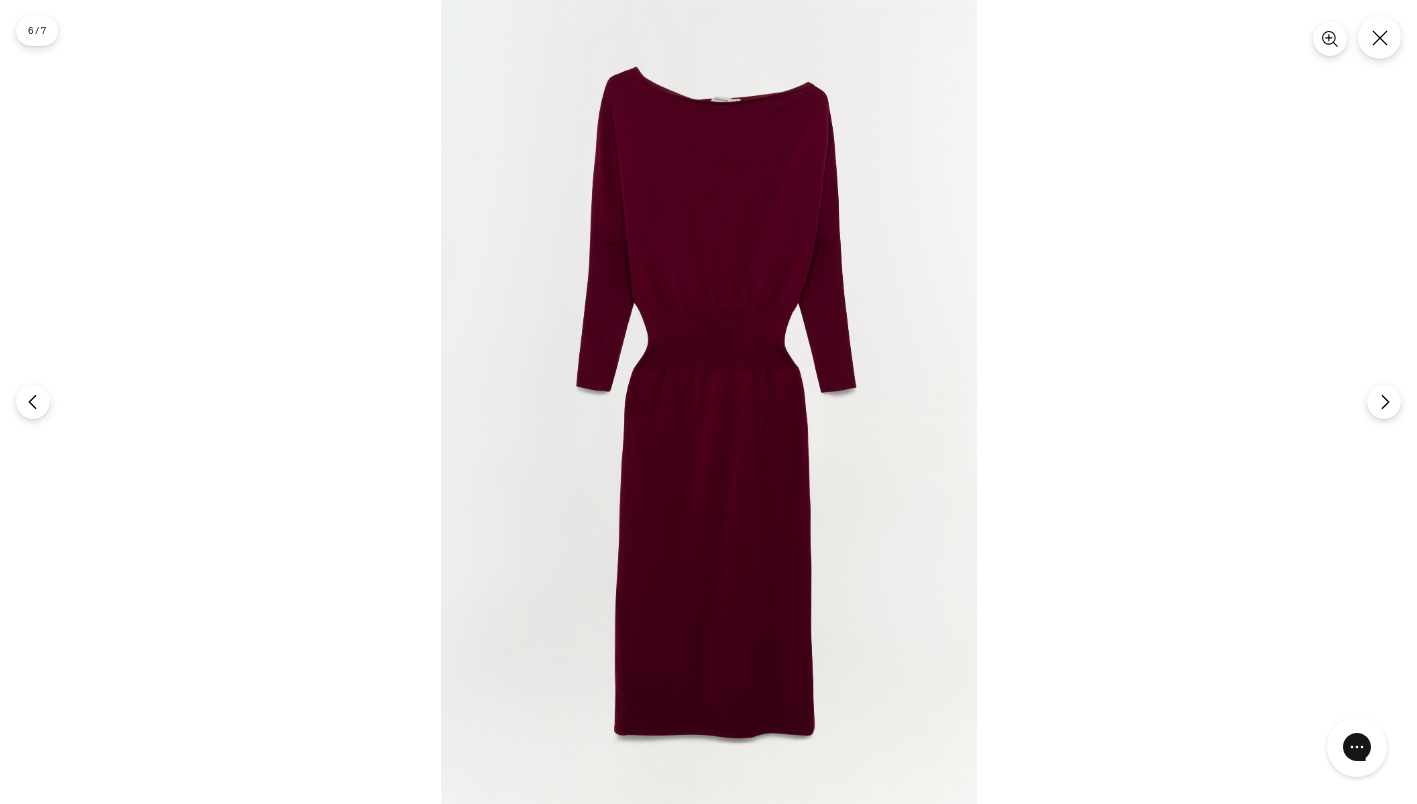 drag, startPoint x: 1355, startPoint y: 182, endPoint x: 1355, endPoint y: 194, distance: 12 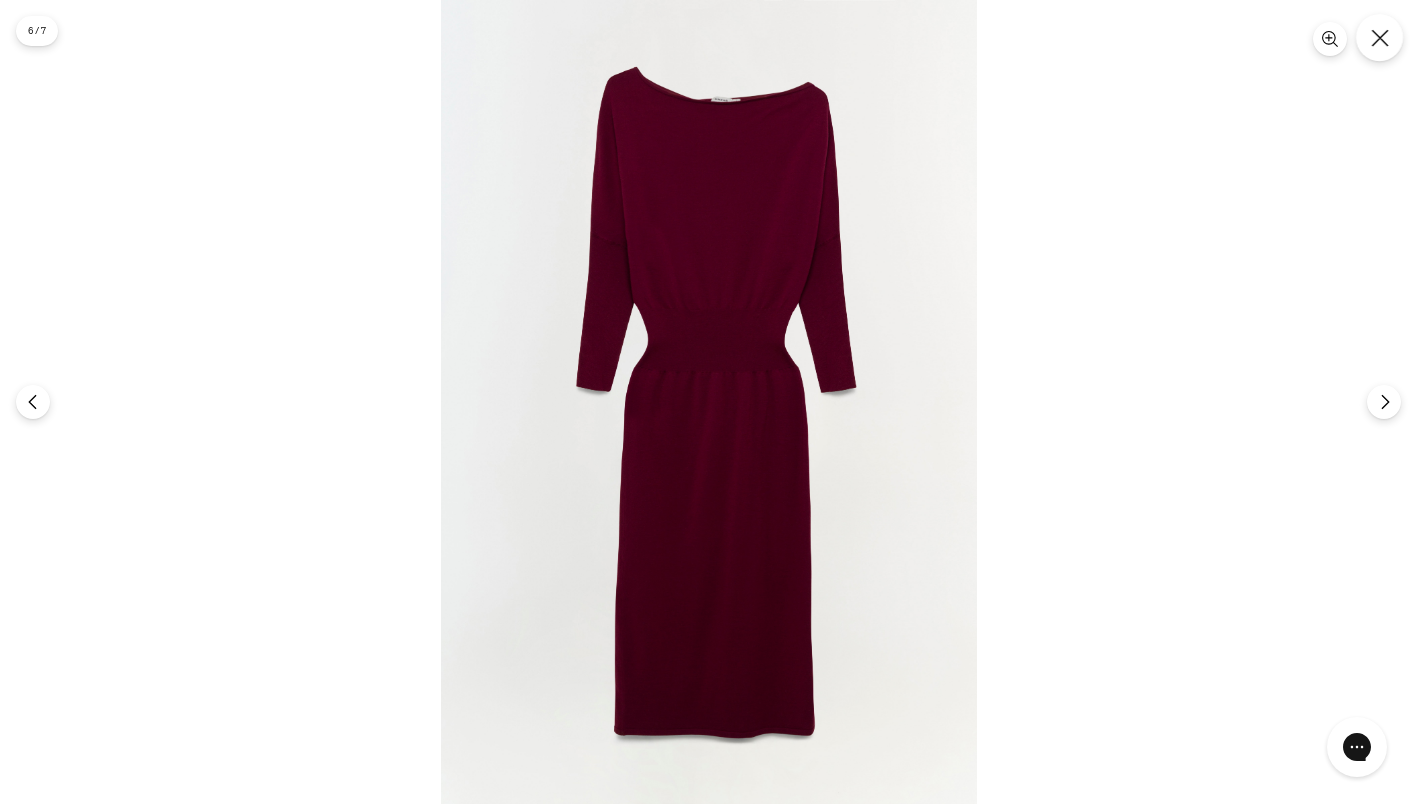 click 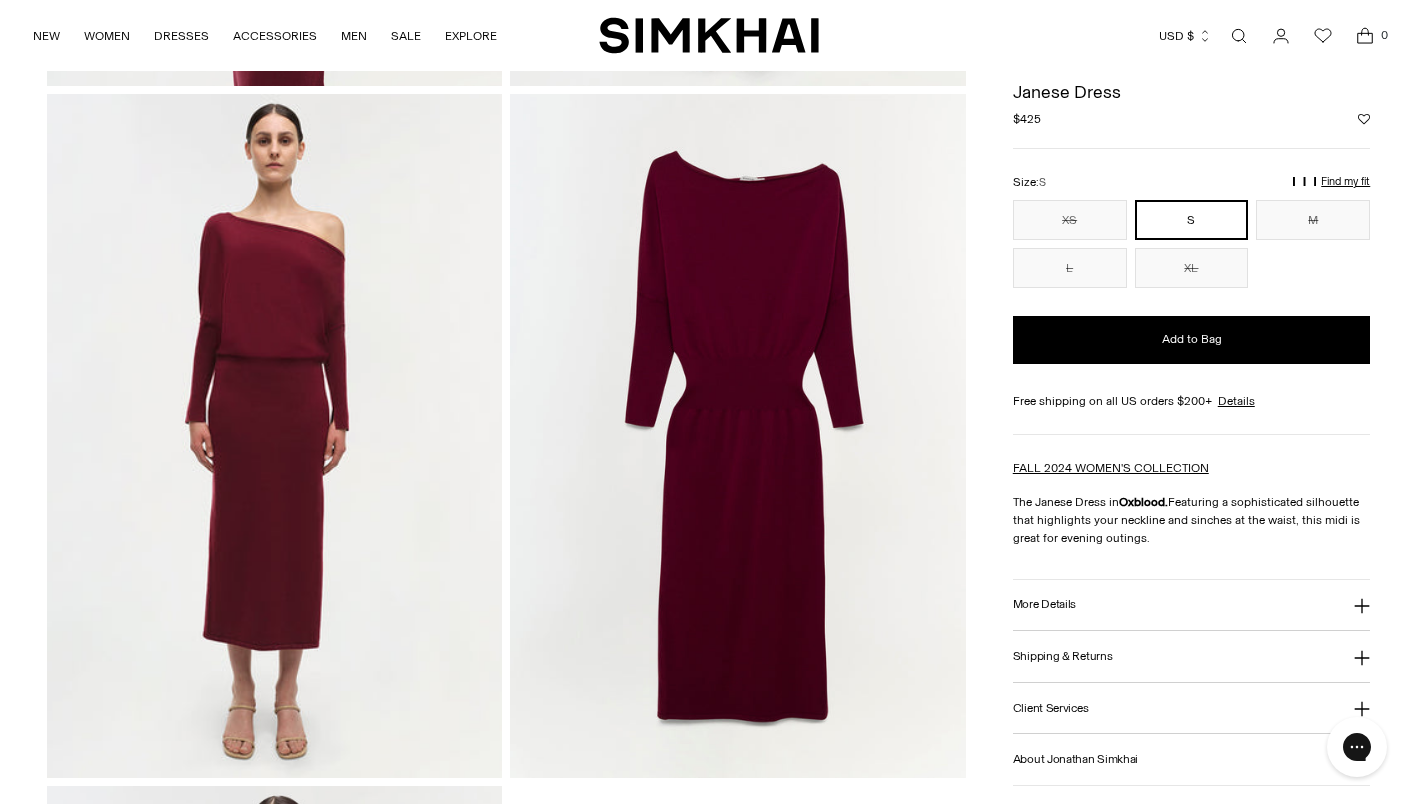 click at bounding box center [1239, 36] 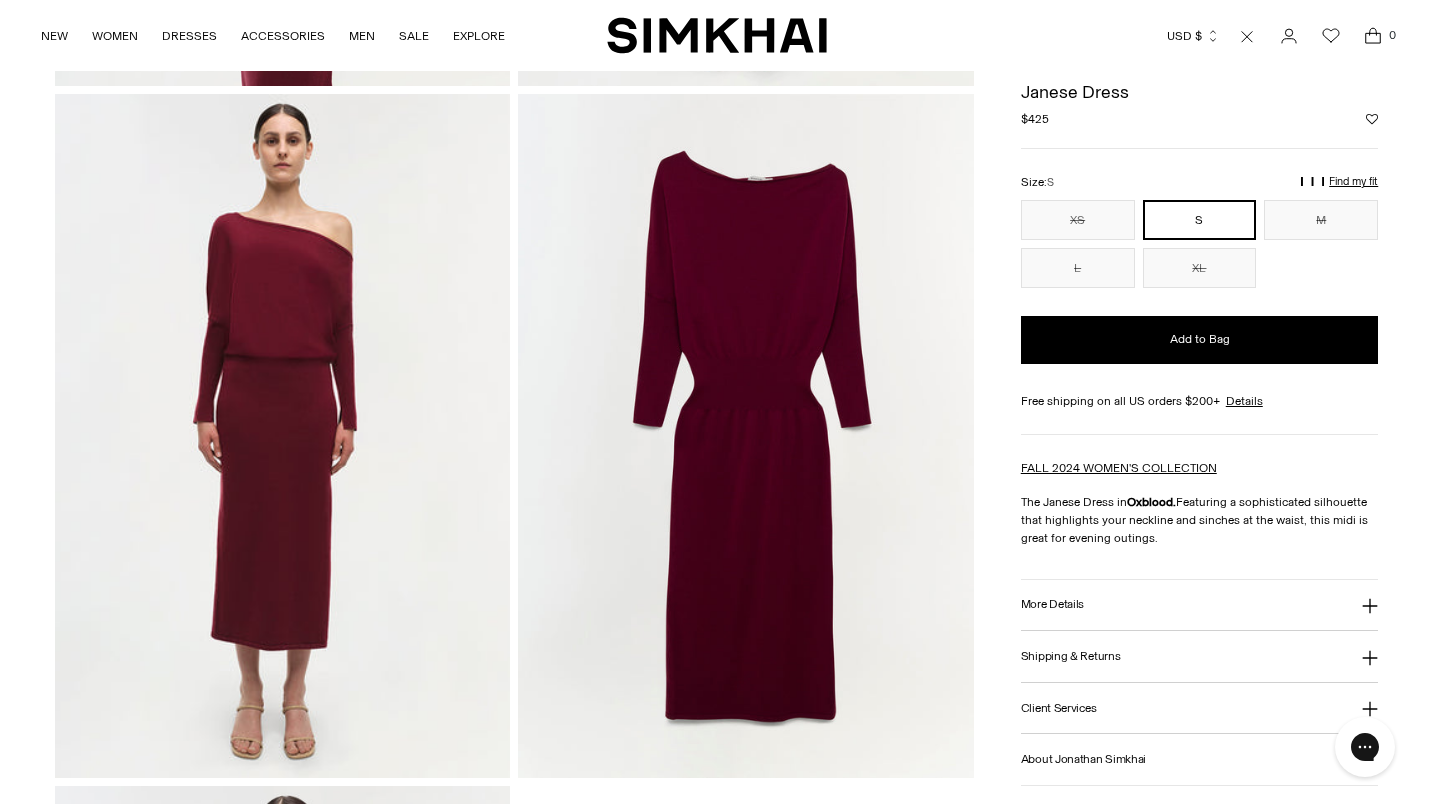 scroll, scrollTop: 0, scrollLeft: 0, axis: both 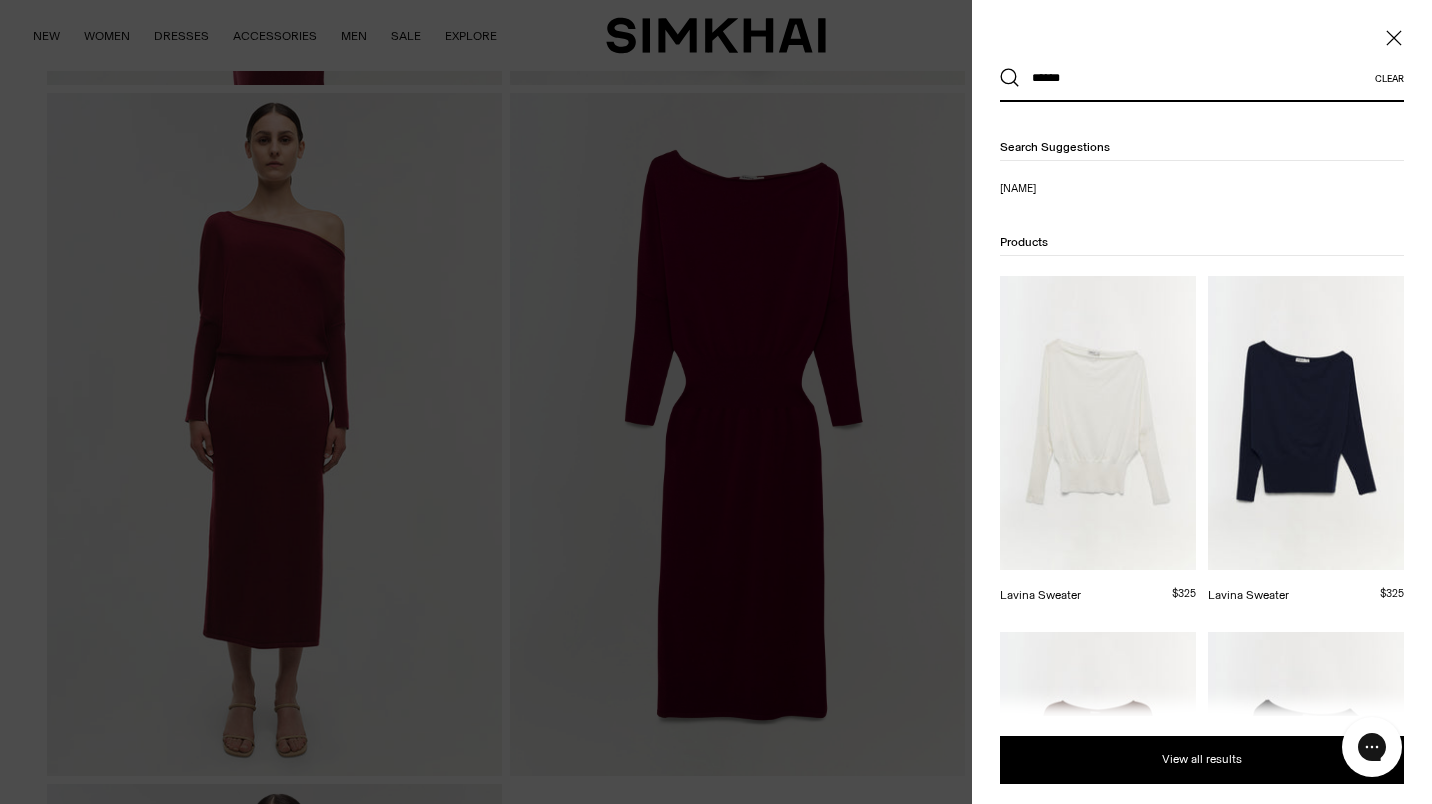 type on "******" 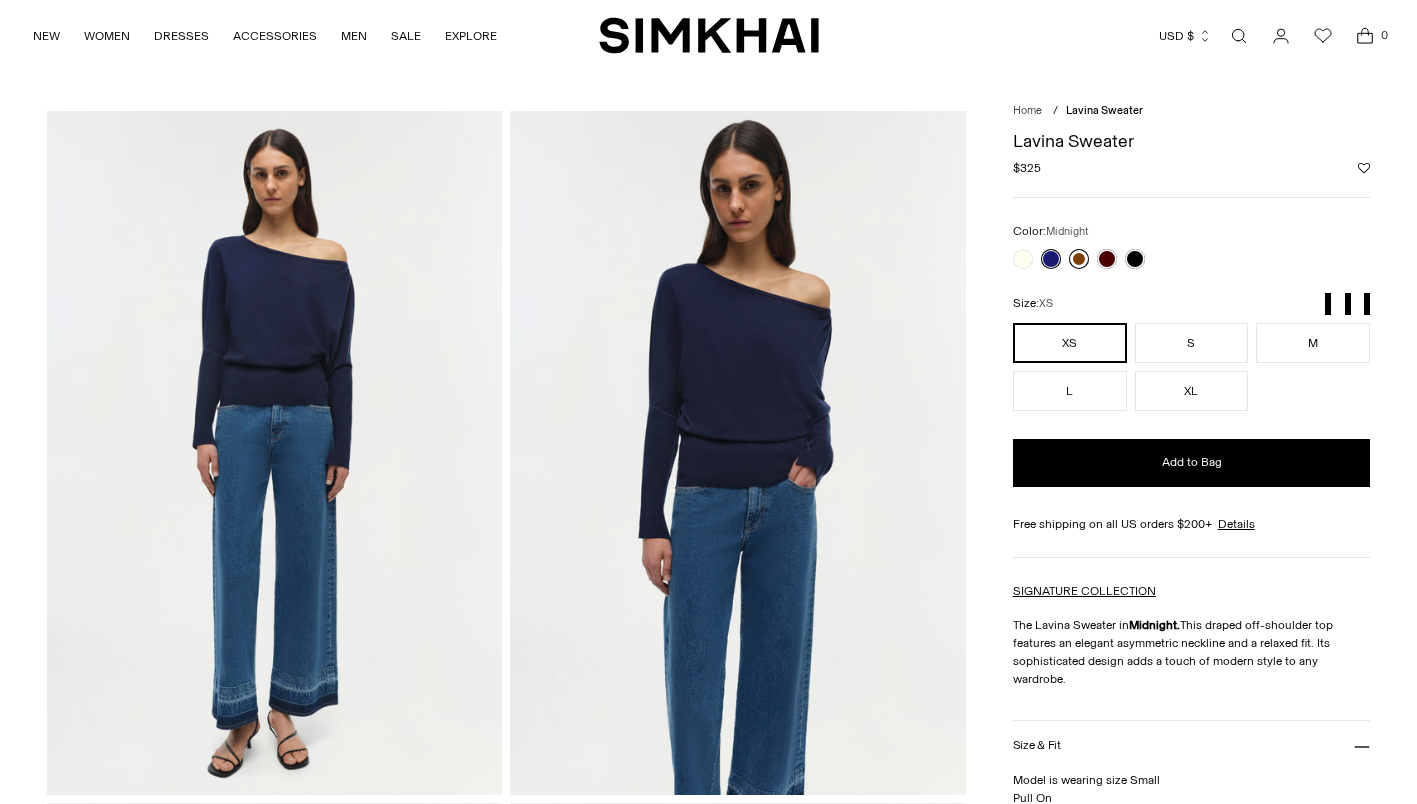 click at bounding box center [1079, 259] 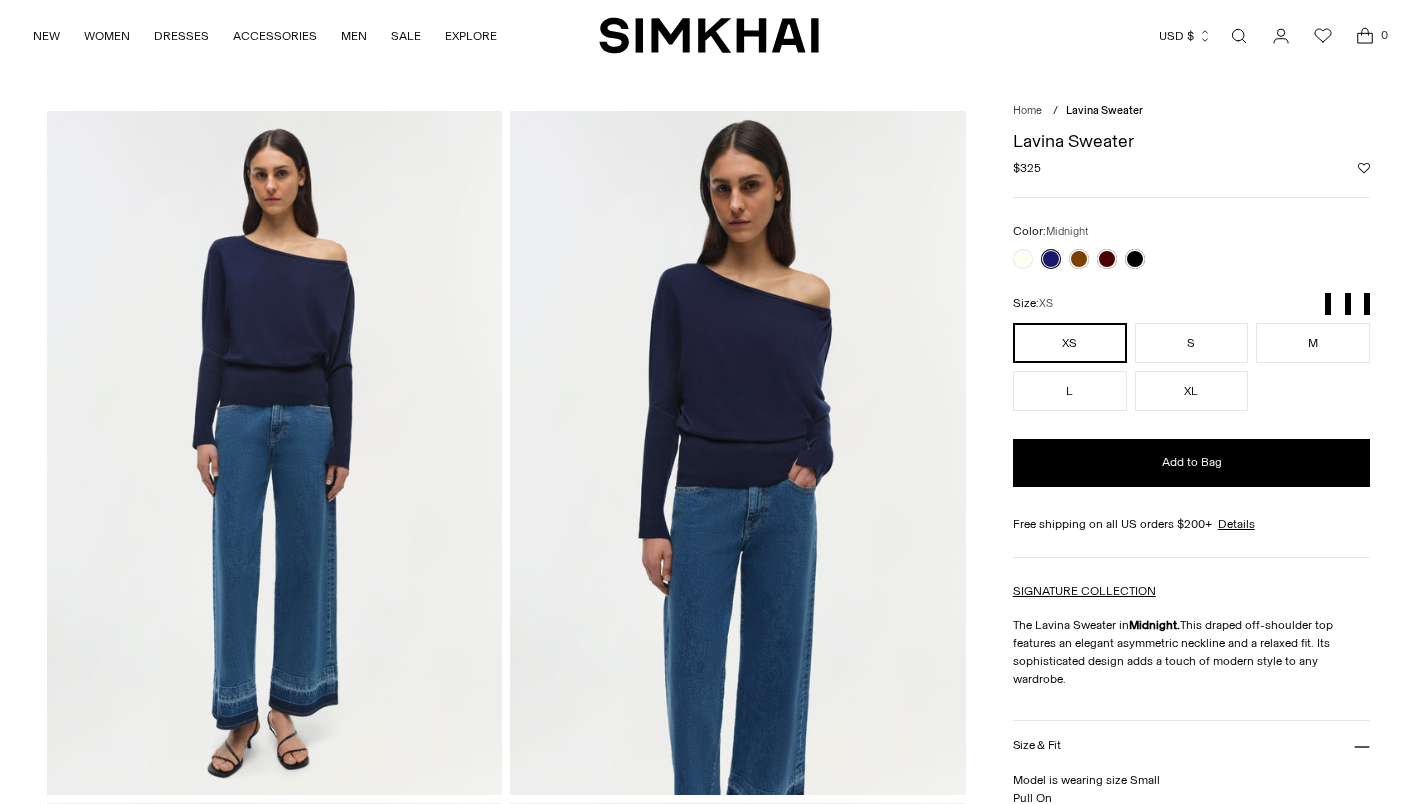 scroll, scrollTop: 0, scrollLeft: 0, axis: both 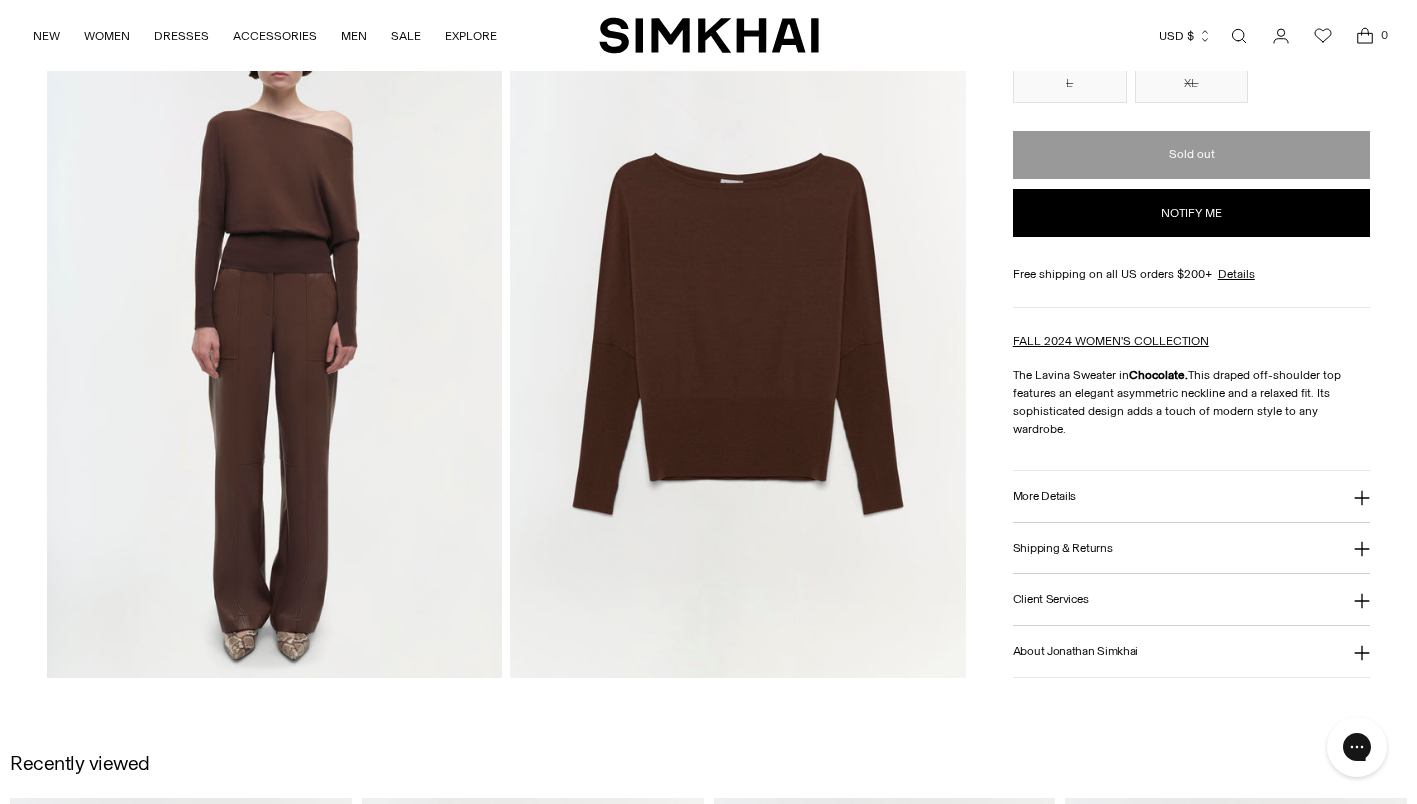 click at bounding box center [738, 335] 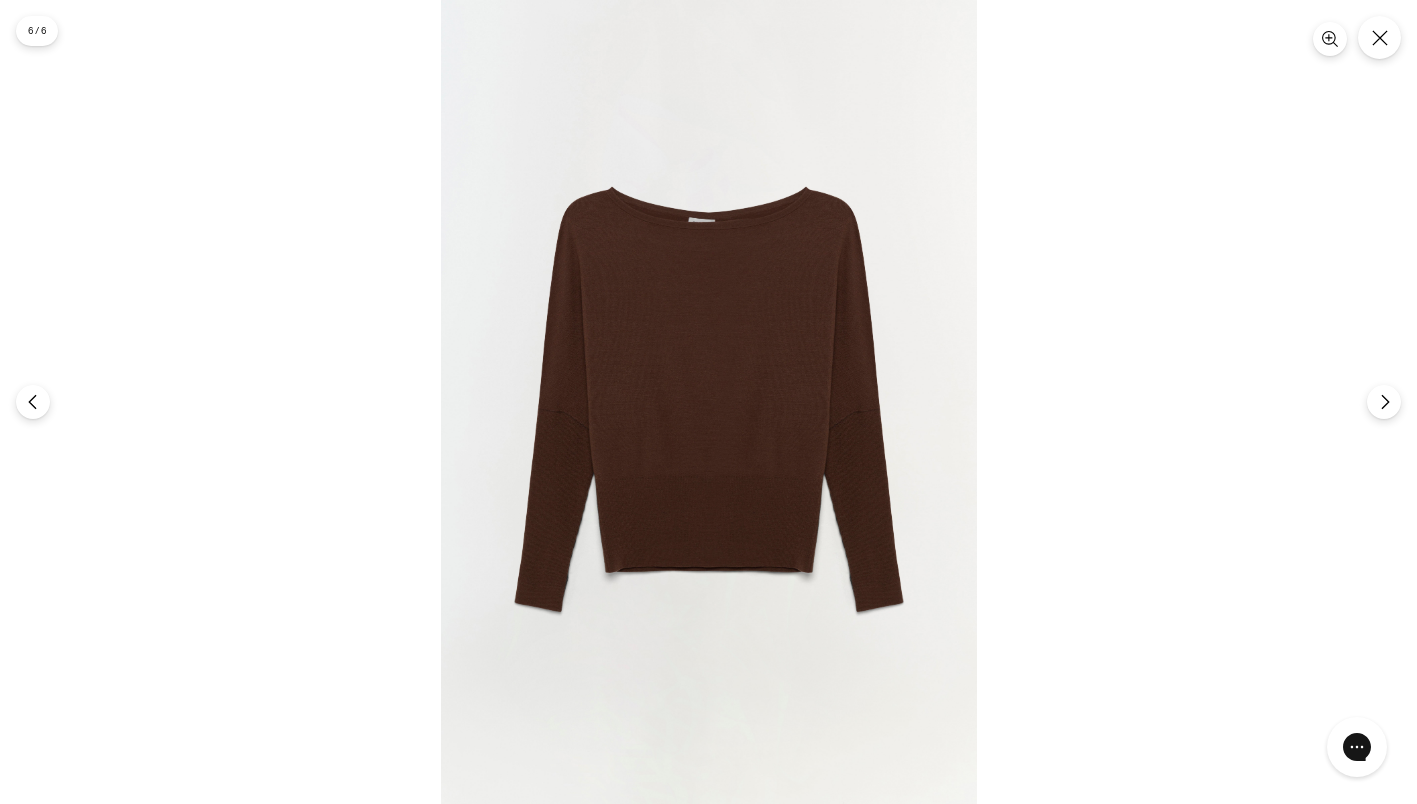 click at bounding box center (708, 402) 